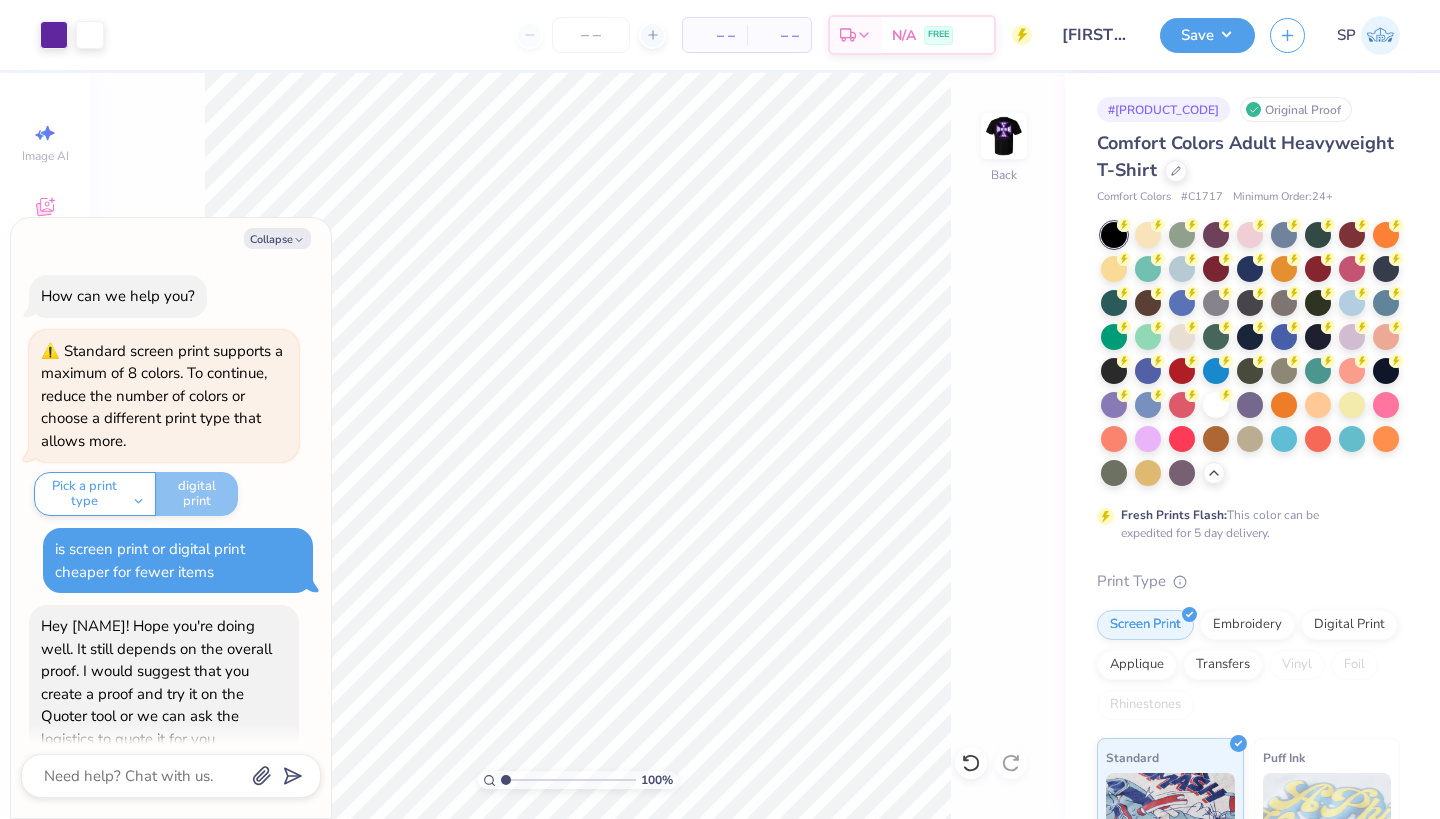 scroll, scrollTop: 0, scrollLeft: 0, axis: both 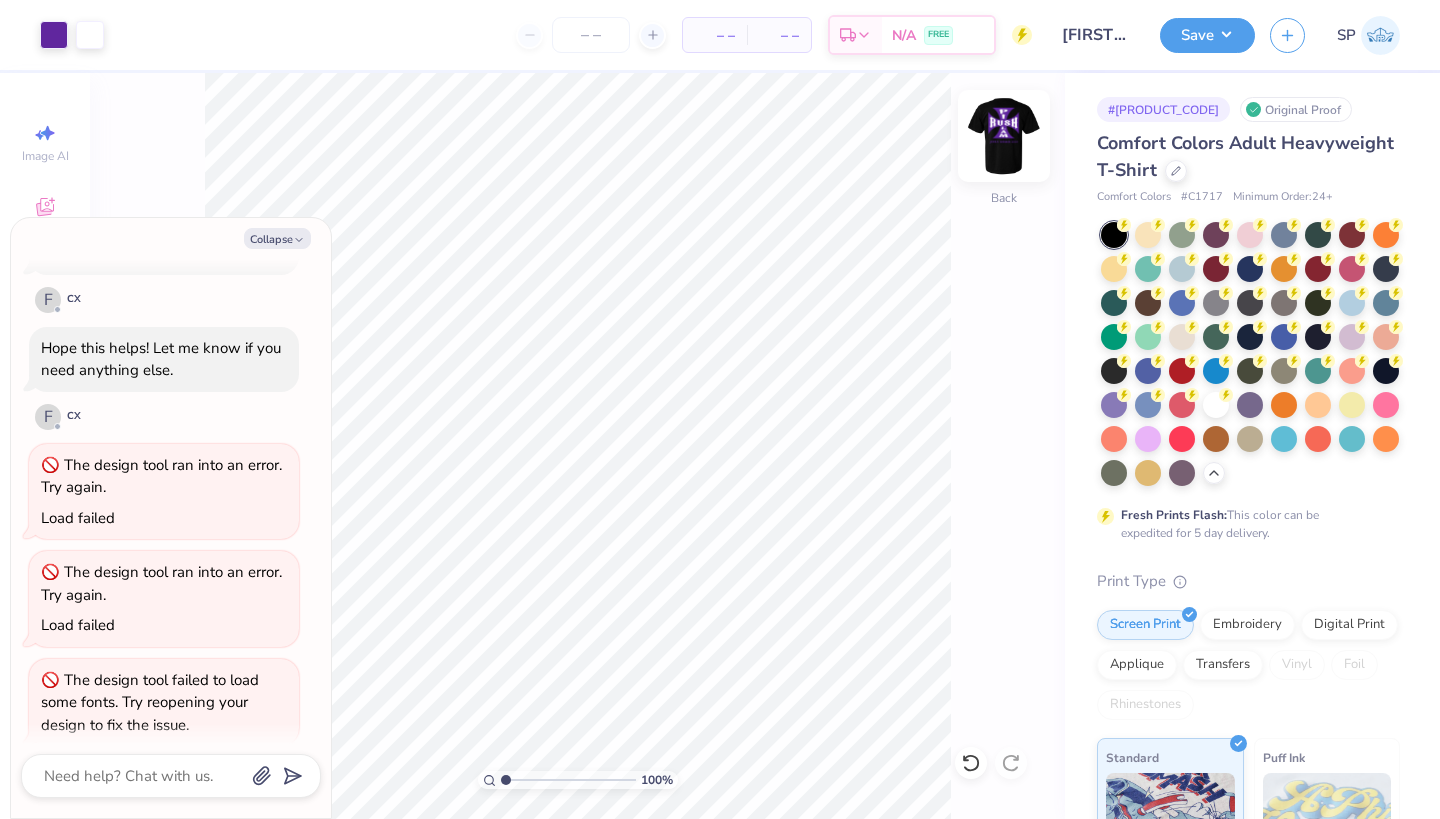 click at bounding box center [1004, 136] 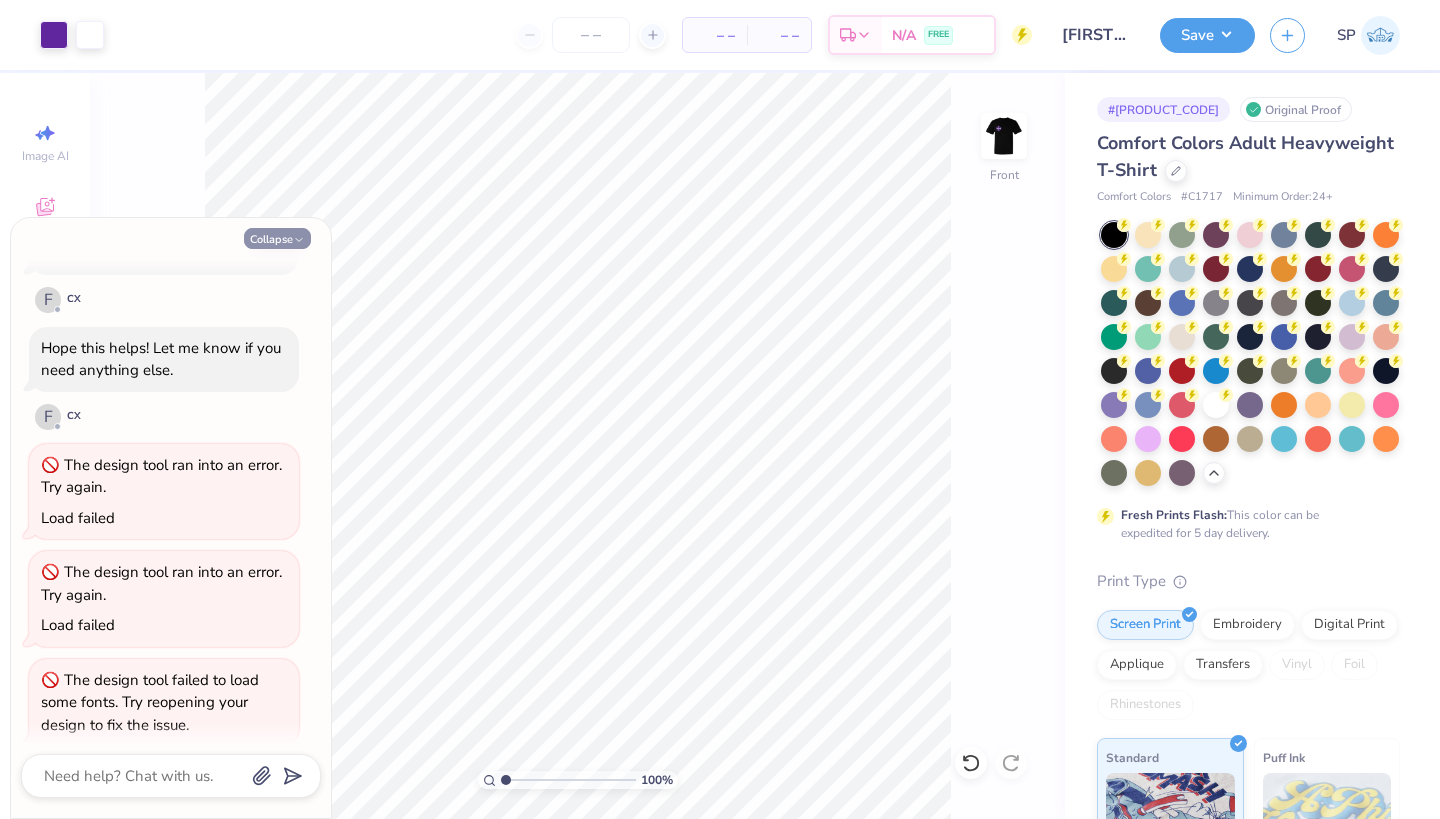 click on "Collapse" at bounding box center [277, 238] 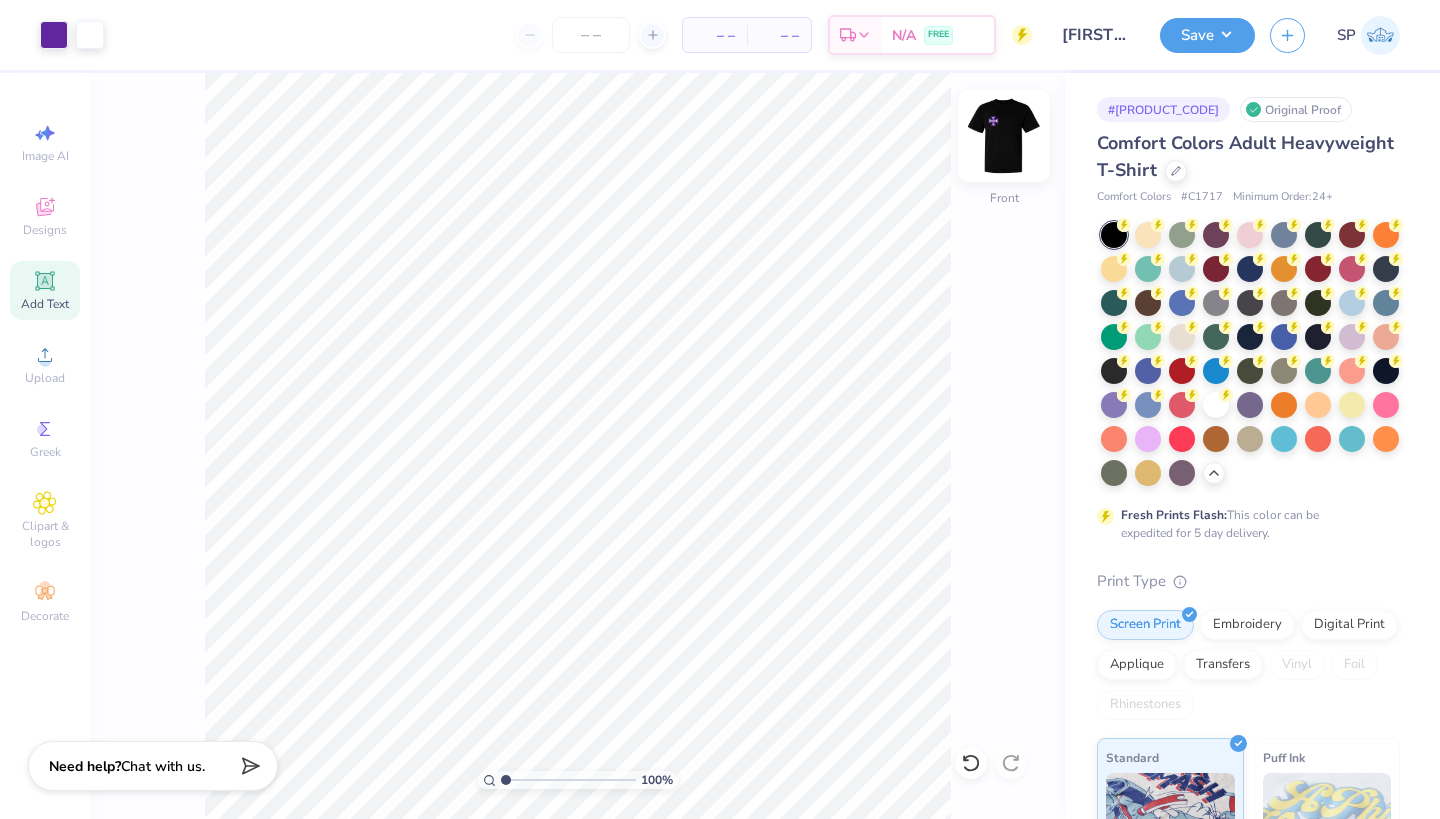click at bounding box center (1004, 136) 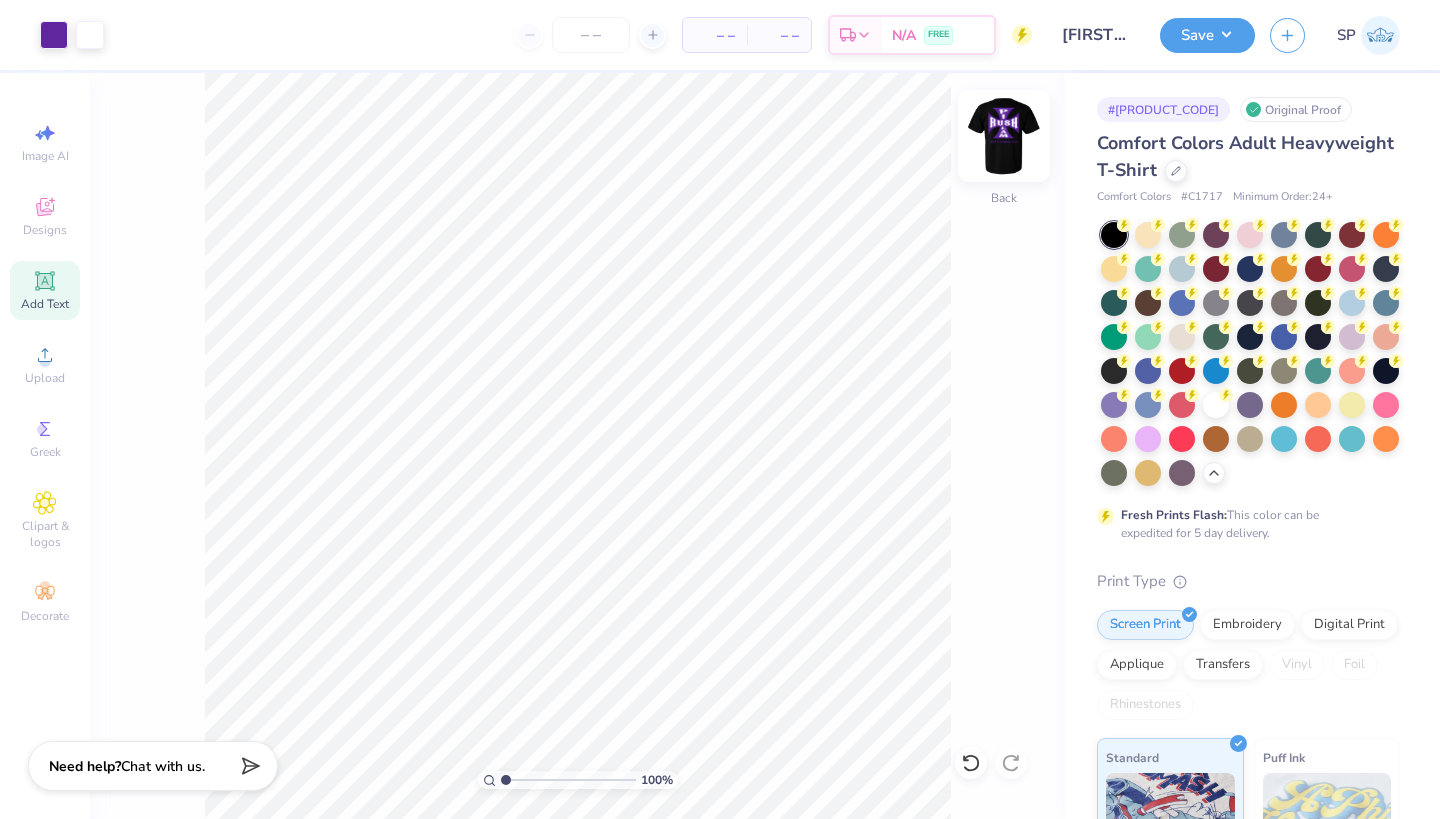 click at bounding box center [1004, 136] 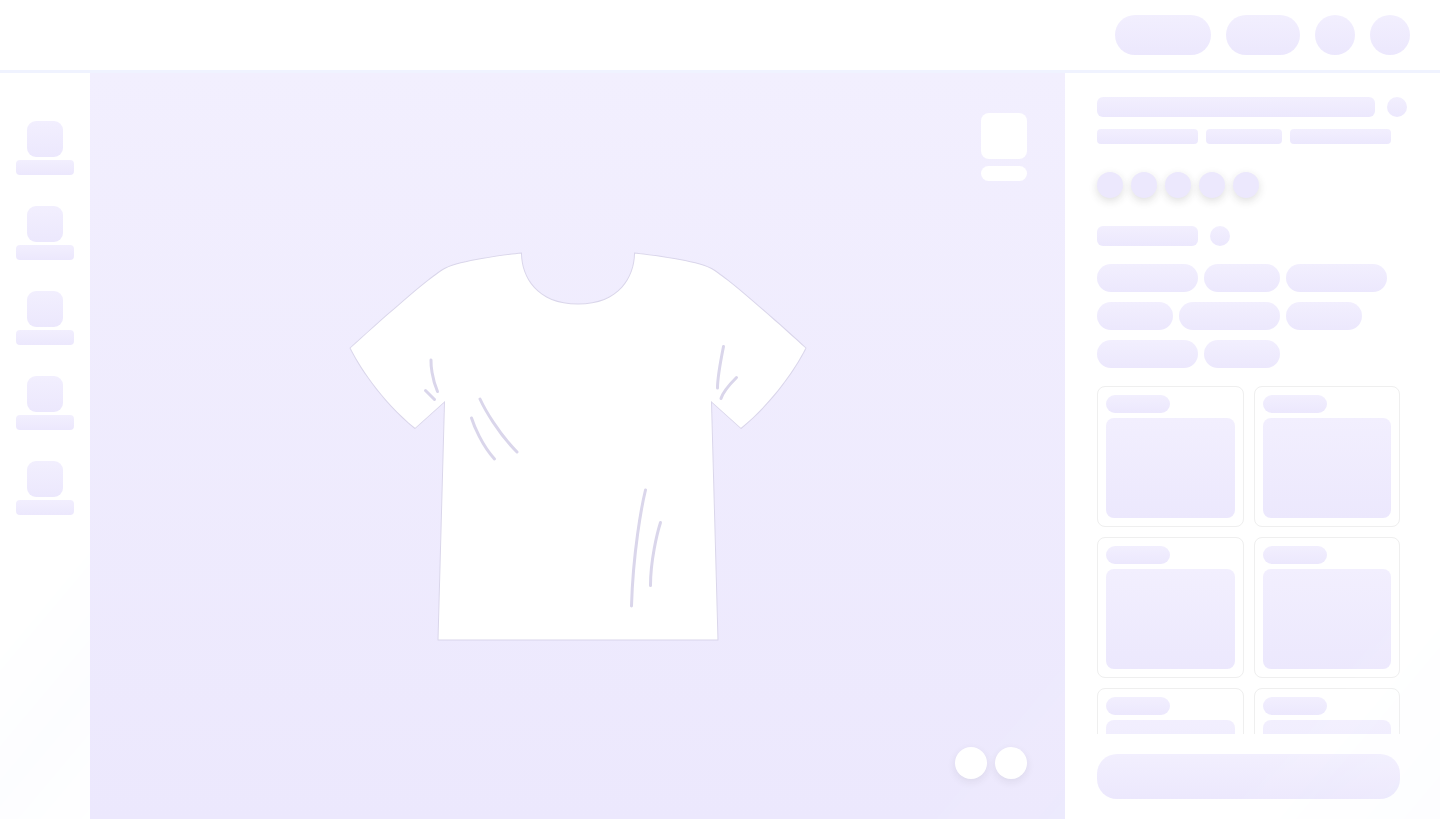 scroll, scrollTop: 0, scrollLeft: 0, axis: both 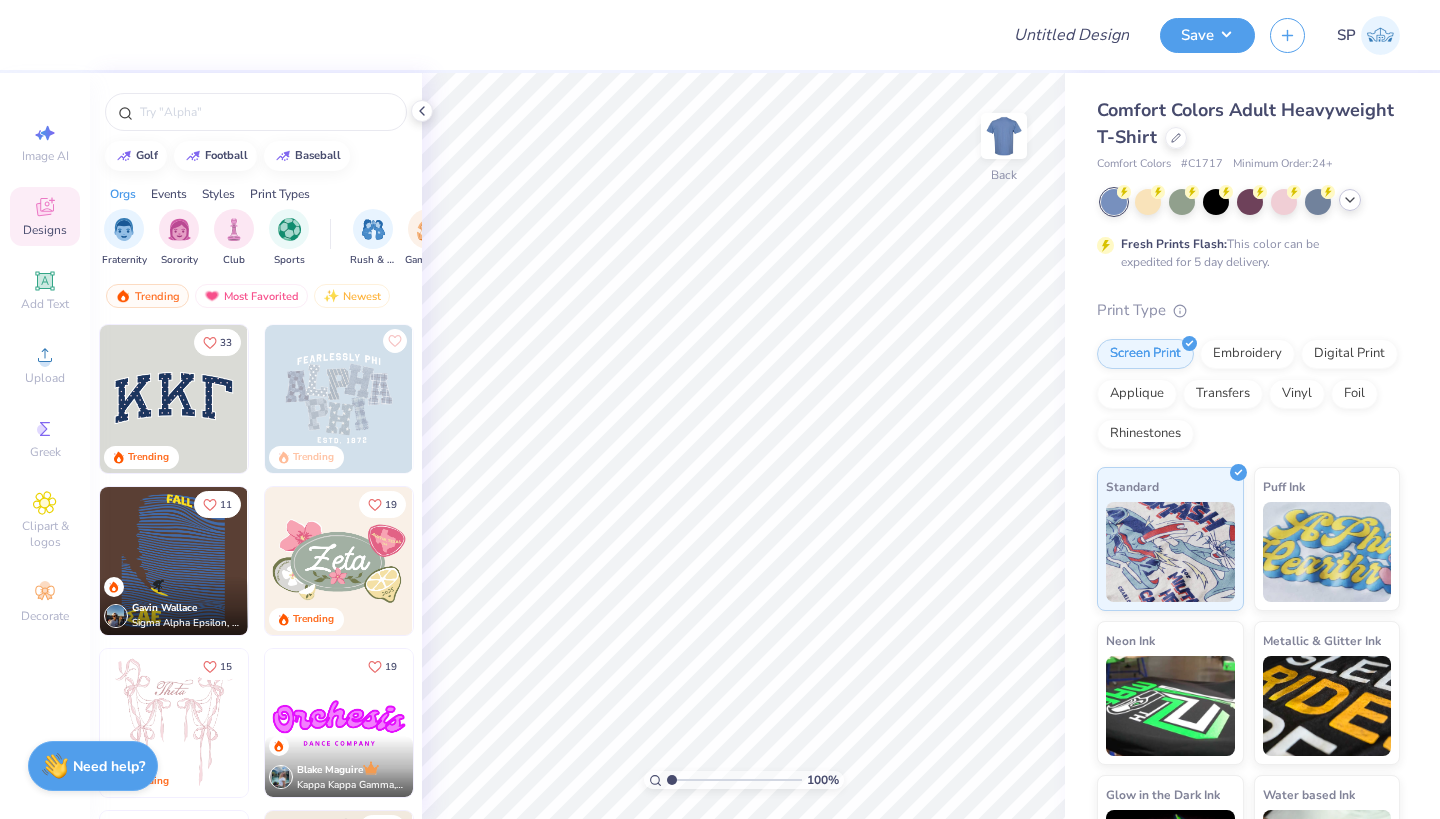 click at bounding box center (1350, 200) 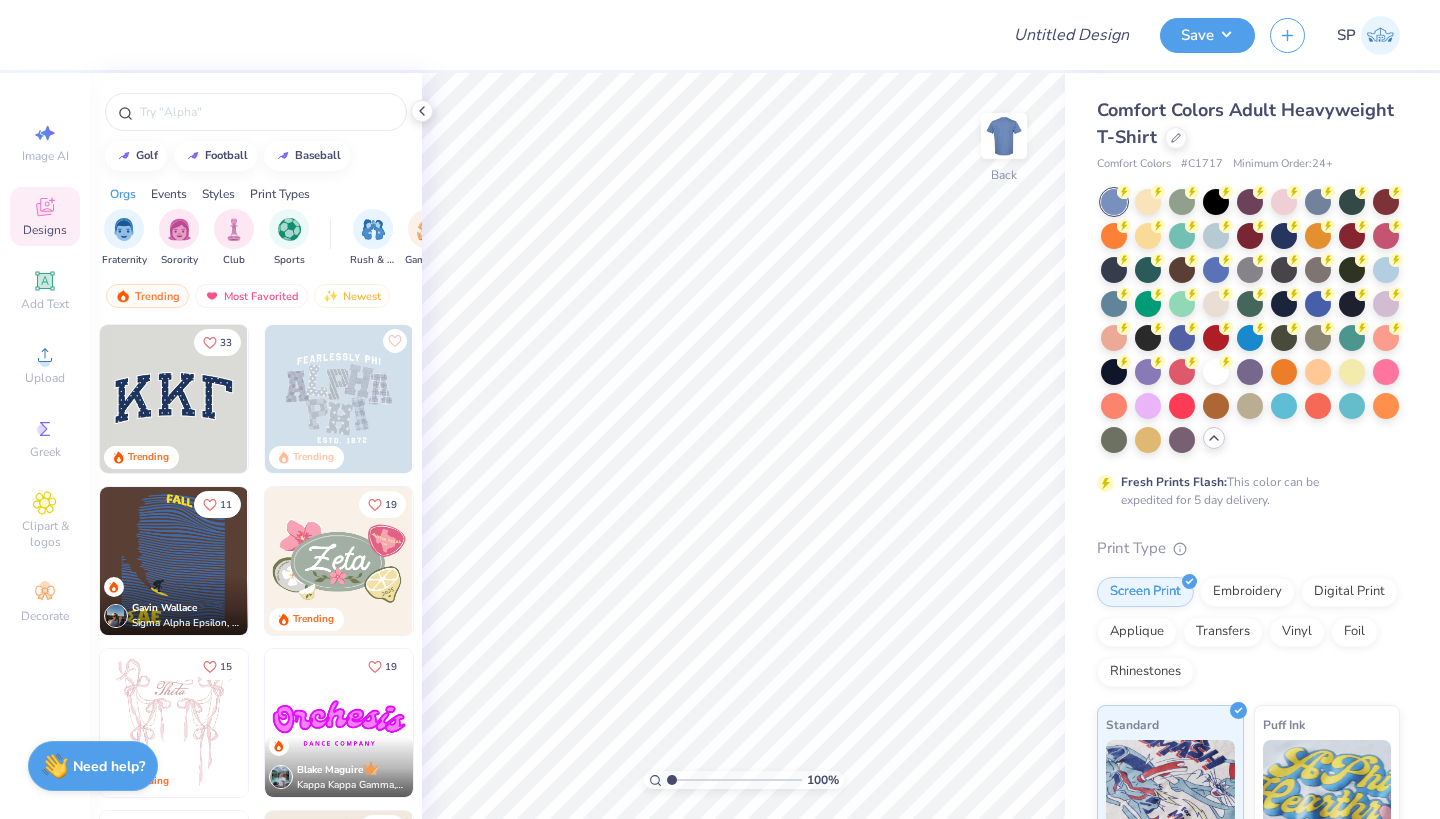 click 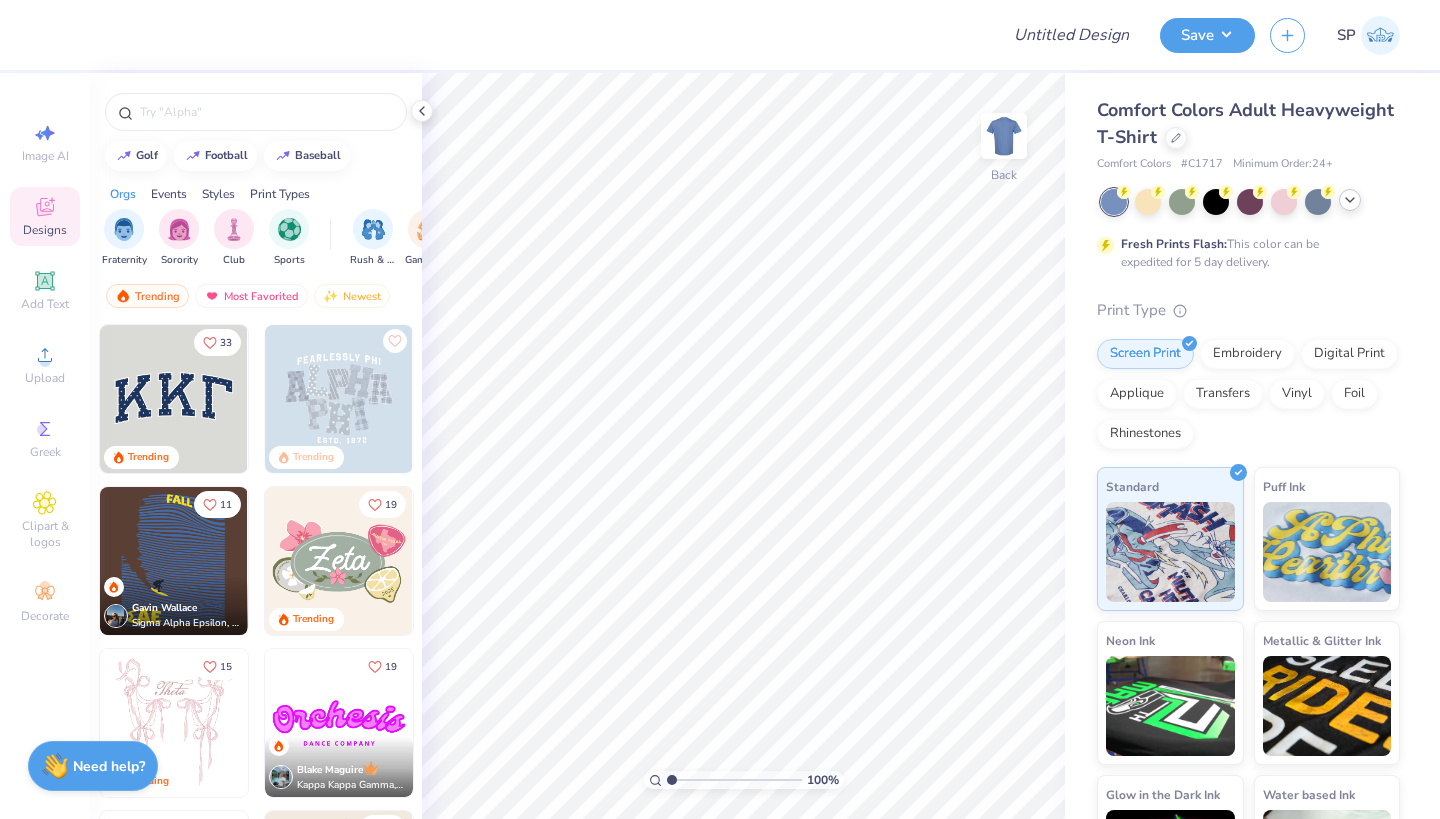 click 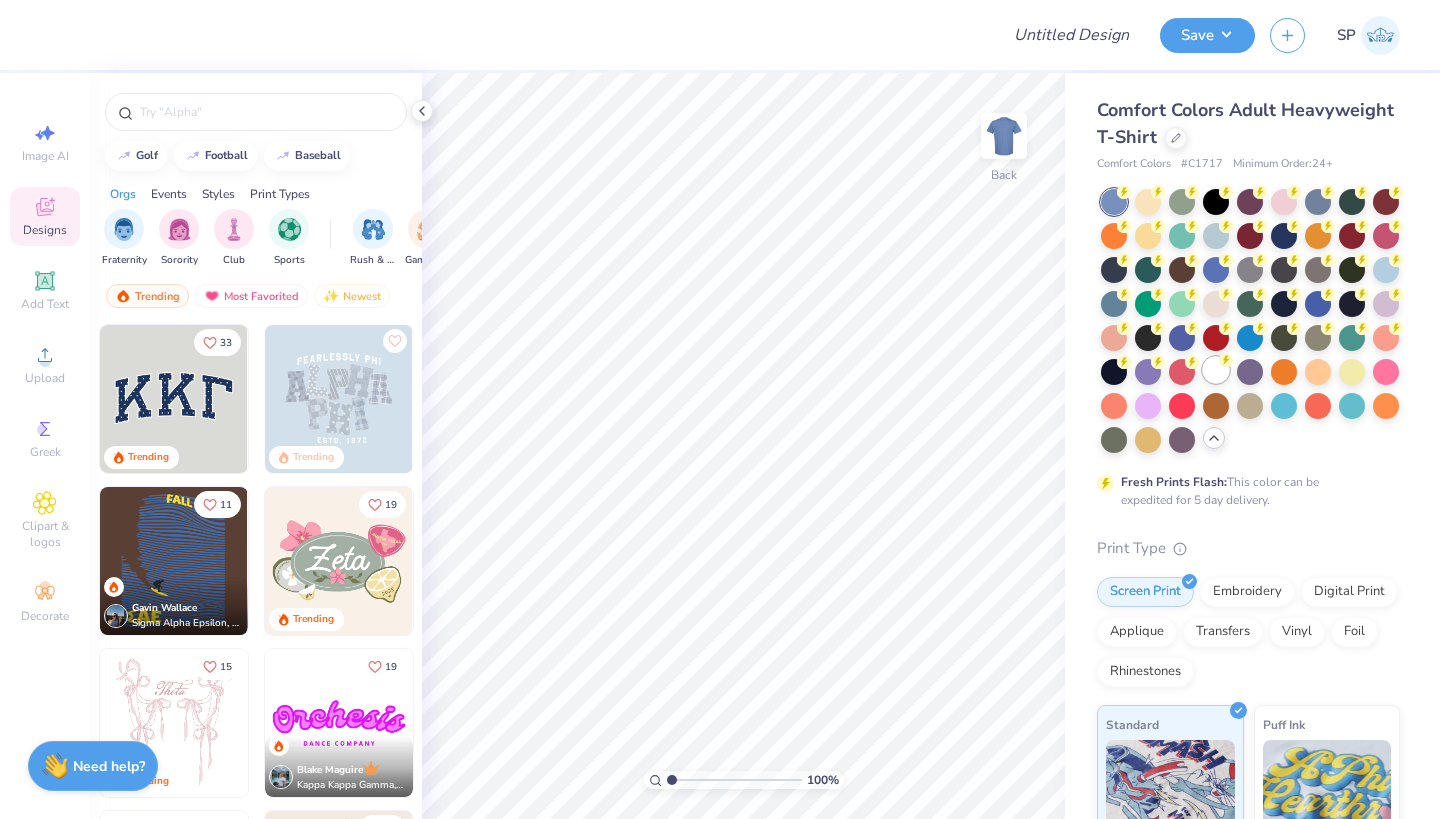 click at bounding box center [1216, 370] 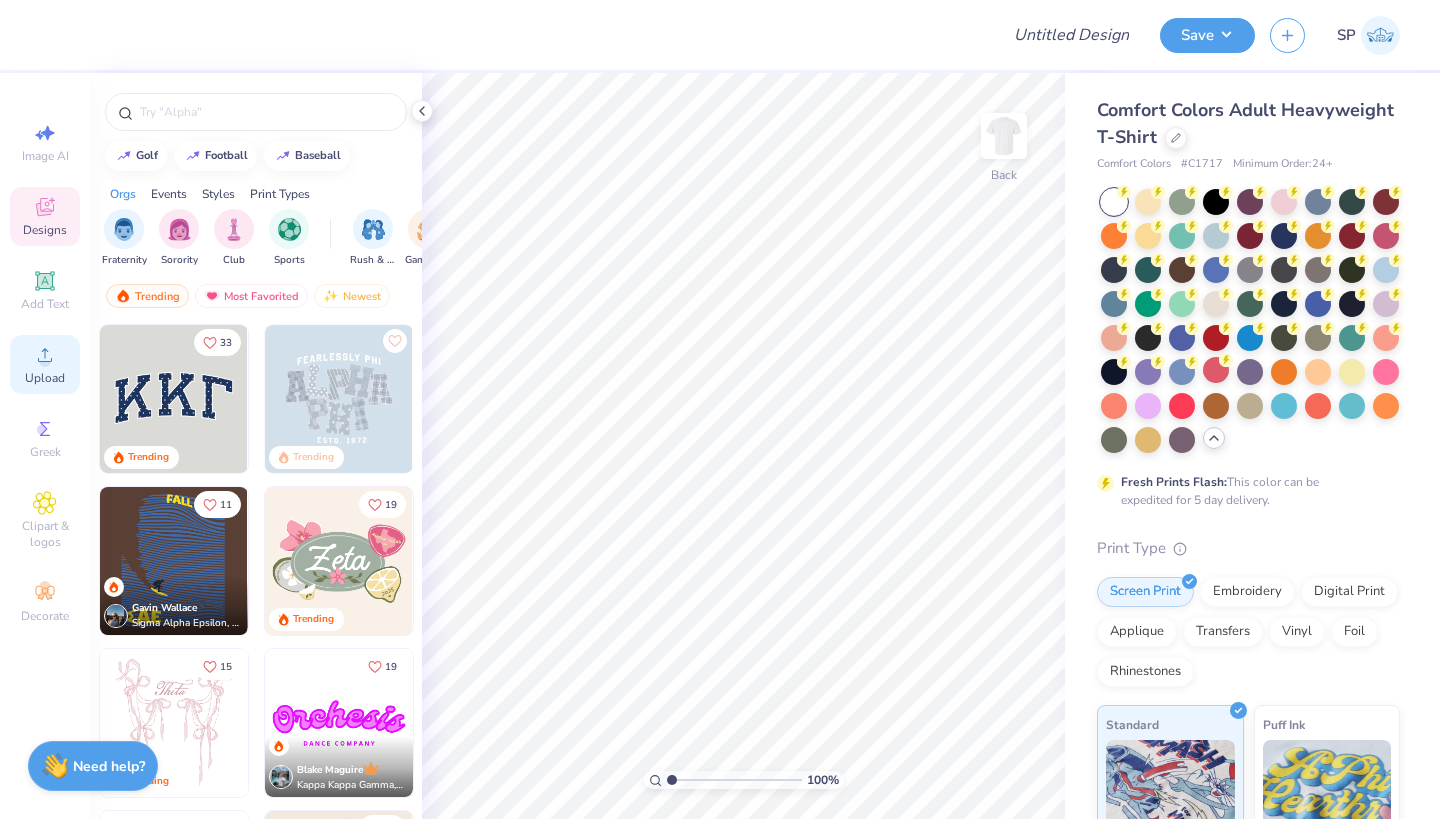 click 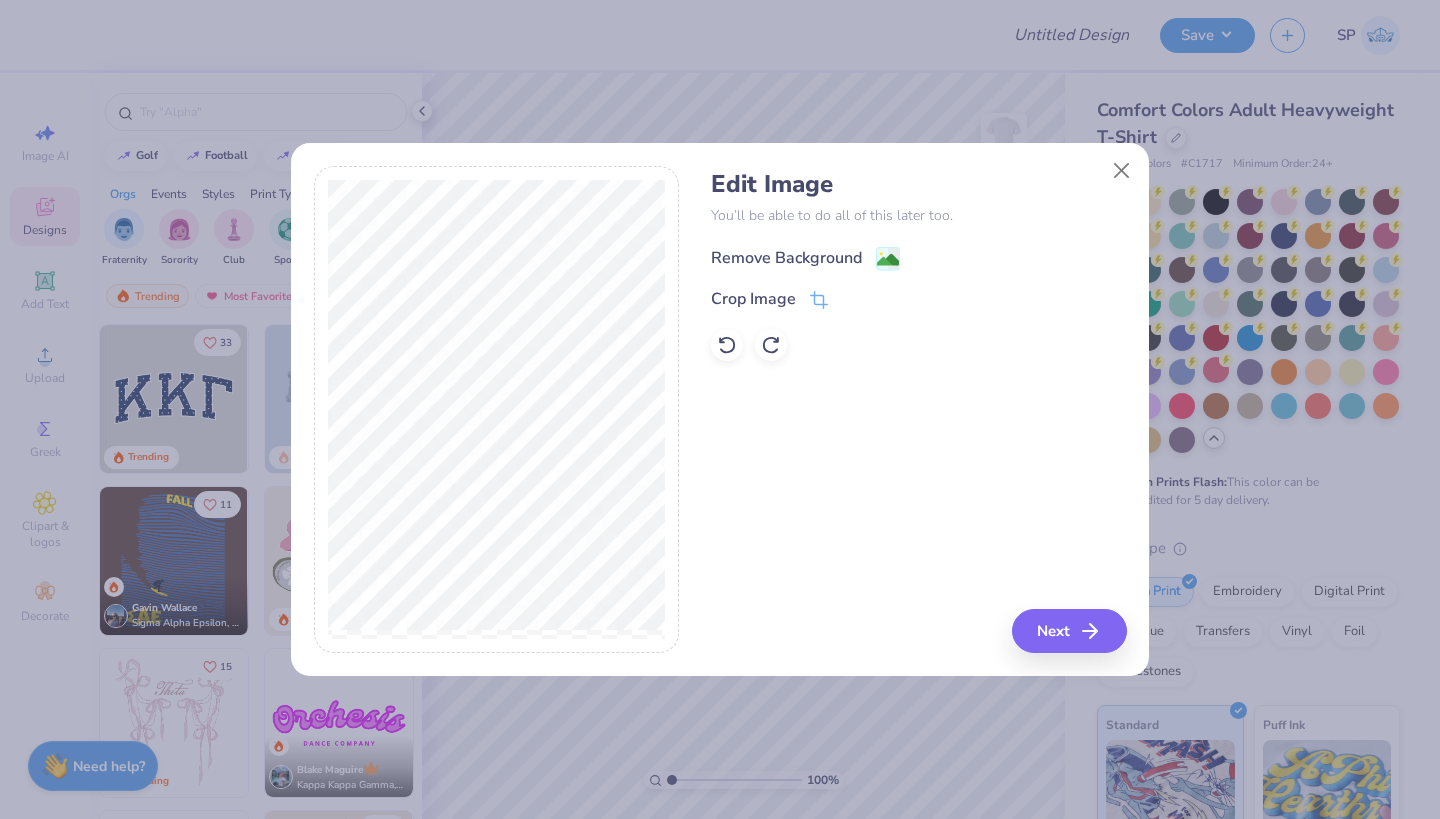 click on "Remove Background" at bounding box center [786, 258] 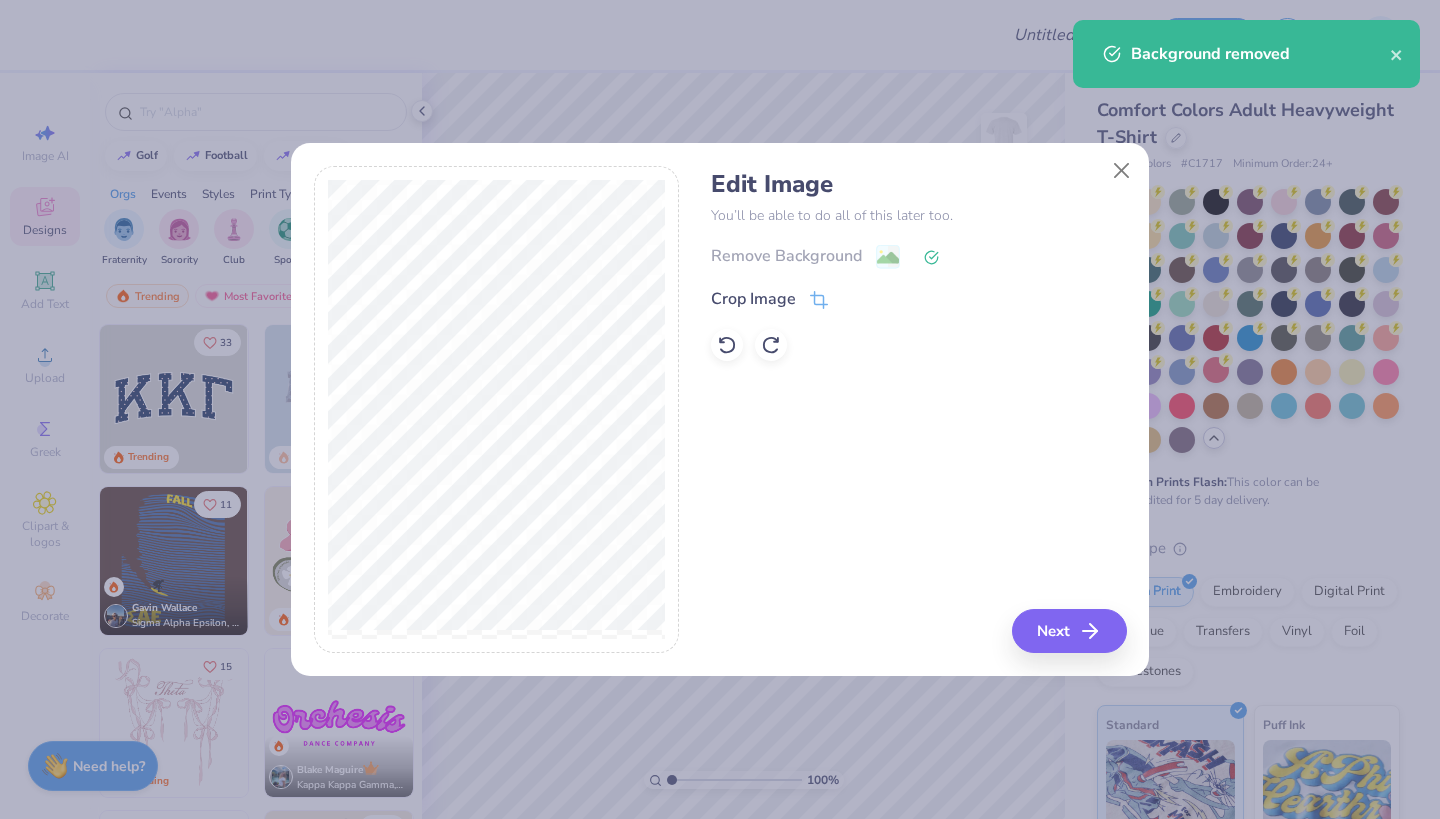 click on "Next" at bounding box center [1069, 631] 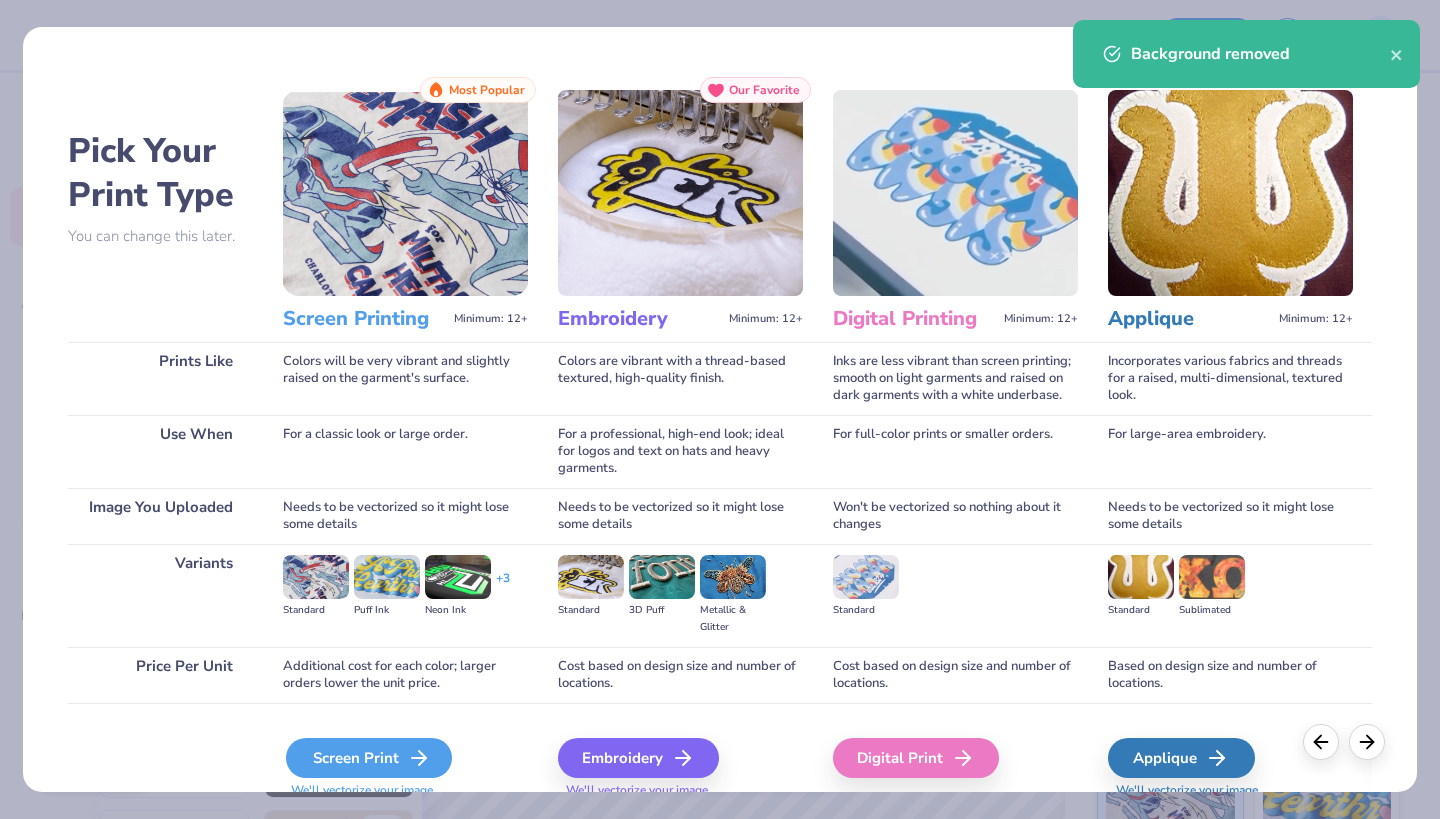 click on "Screen Print" at bounding box center (369, 758) 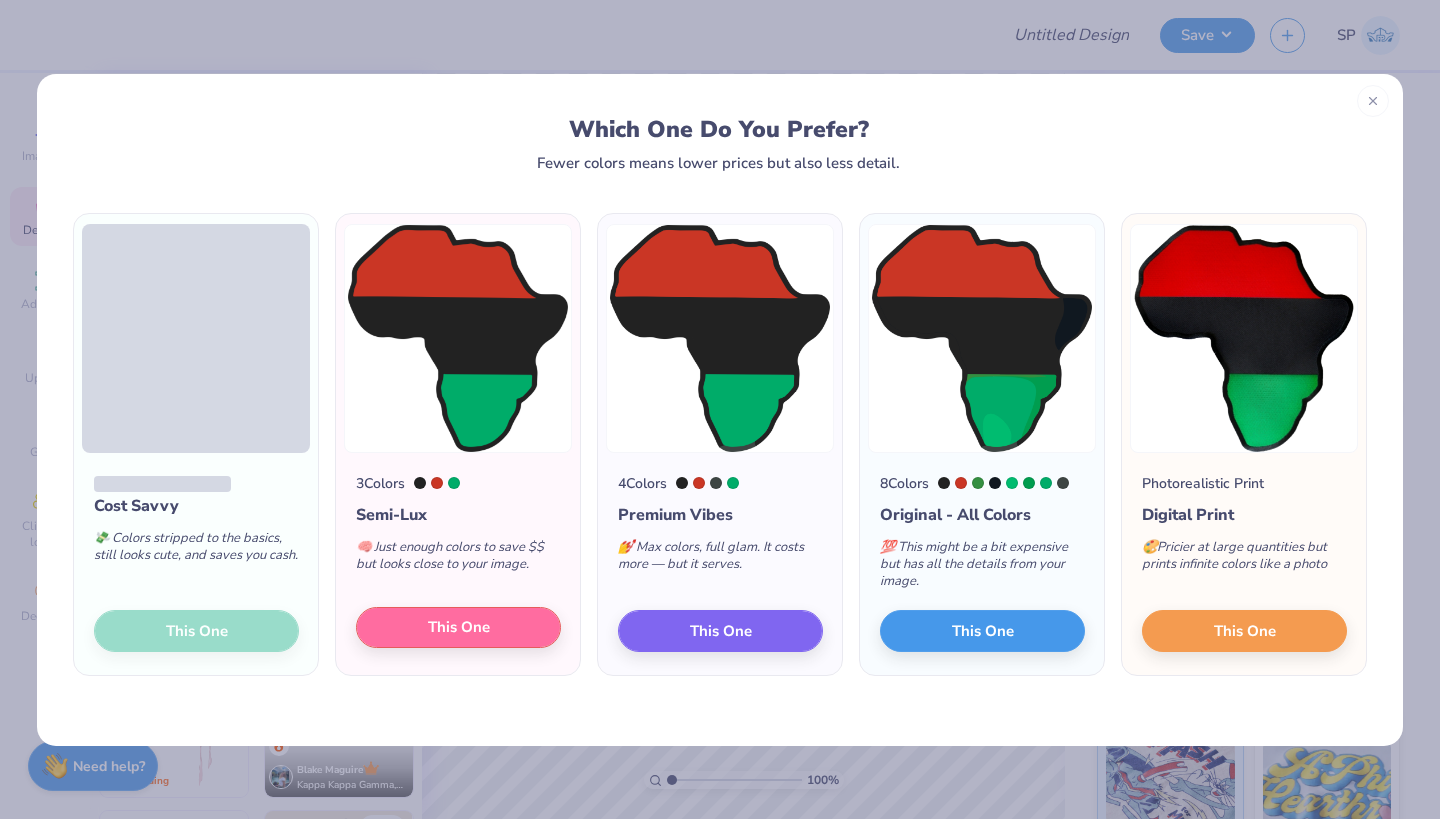 click on "This One" at bounding box center (458, 628) 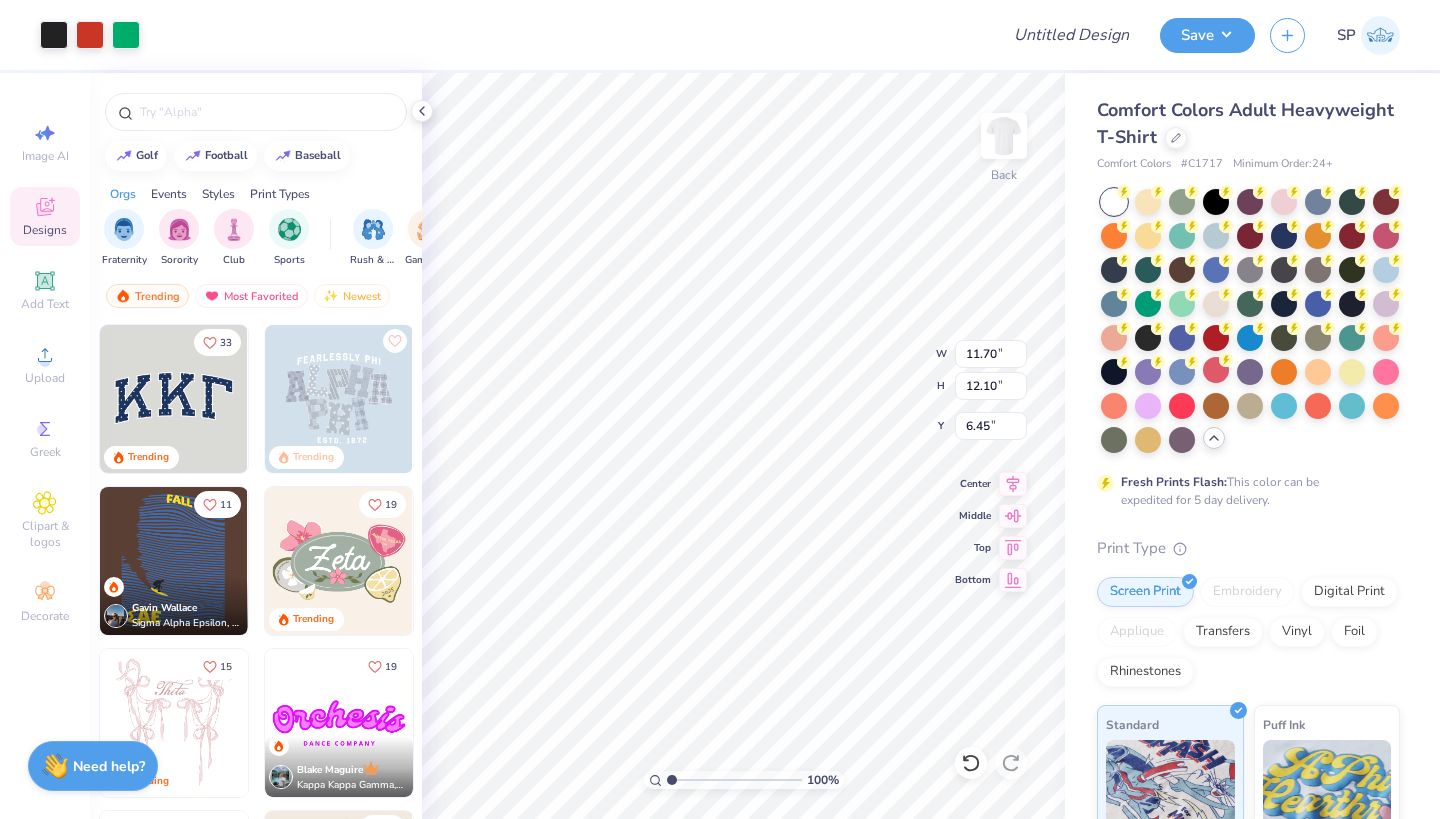 type on "5.51" 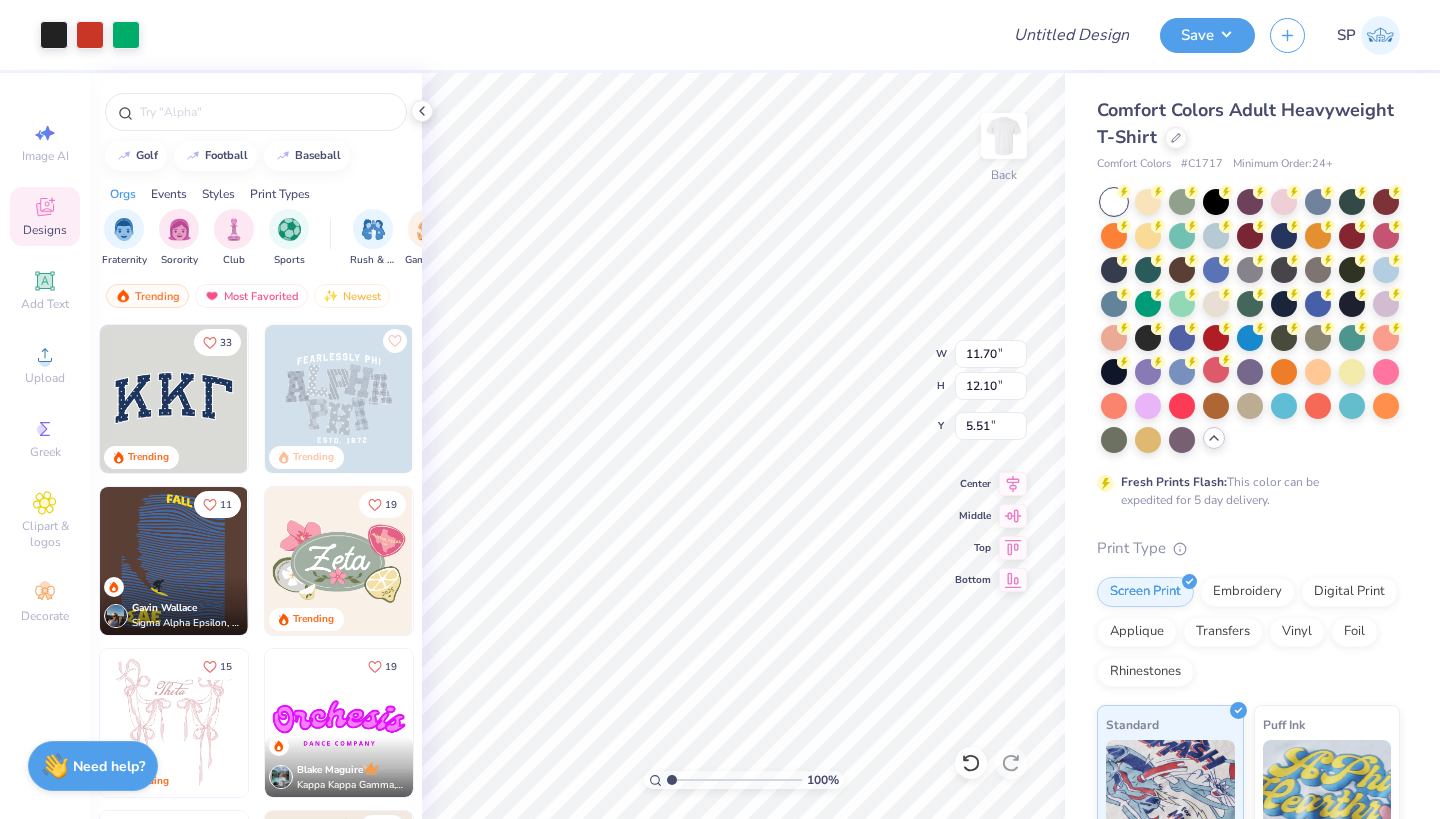 type on "6.20" 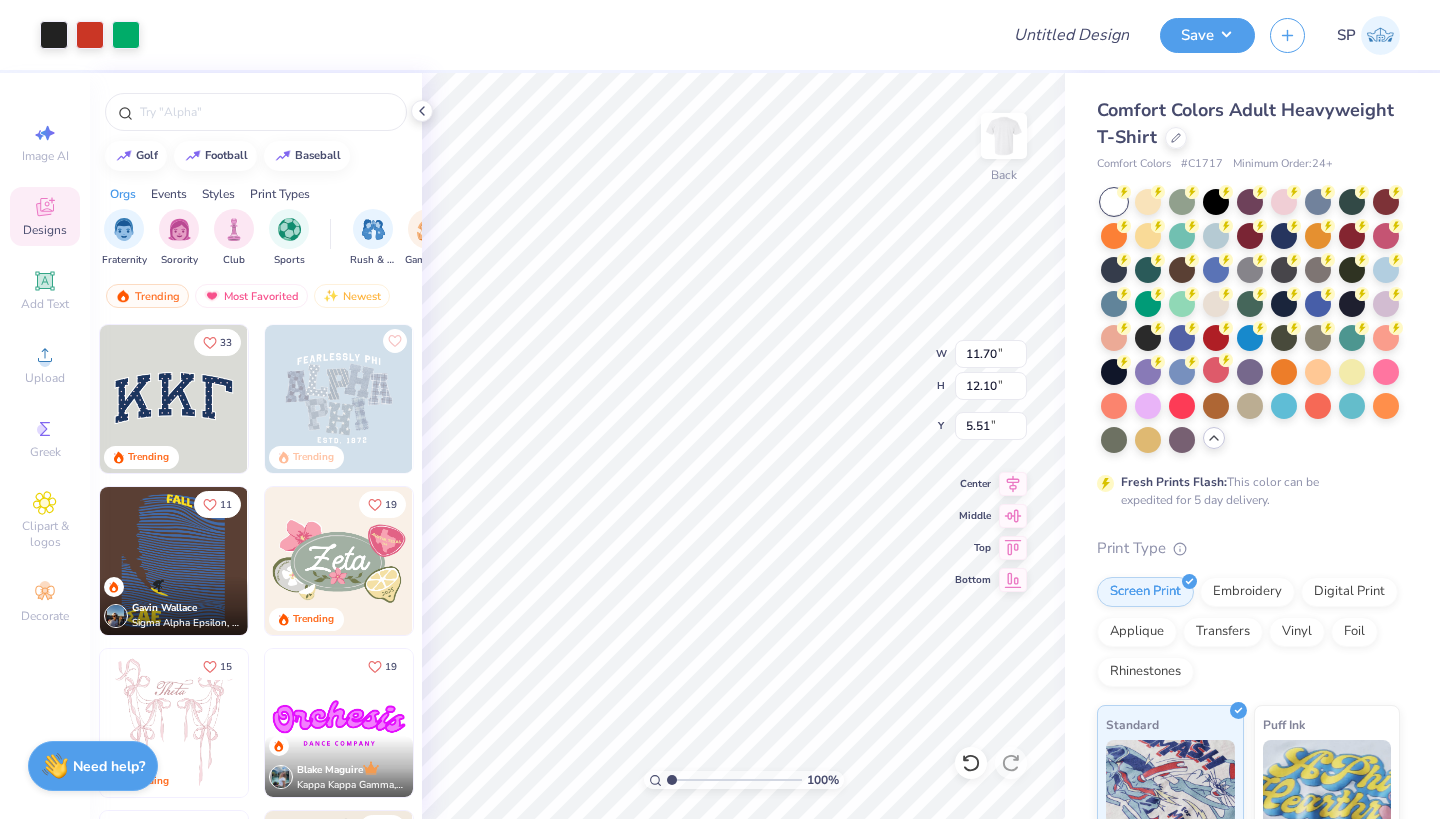 type on "6.41" 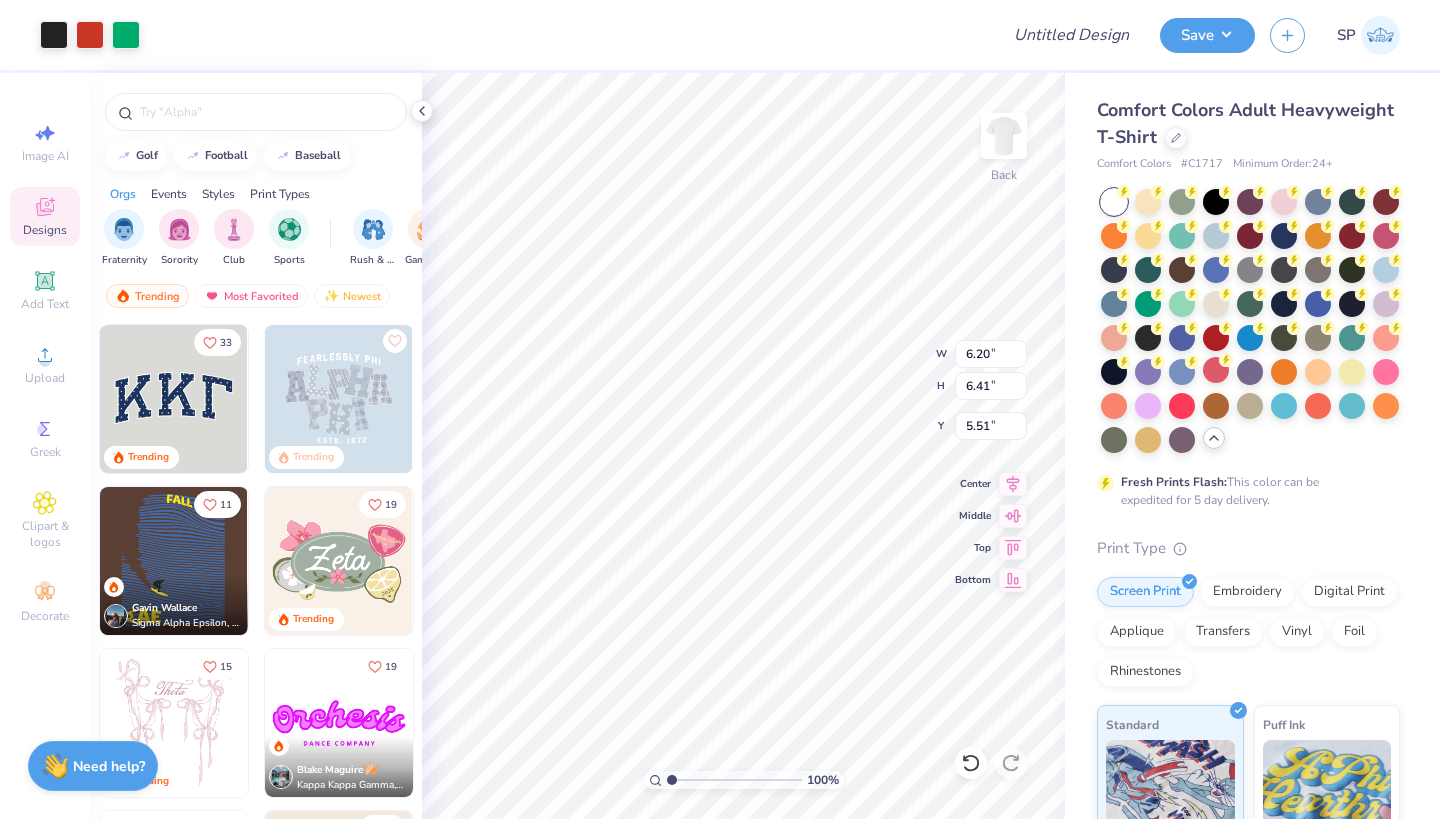type on "5.02" 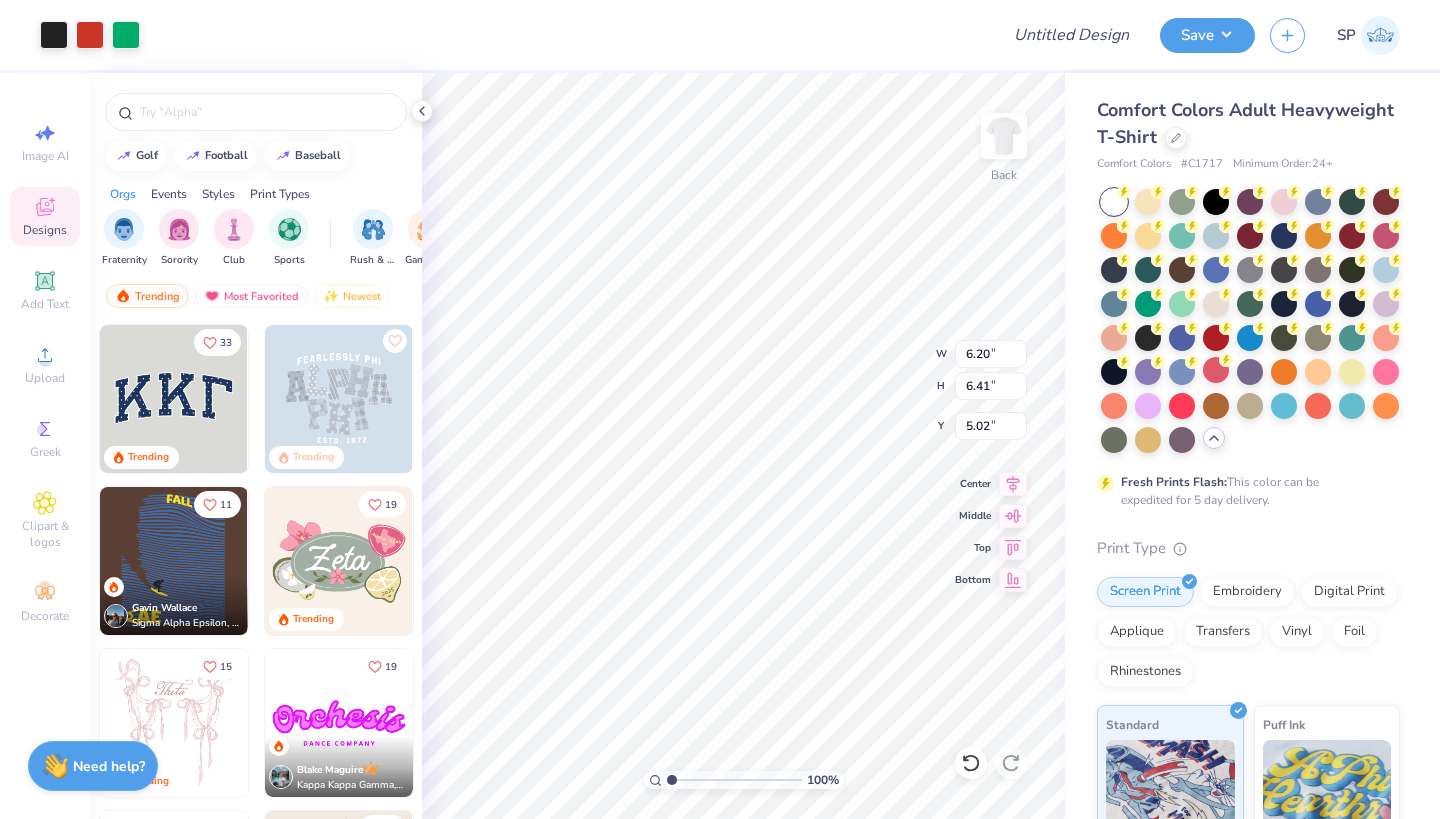 type on "3.51" 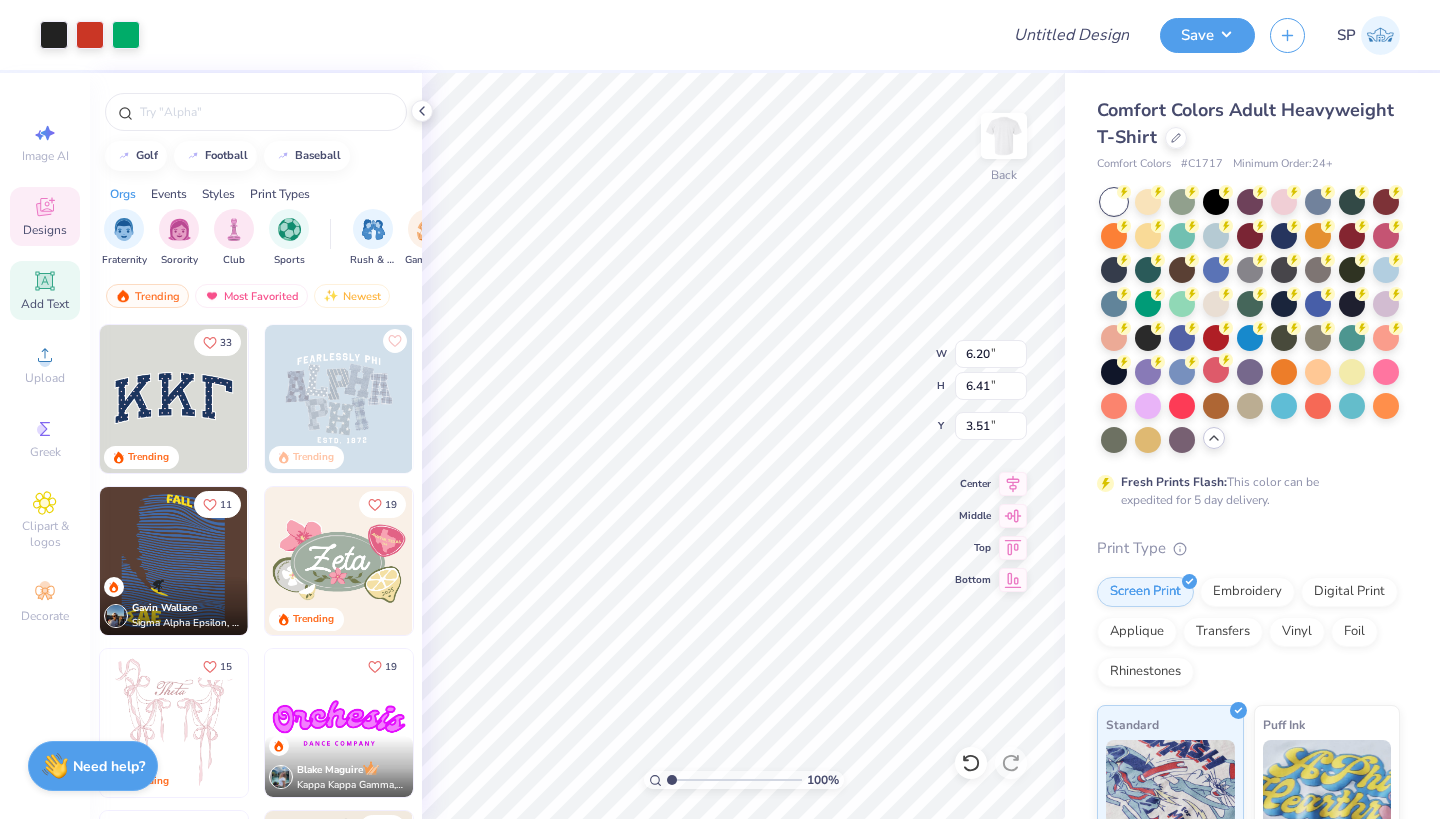 click 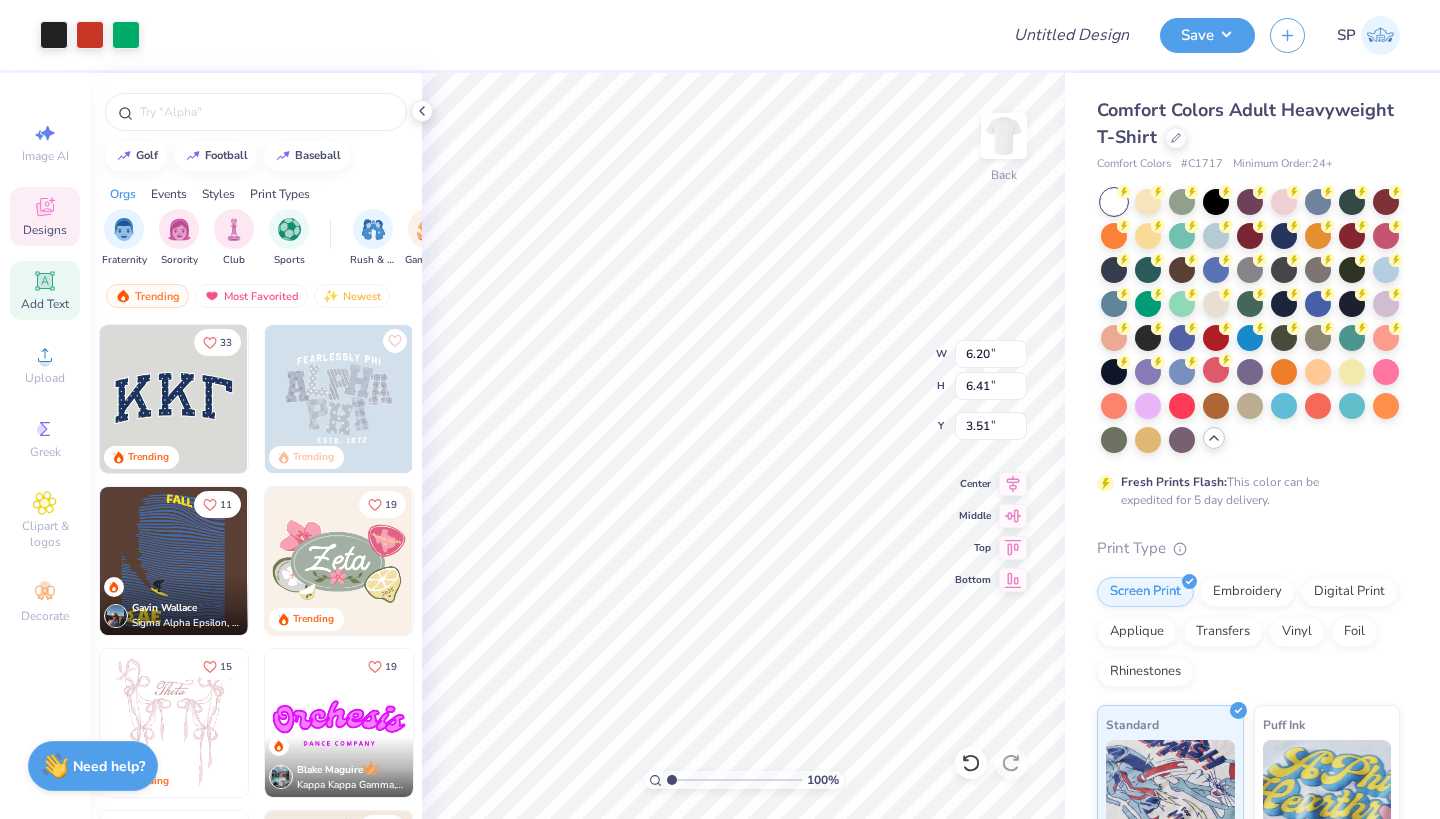type on "5.59" 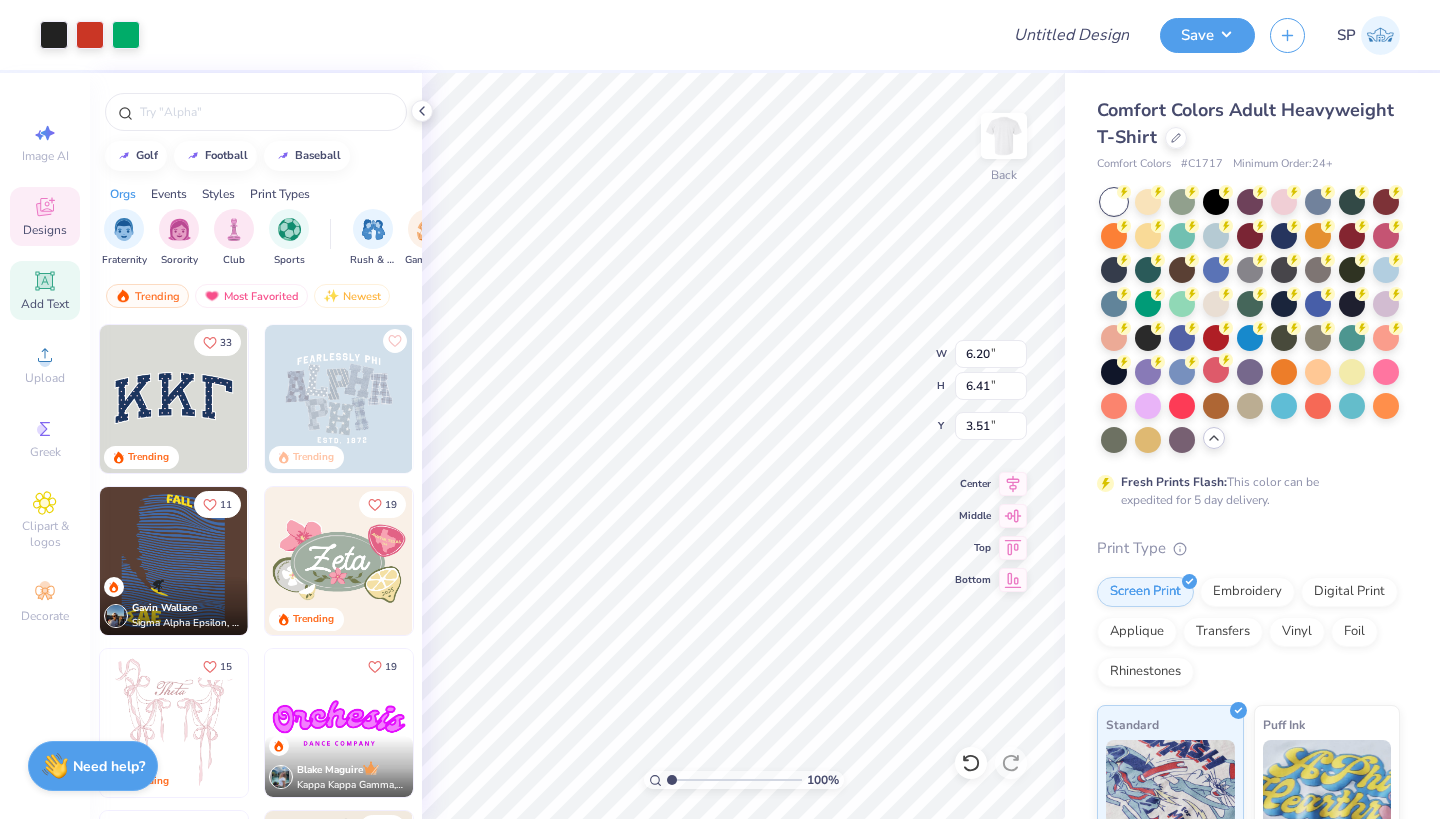 type on "1.62" 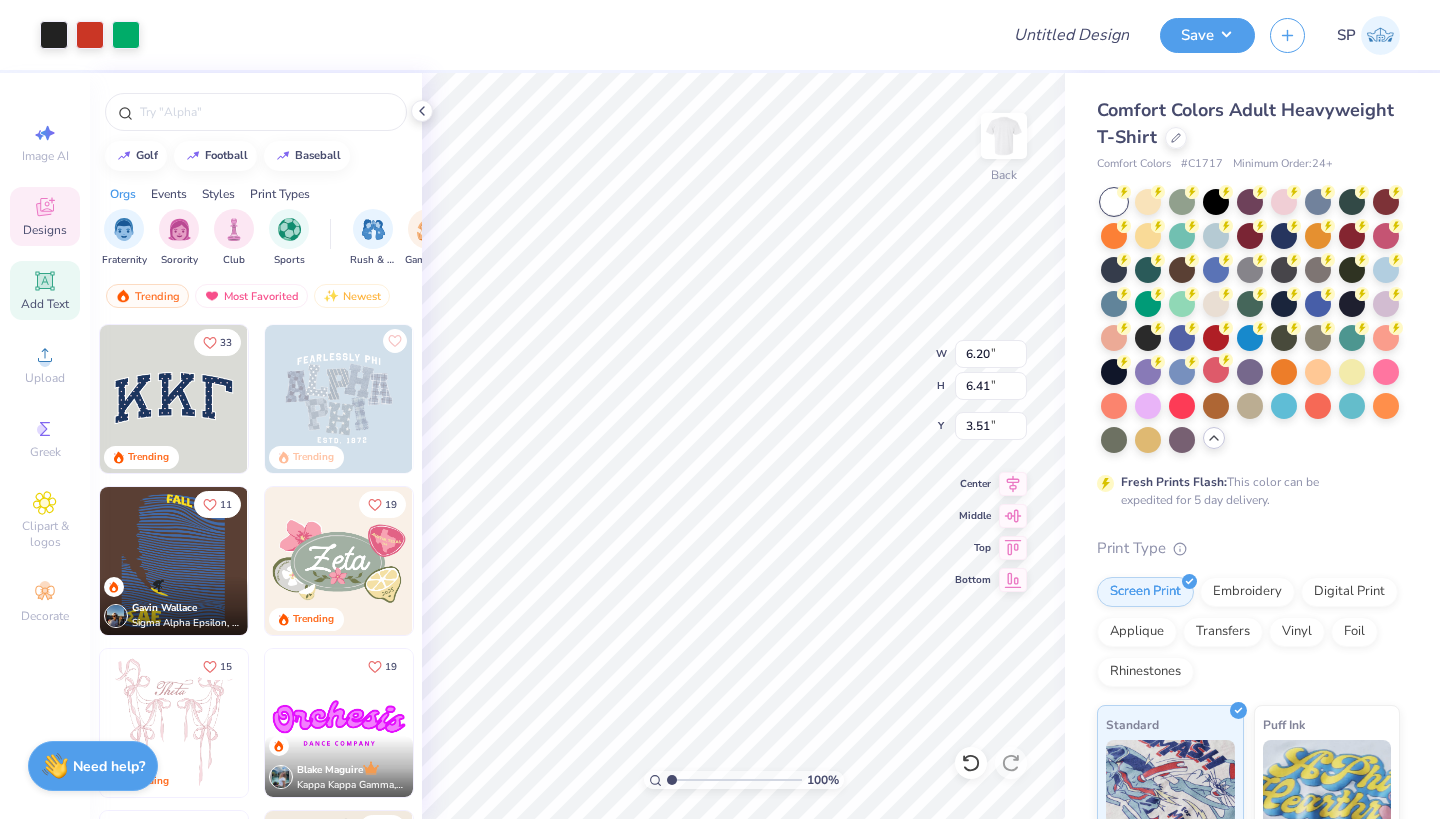 type on "11.69" 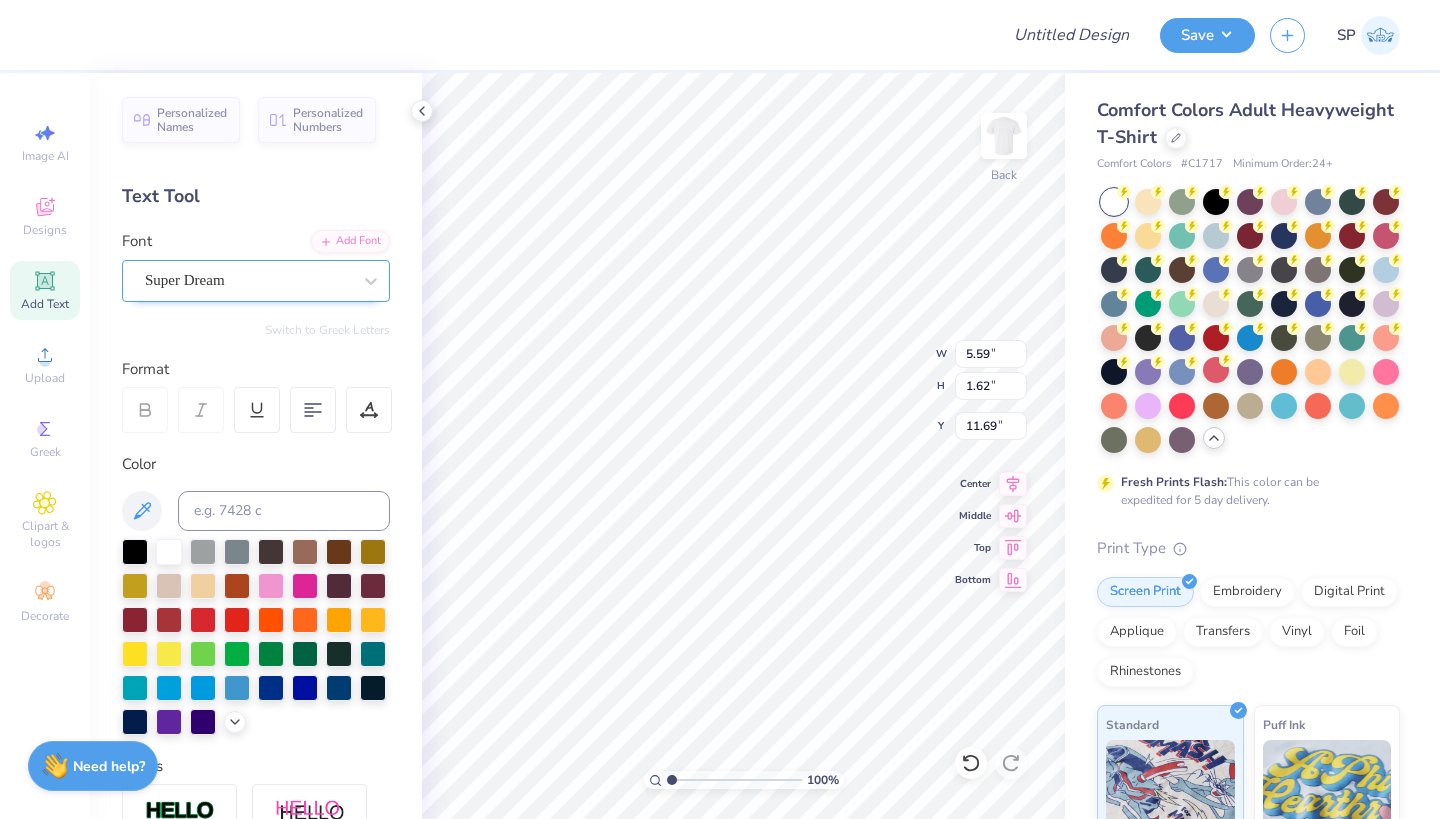 click at bounding box center (248, 280) 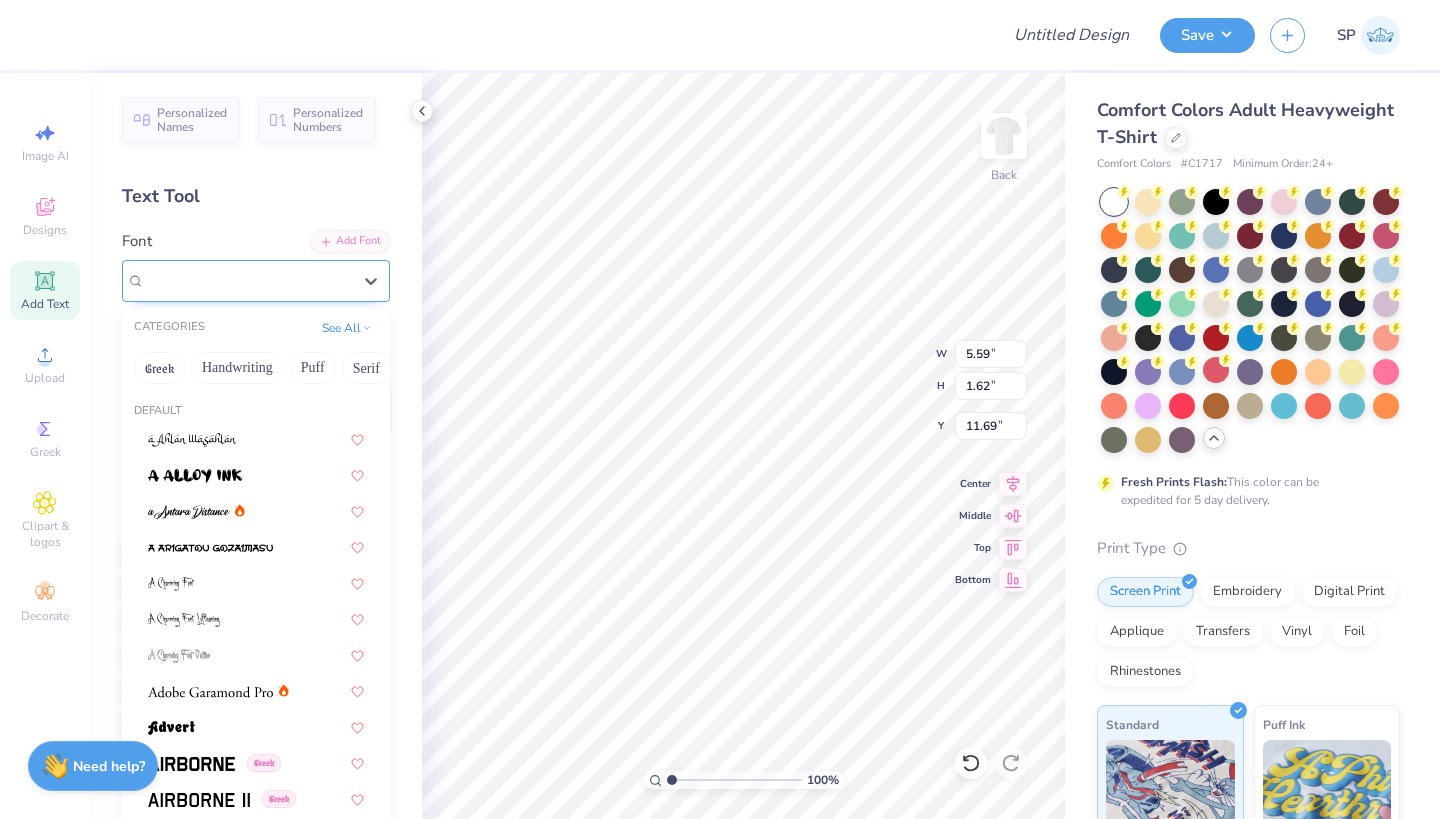 click at bounding box center [248, 280] 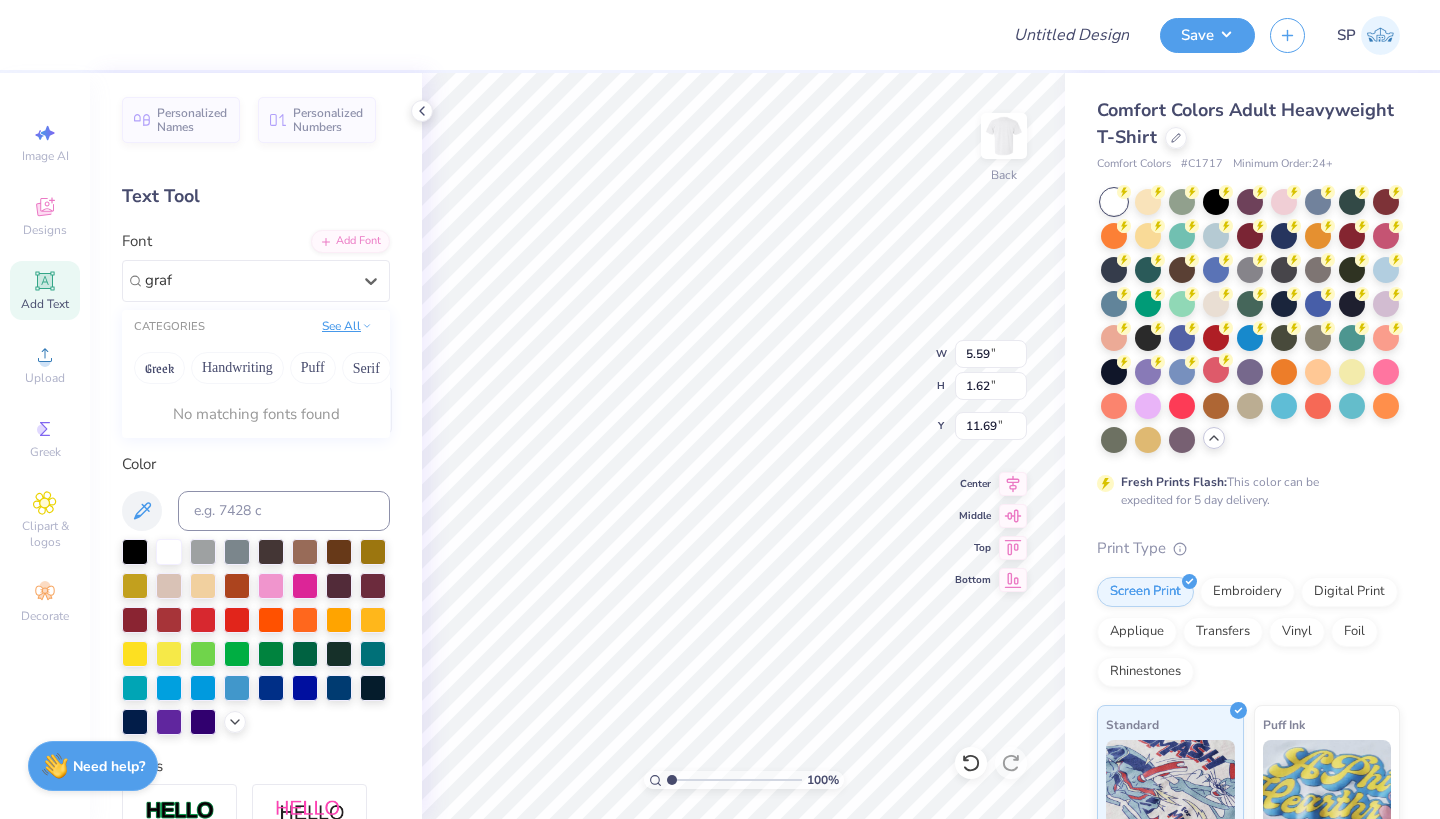 click on "See All" at bounding box center (347, 326) 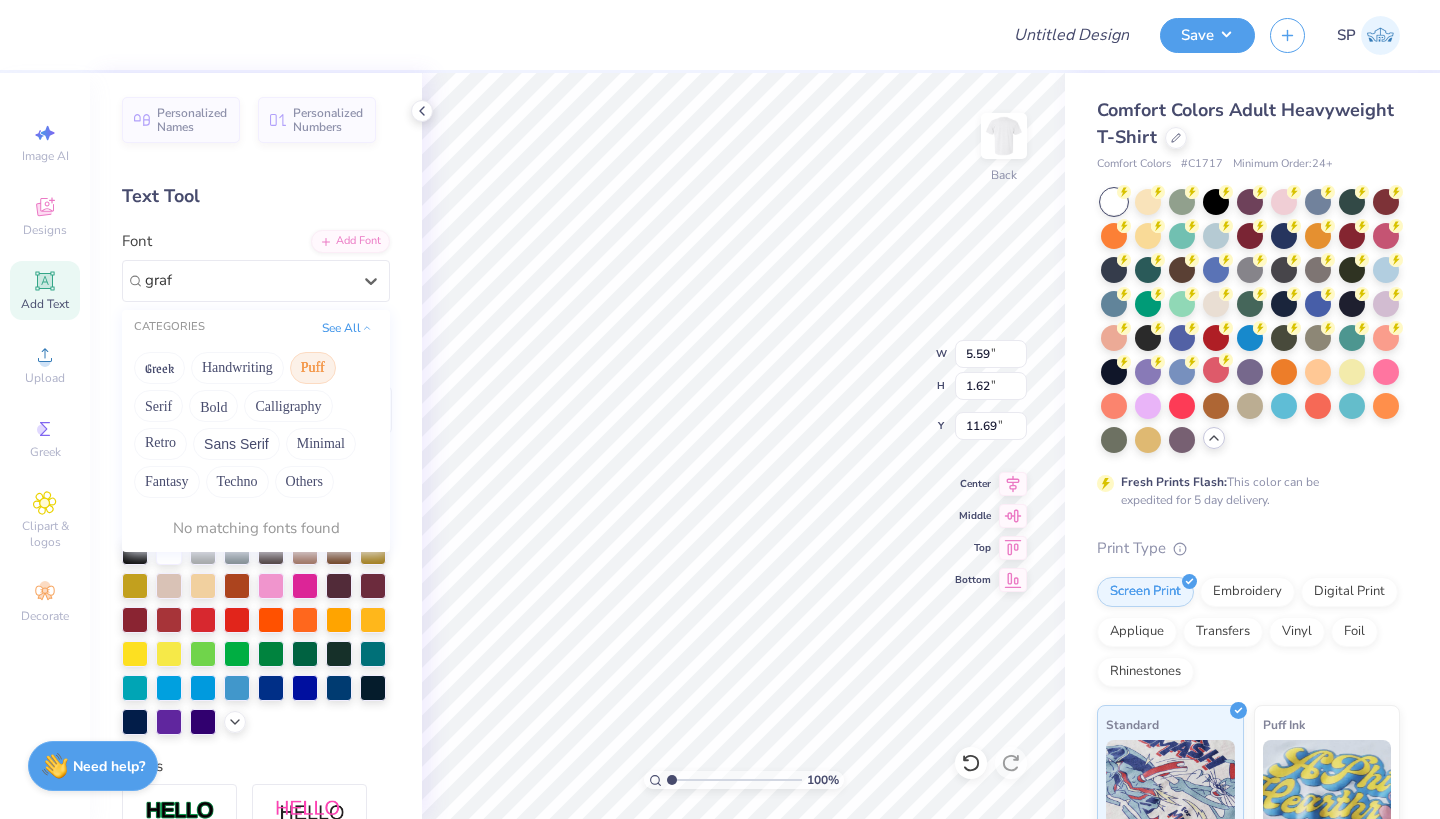 click on "Puff" at bounding box center [313, 368] 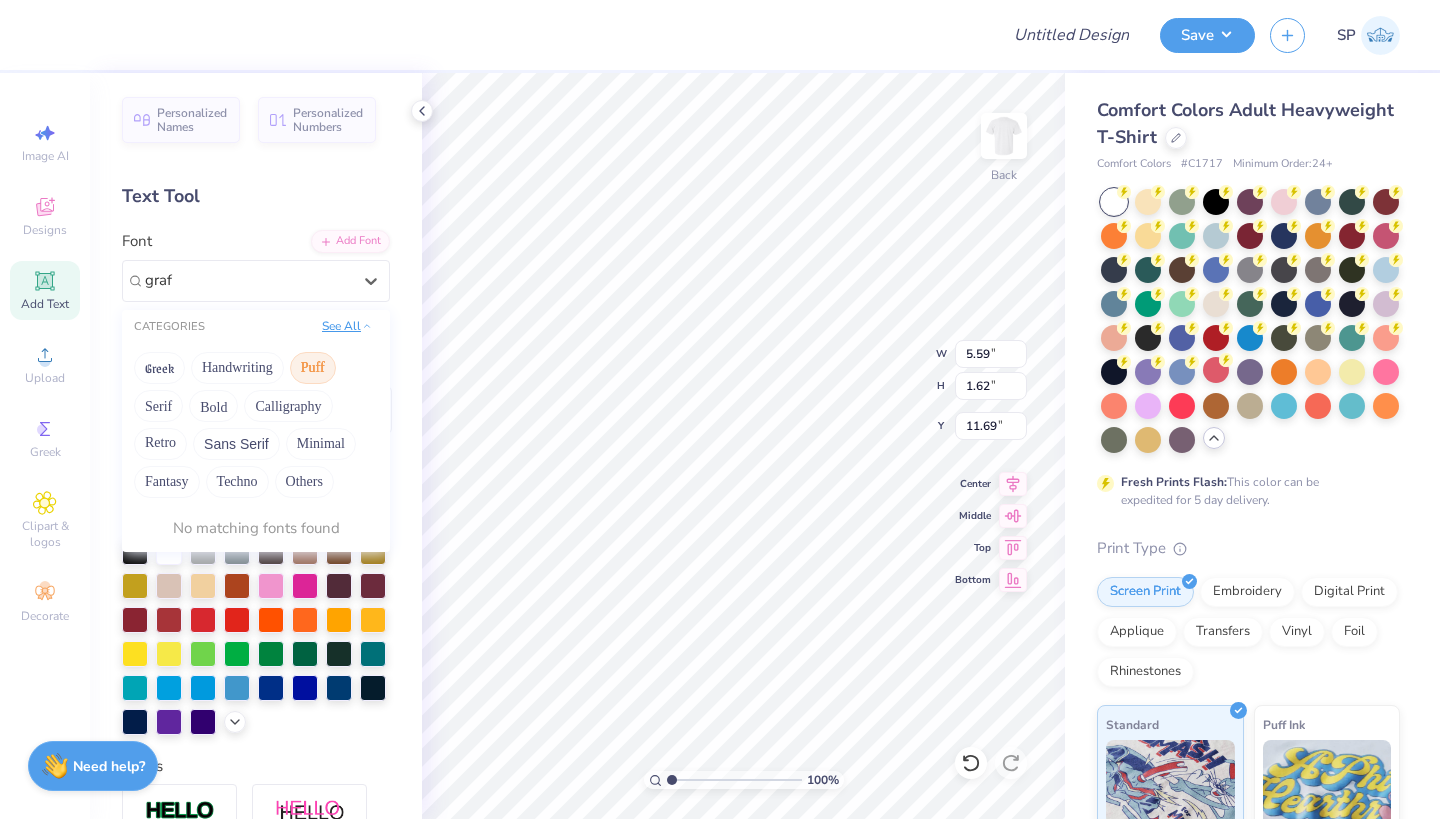 click on "See All" at bounding box center [347, 326] 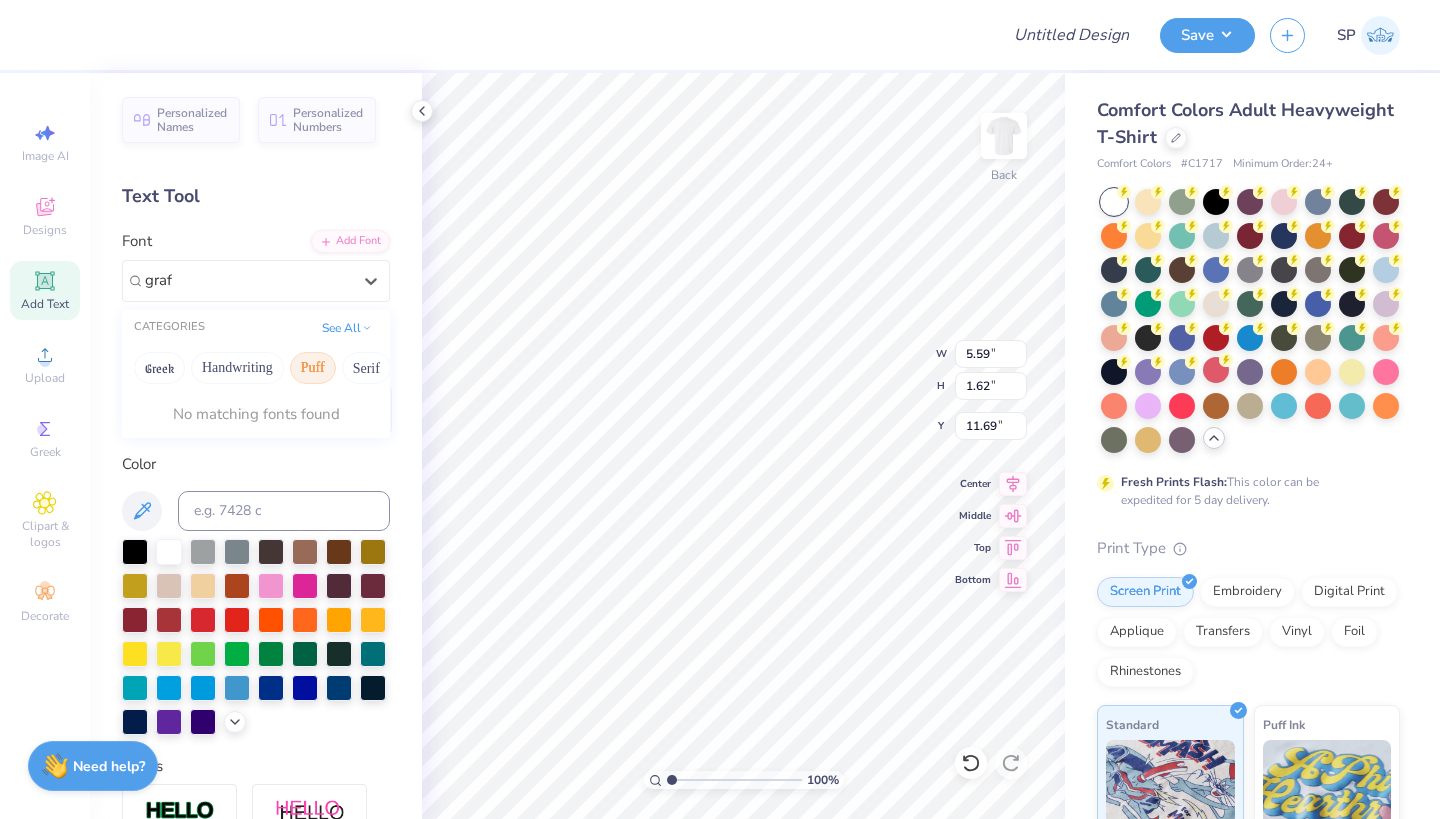 type on "graf" 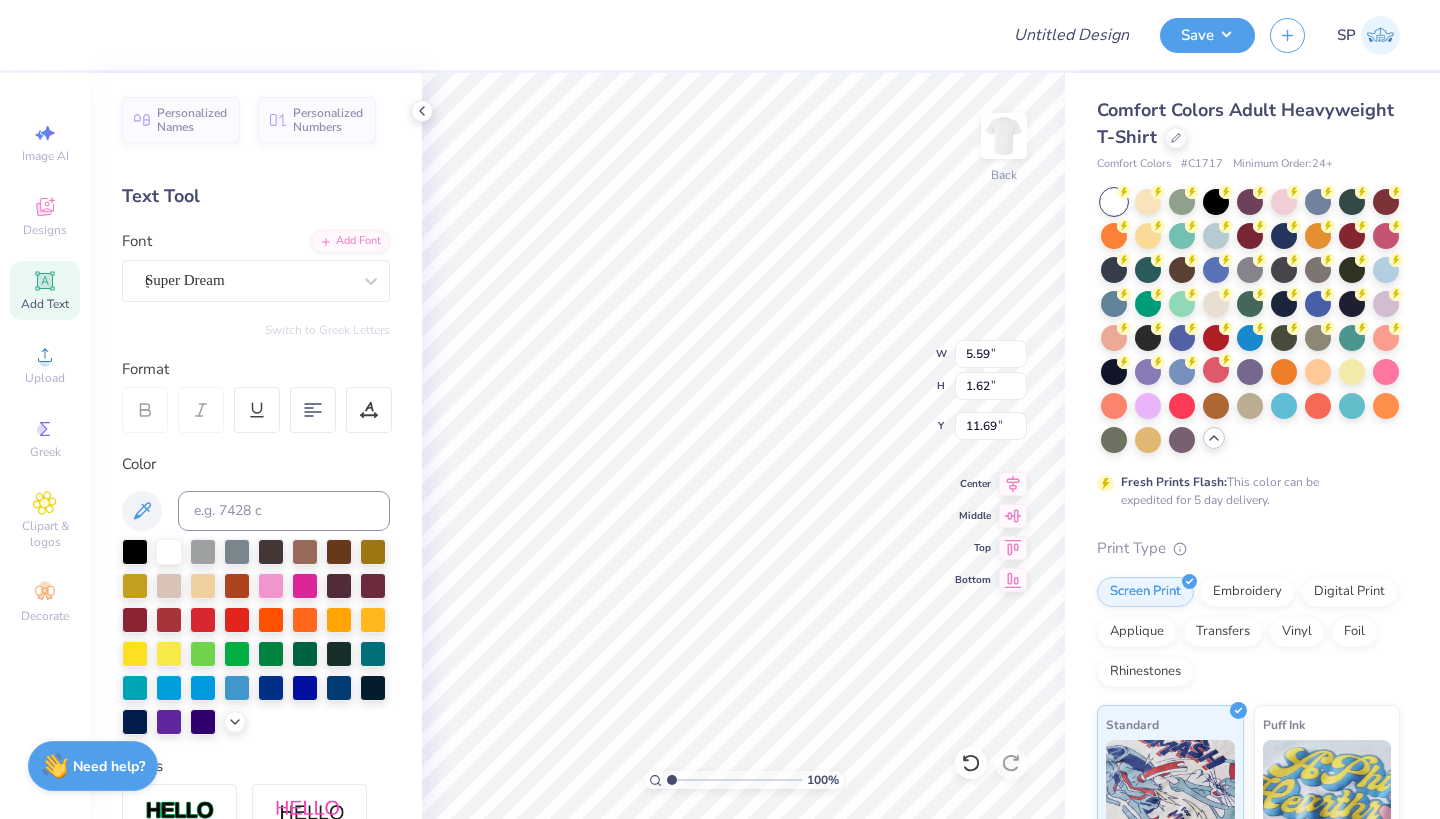 type 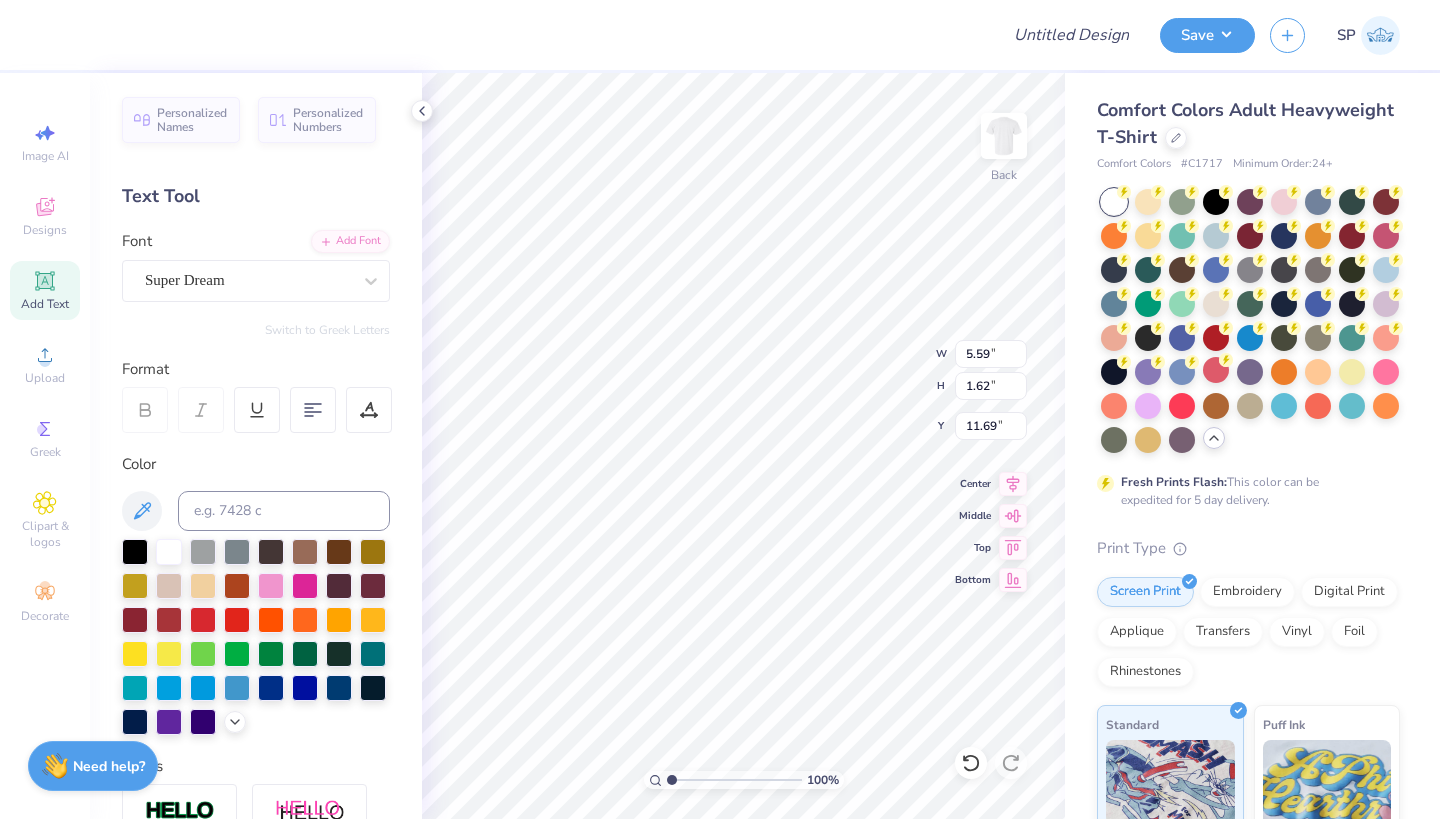 click on "Personalized Names Personalized Numbers Text Tool  Add Font Font Super Dream Switch to Greek Letters Format Color Styles Text Shape" at bounding box center [256, 446] 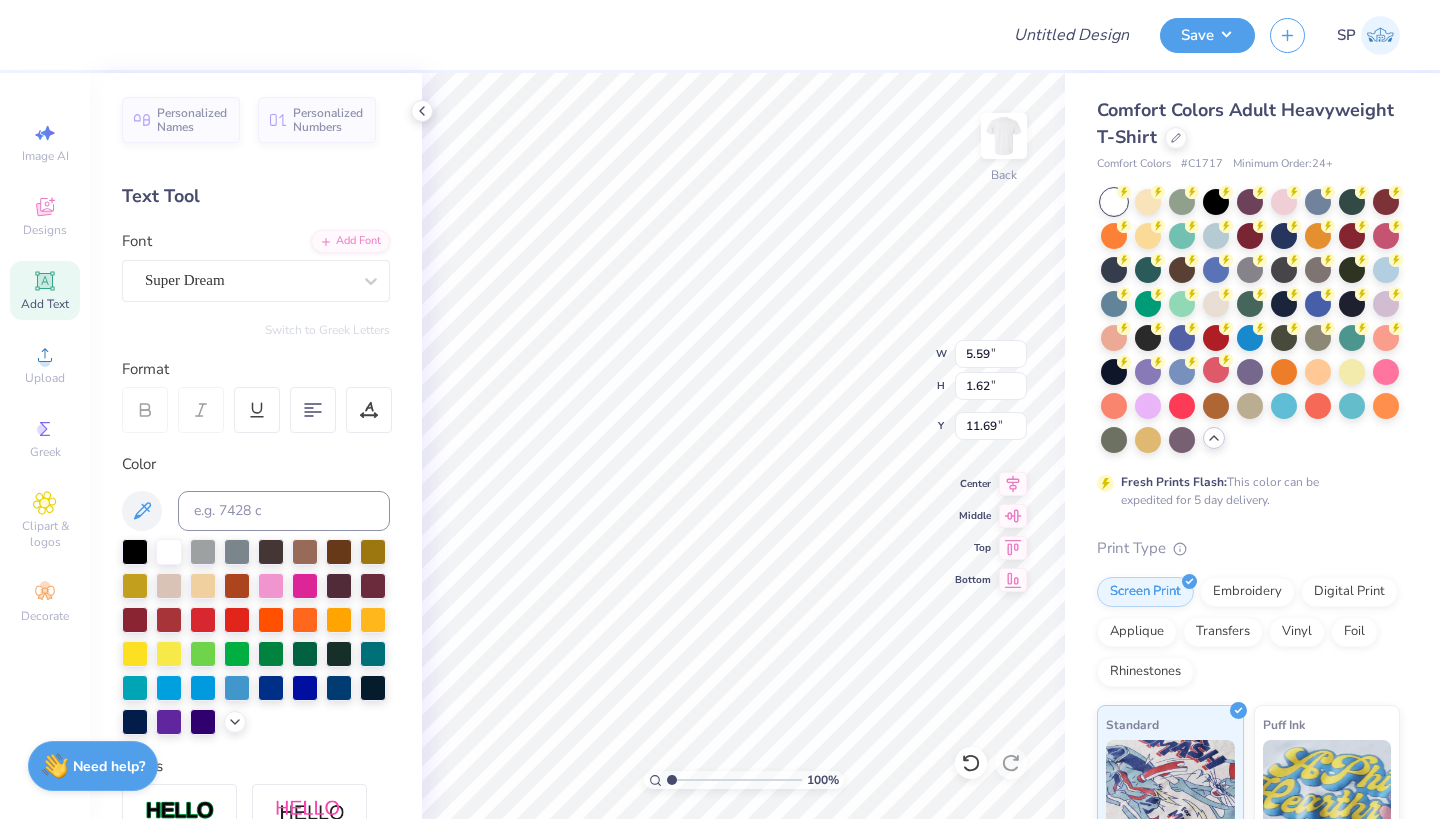 scroll, scrollTop: -1, scrollLeft: 0, axis: vertical 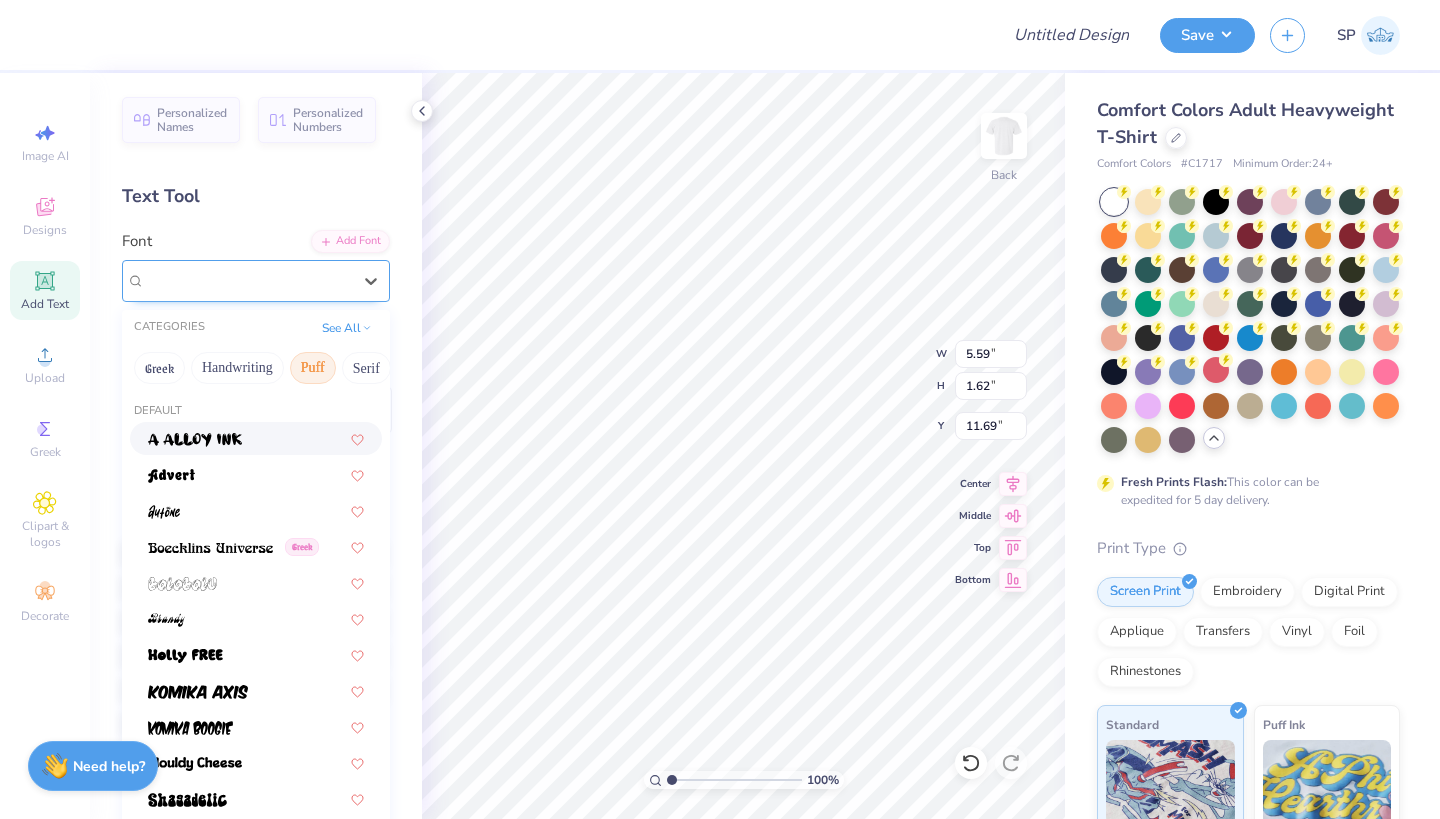 click at bounding box center [248, 280] 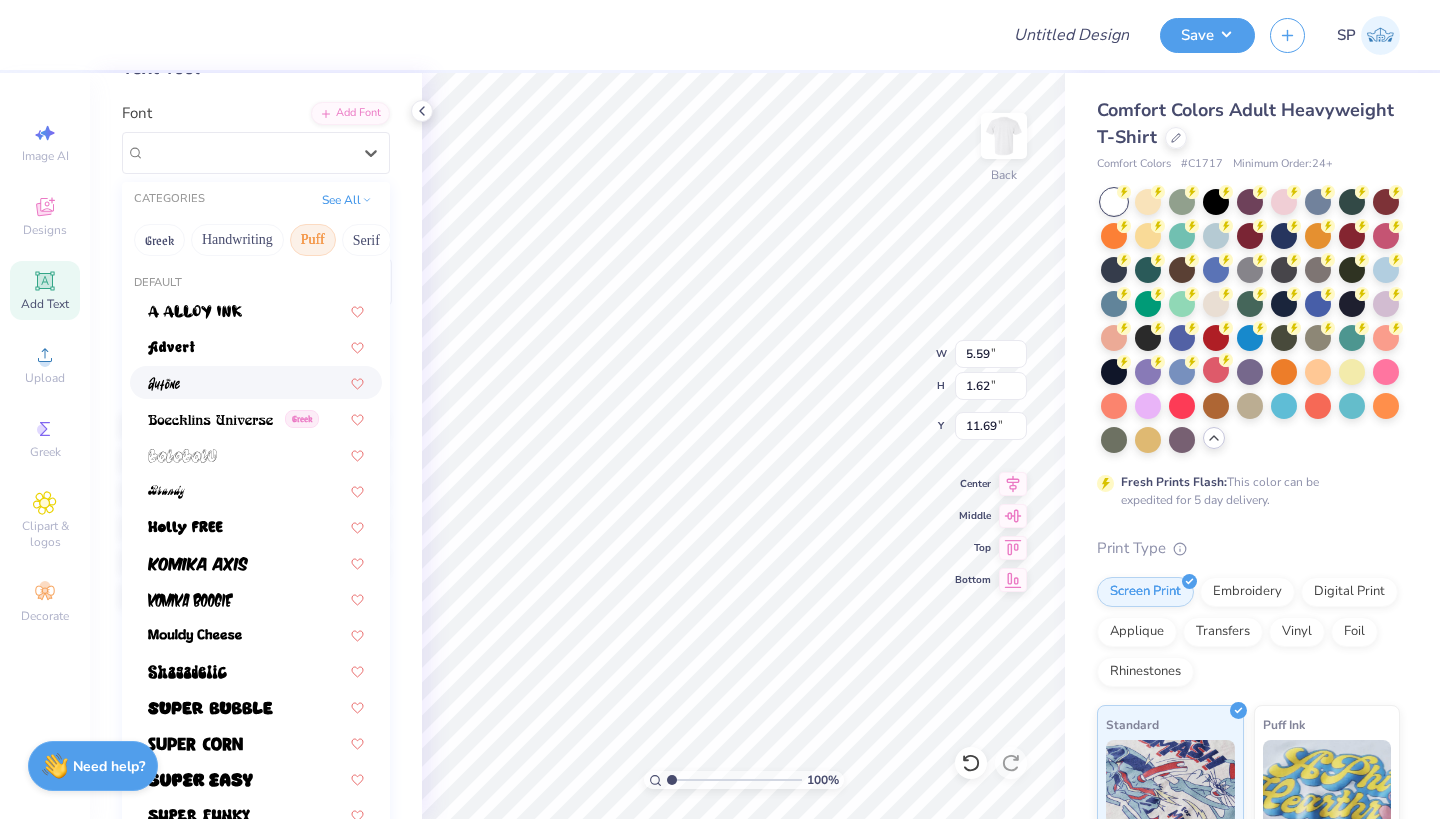 scroll, scrollTop: 207, scrollLeft: 0, axis: vertical 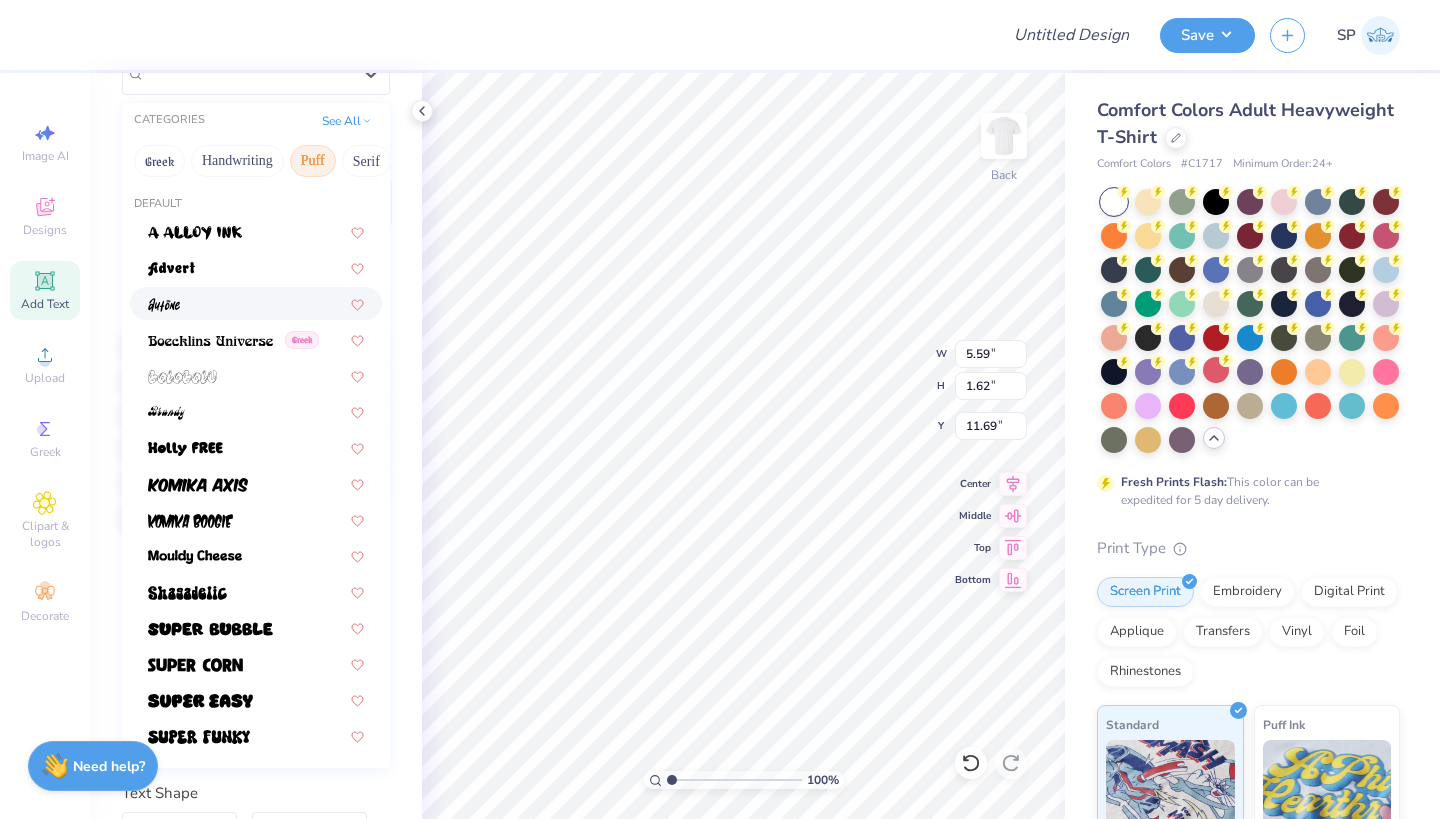 click at bounding box center (256, 303) 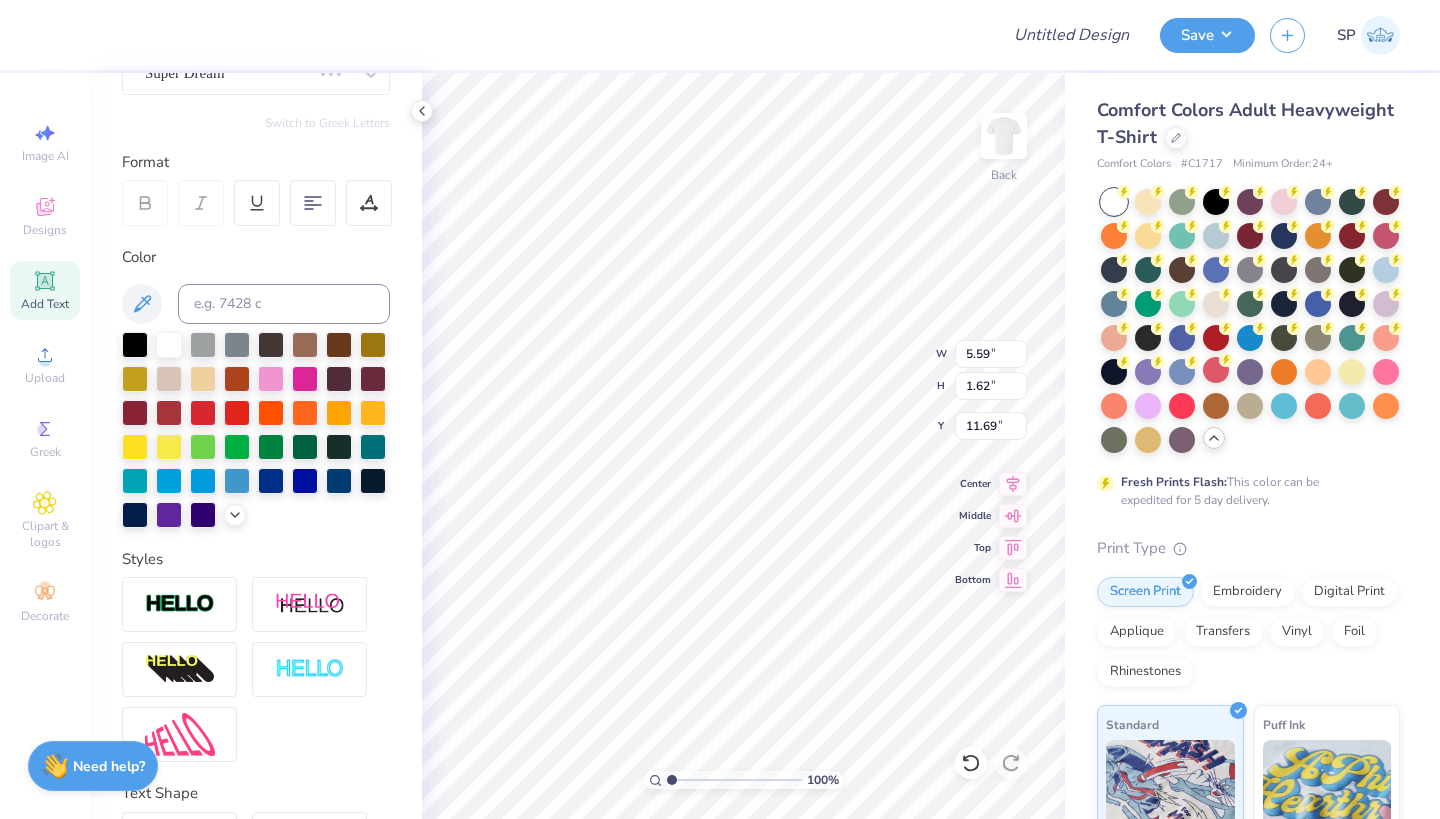 type on "3.70" 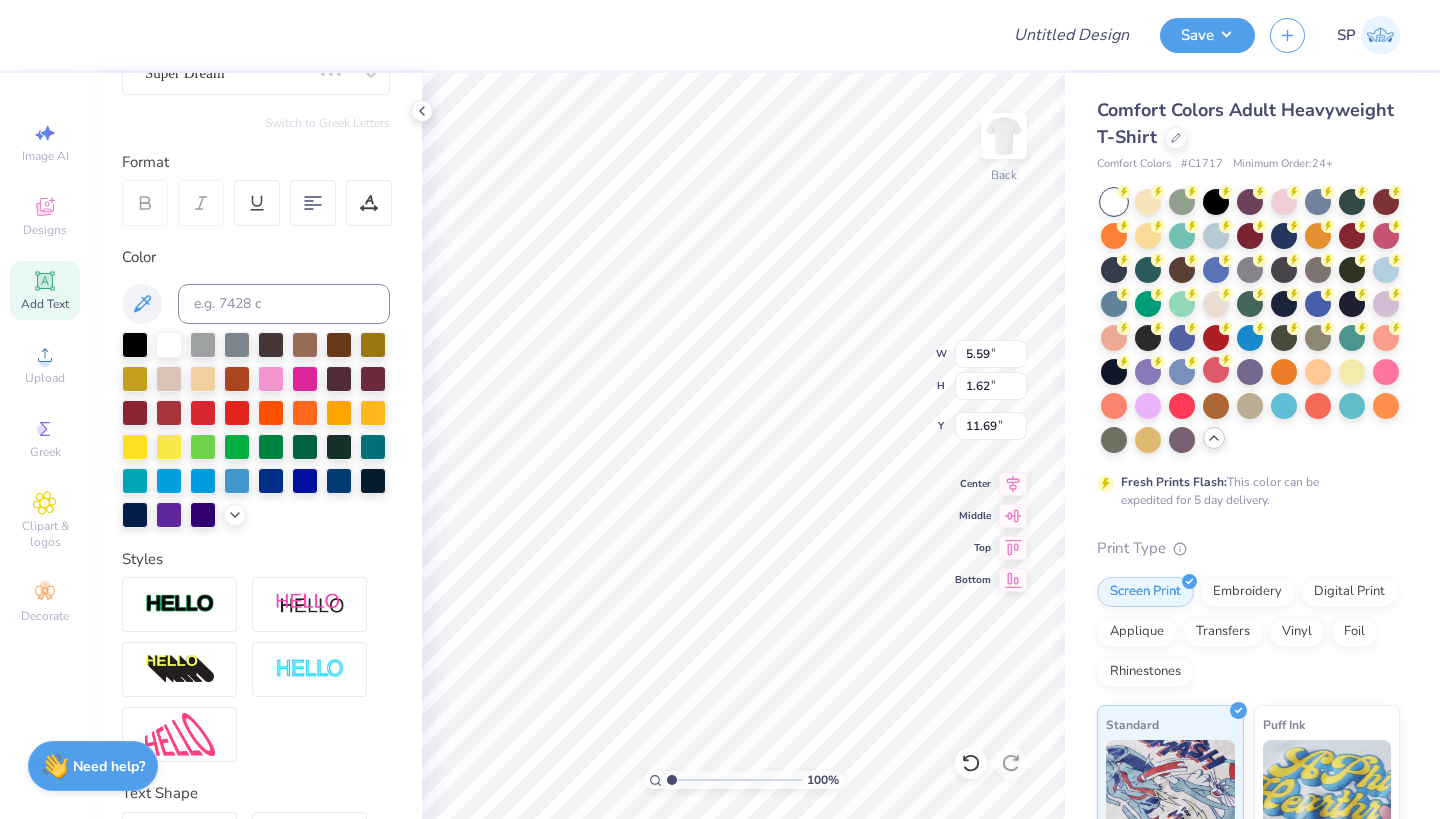 type on "1.97" 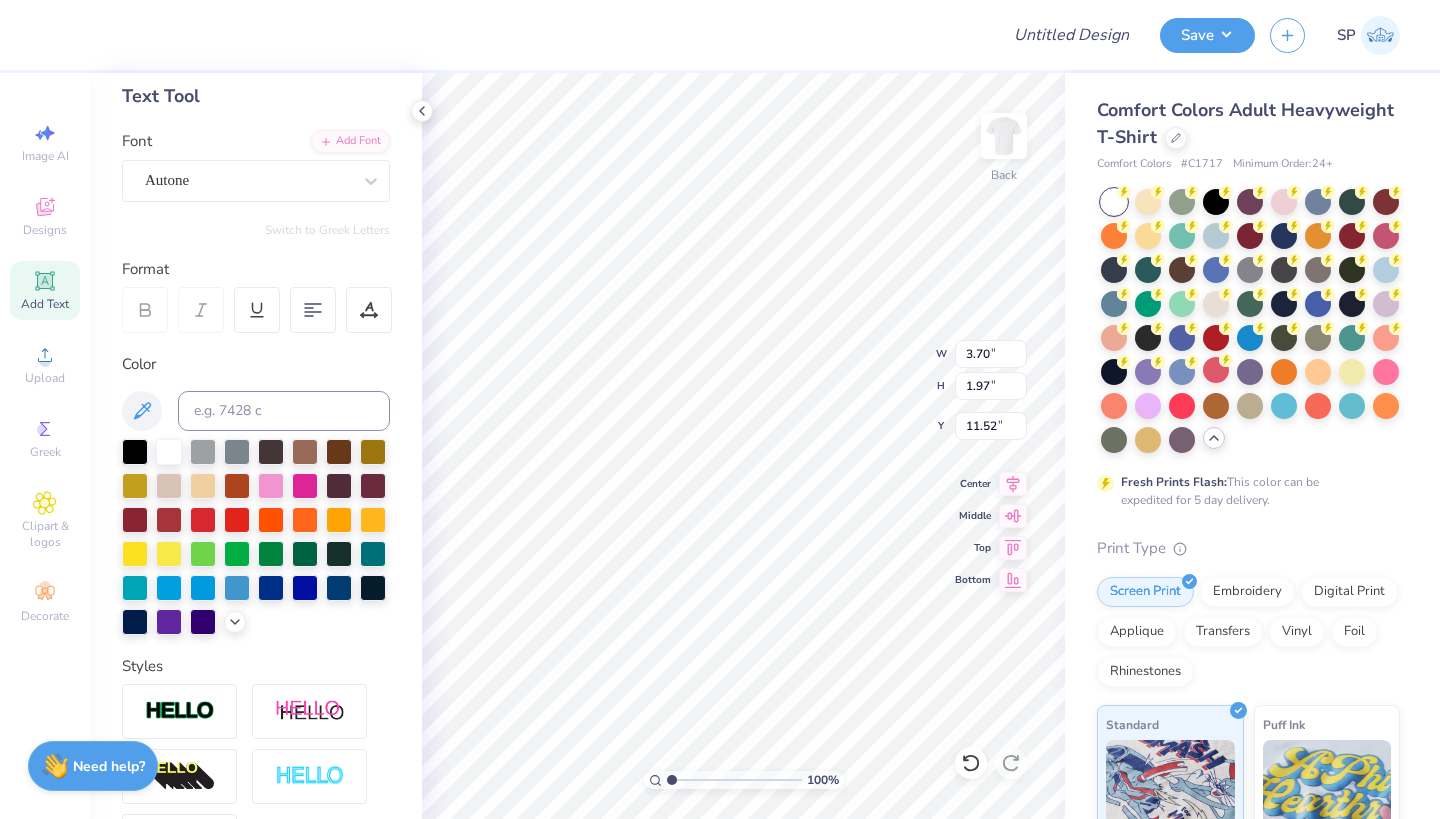 scroll, scrollTop: 97, scrollLeft: 0, axis: vertical 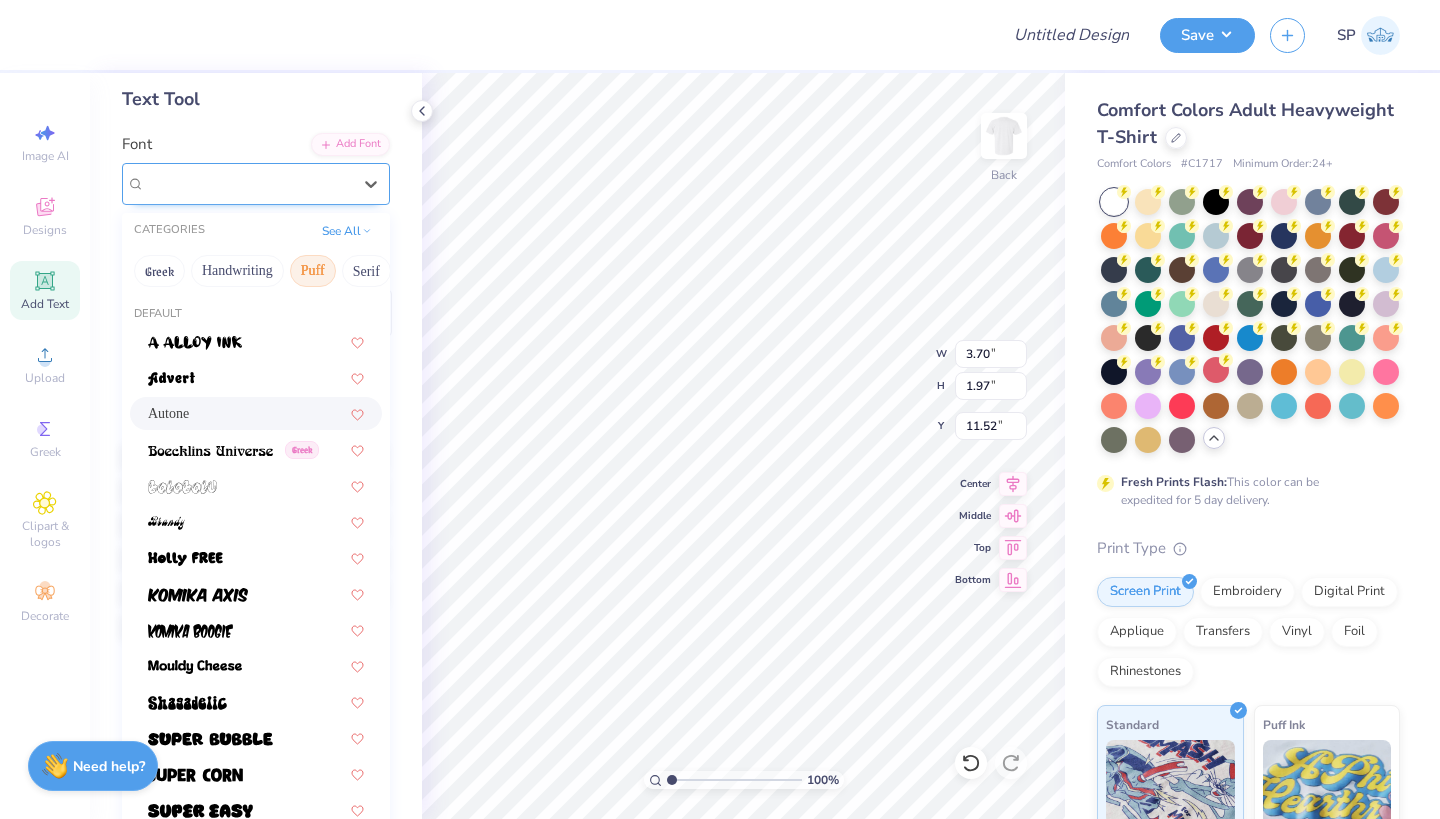 click on "Autone" at bounding box center (248, 183) 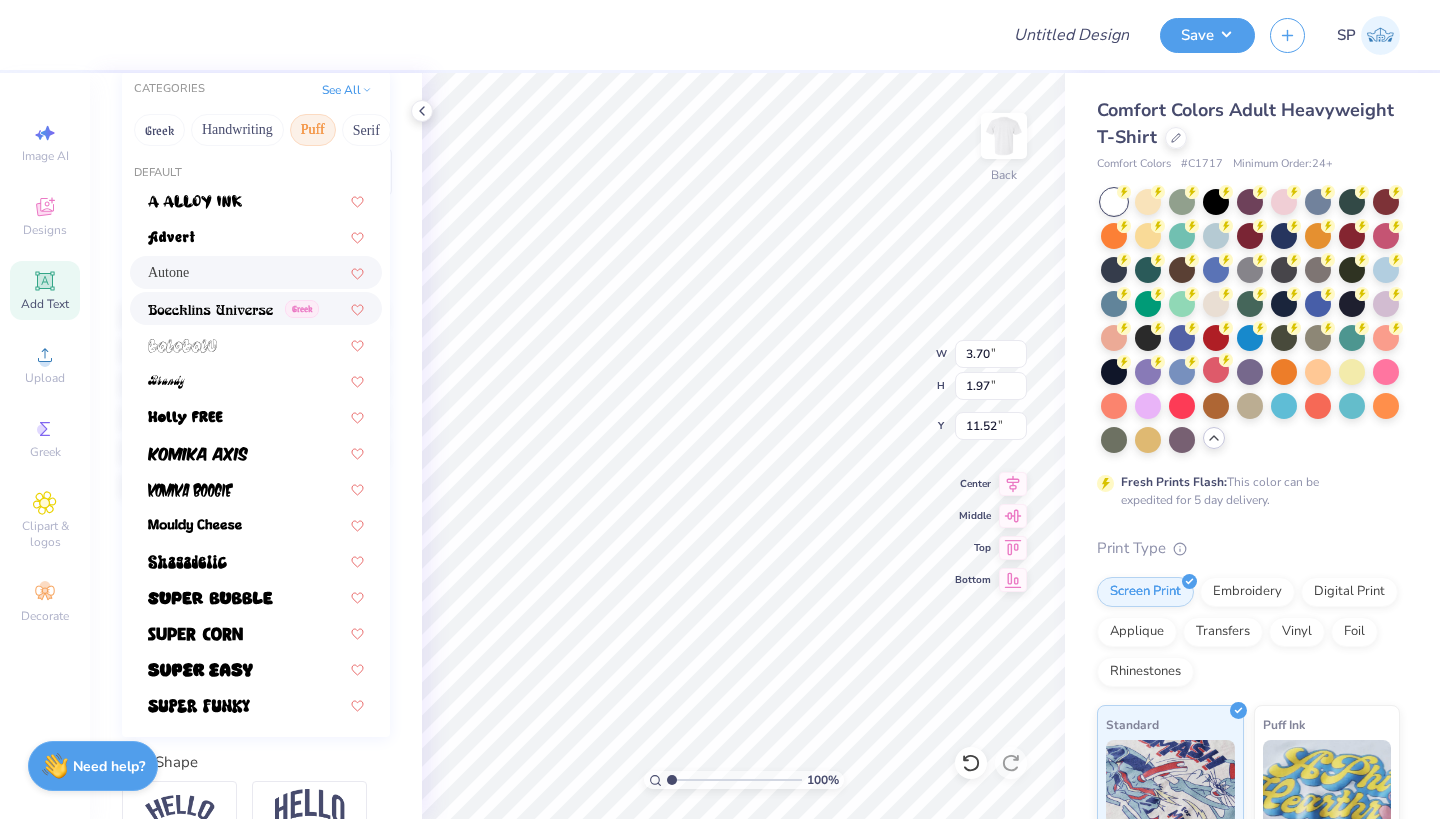 scroll, scrollTop: 309, scrollLeft: 0, axis: vertical 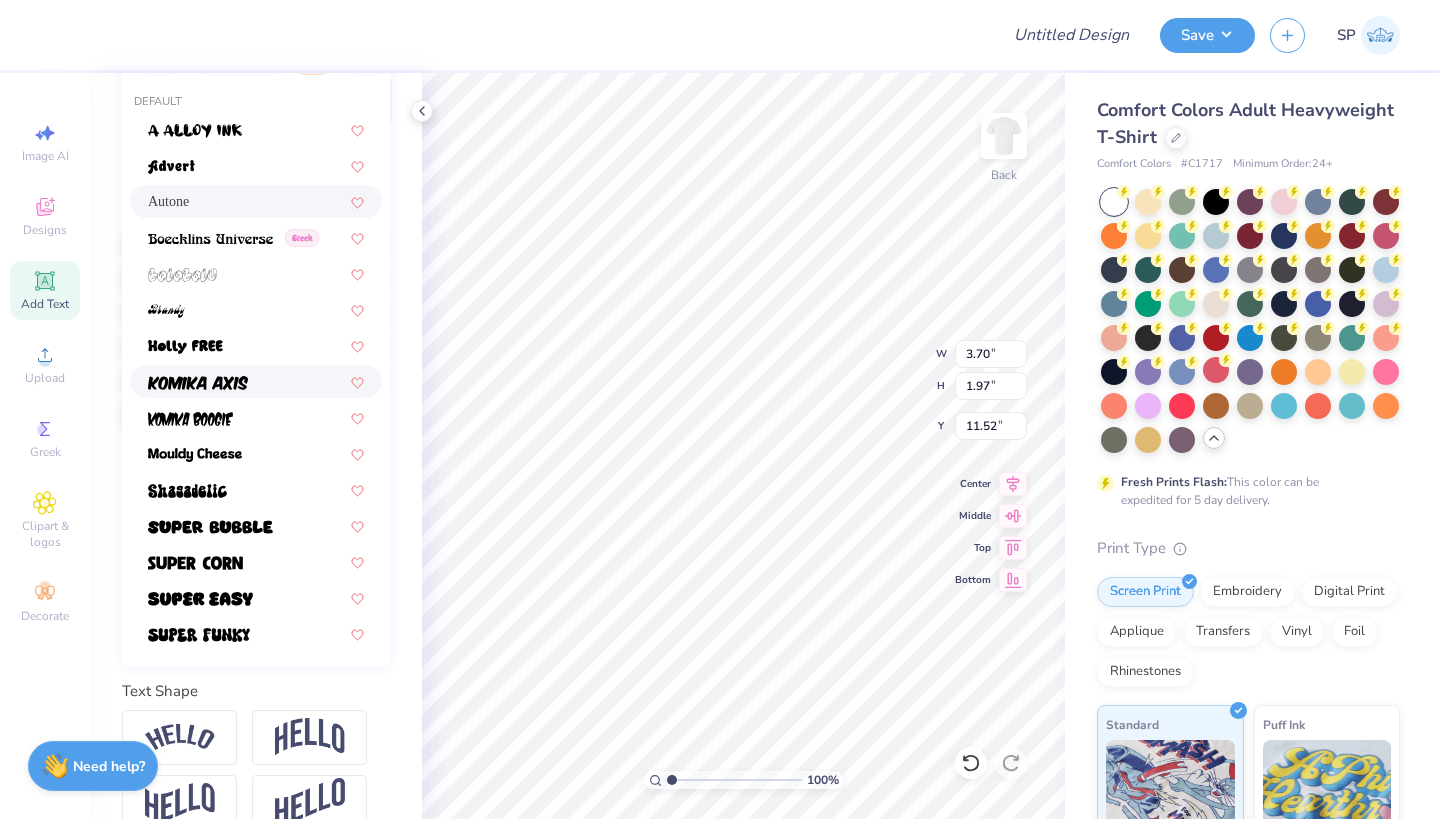 click at bounding box center (256, 381) 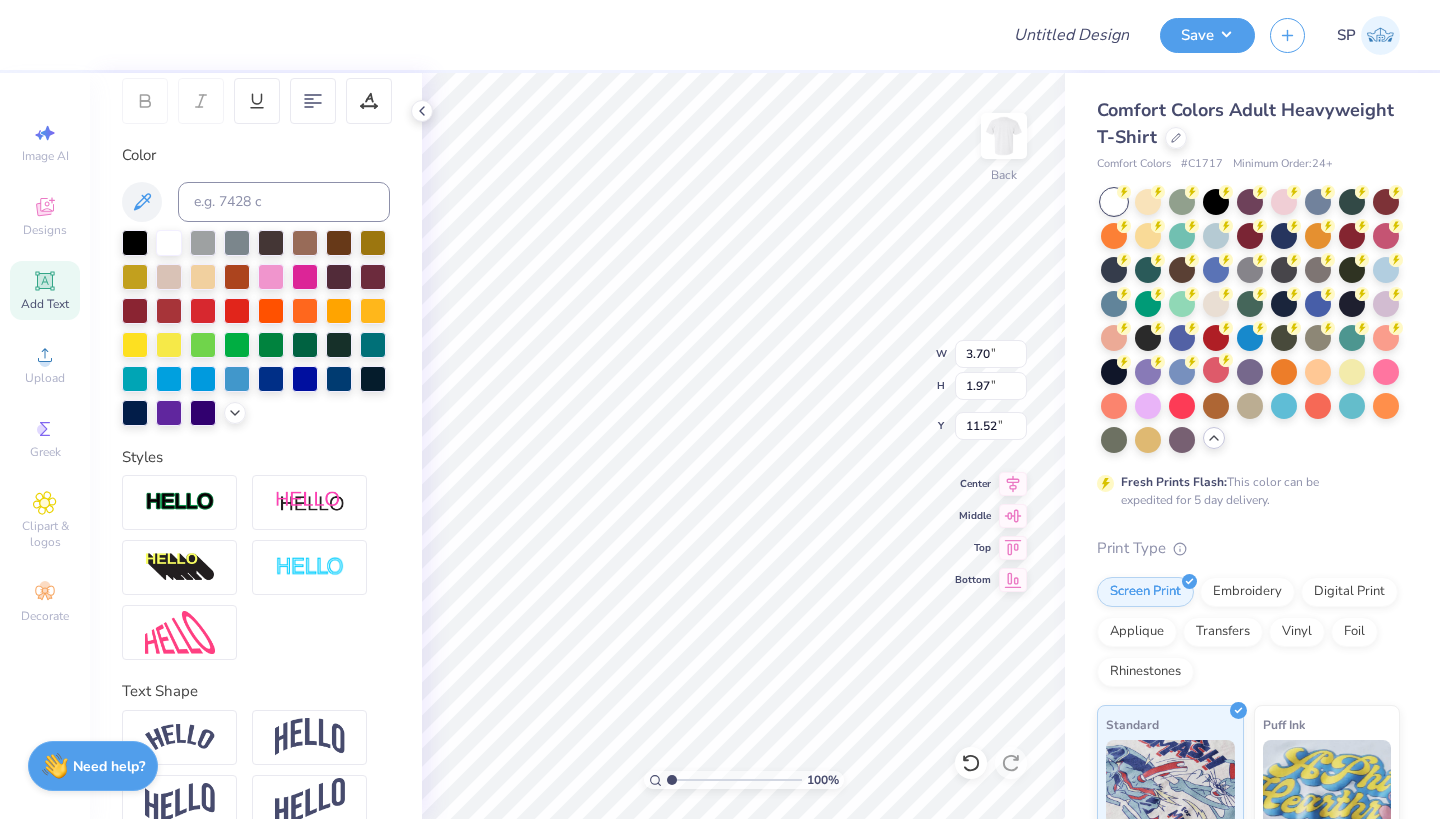 type on "6.18" 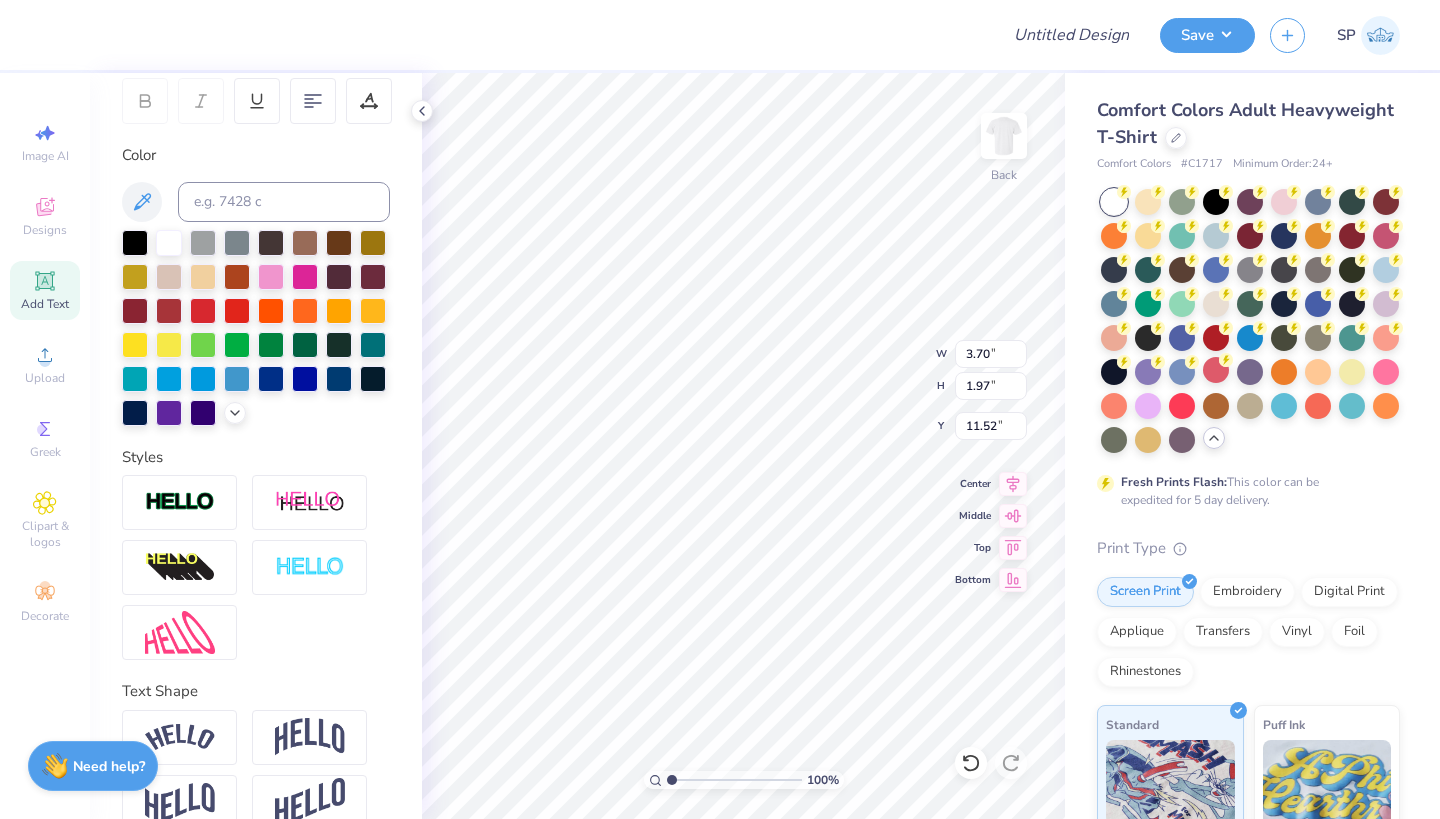 type on "2.09" 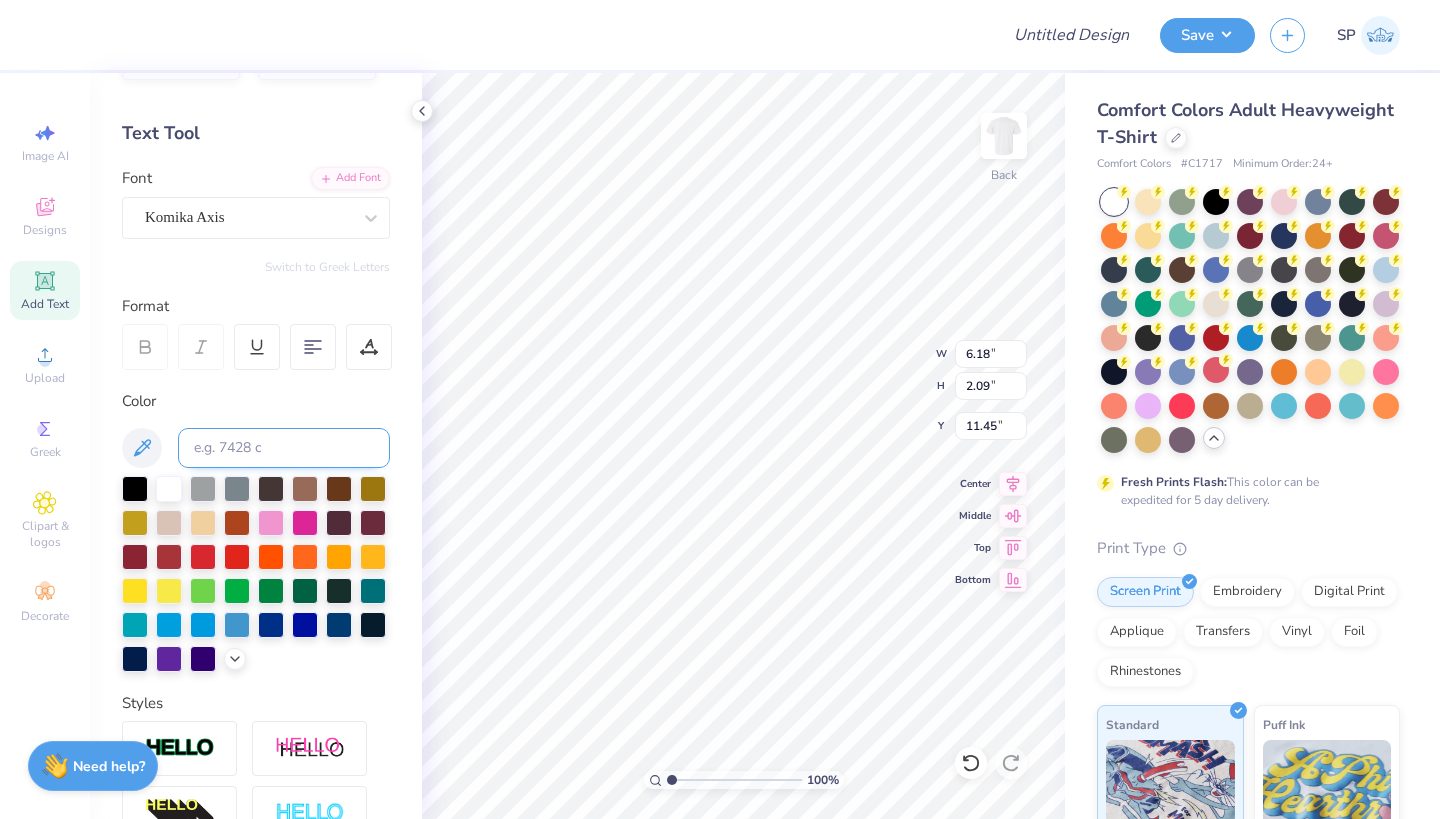 scroll, scrollTop: 30, scrollLeft: 0, axis: vertical 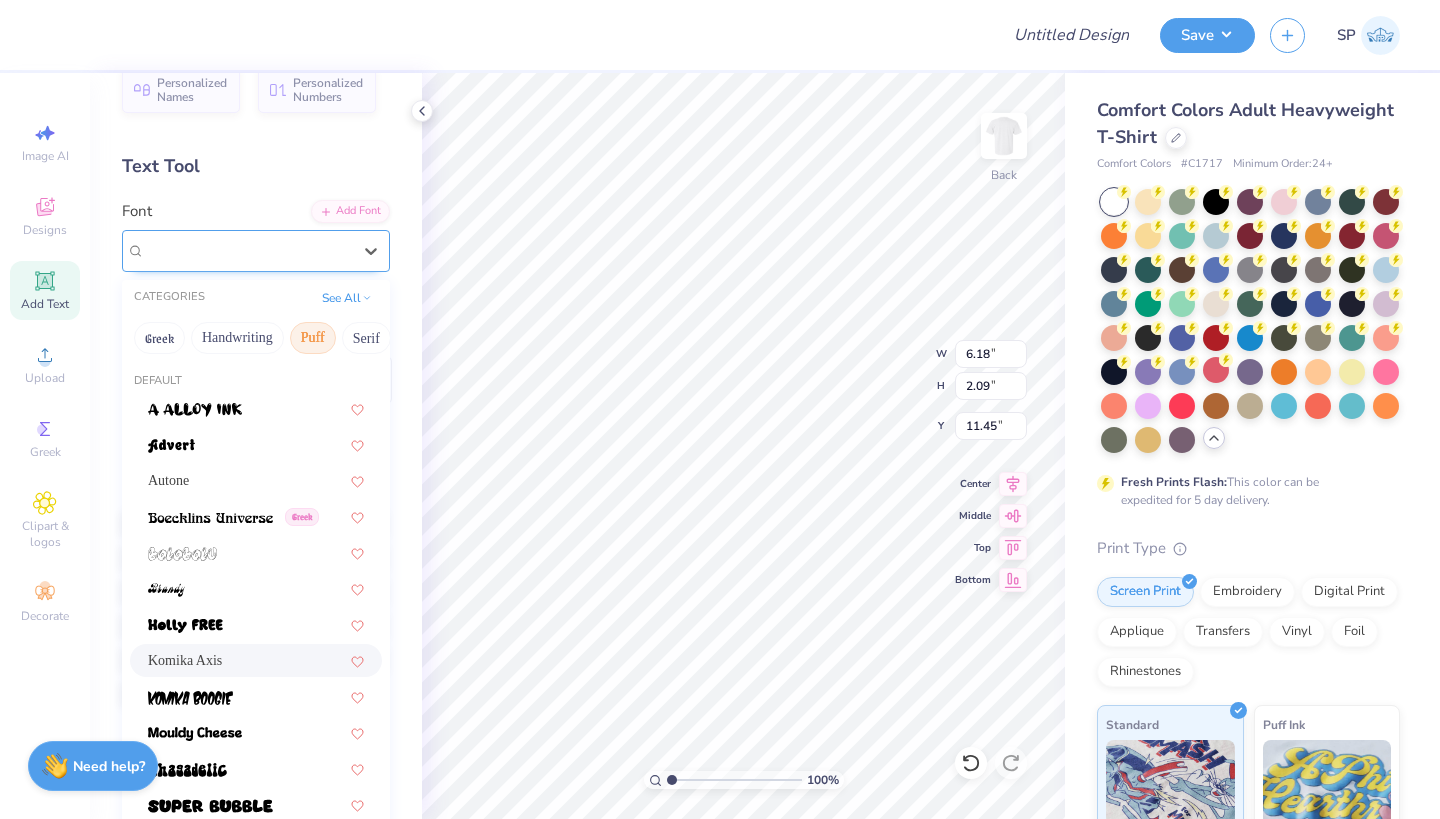 click on "Komika Axis" at bounding box center [248, 250] 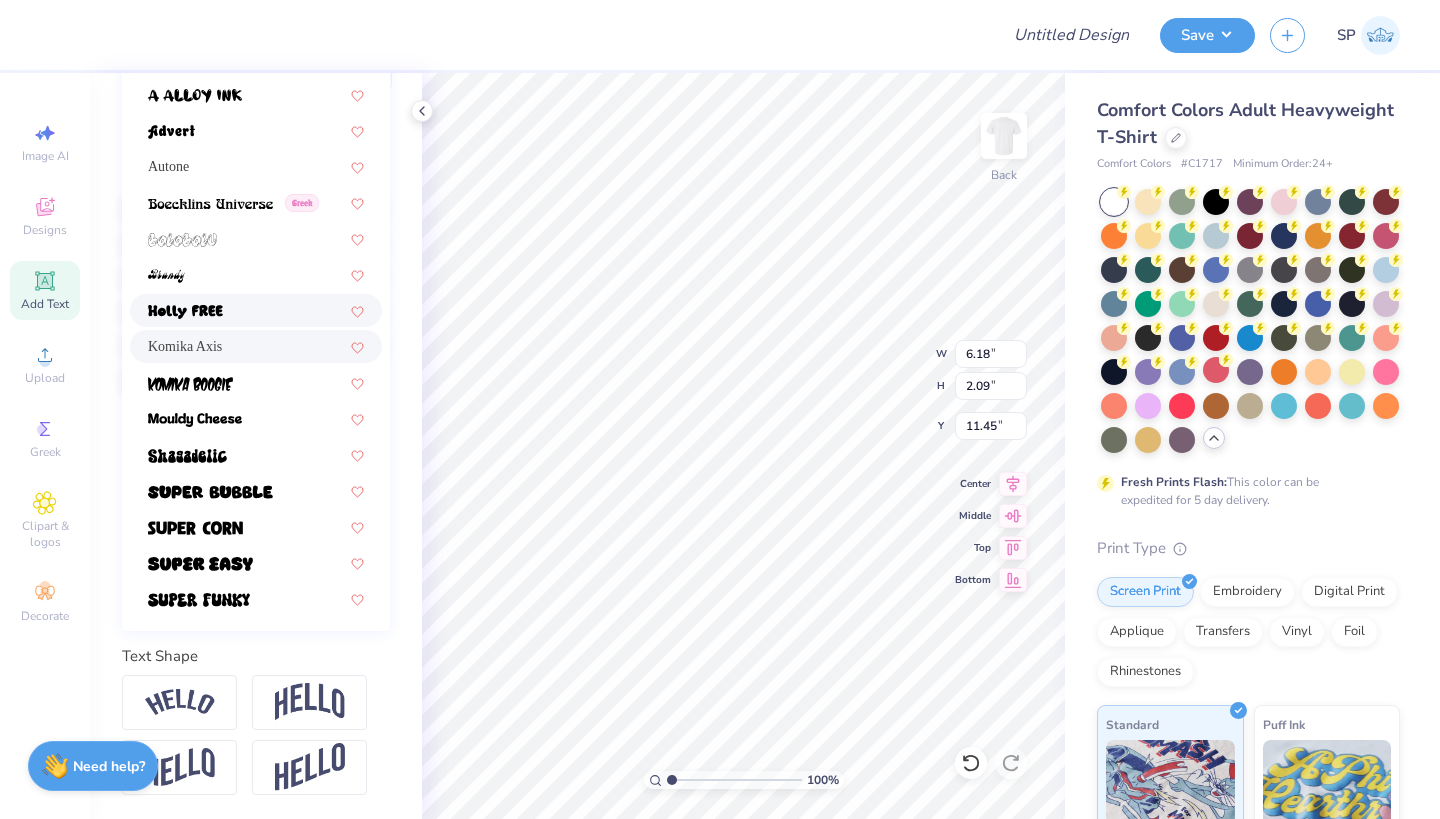 scroll, scrollTop: 0, scrollLeft: 0, axis: both 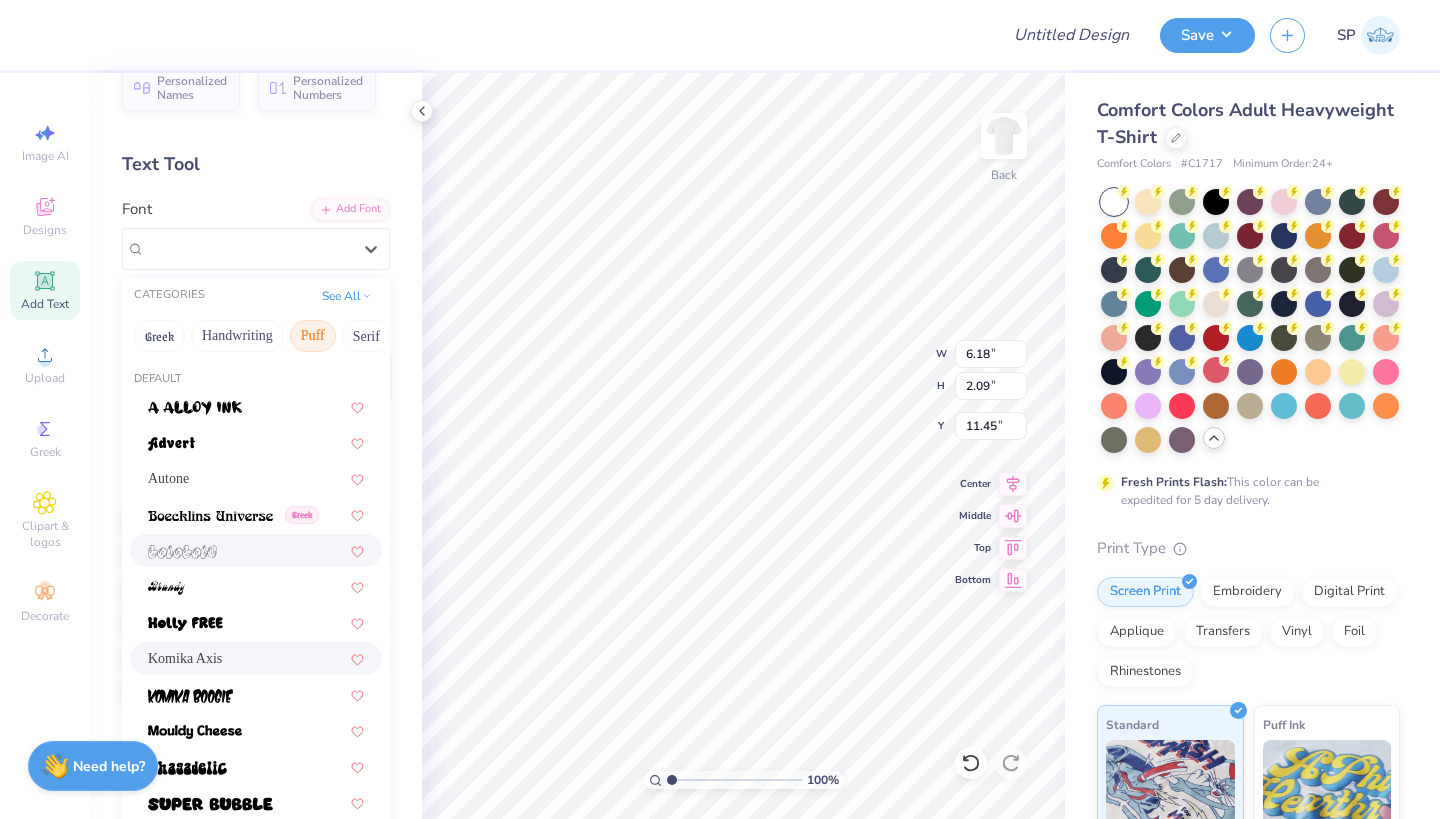 click at bounding box center (256, 550) 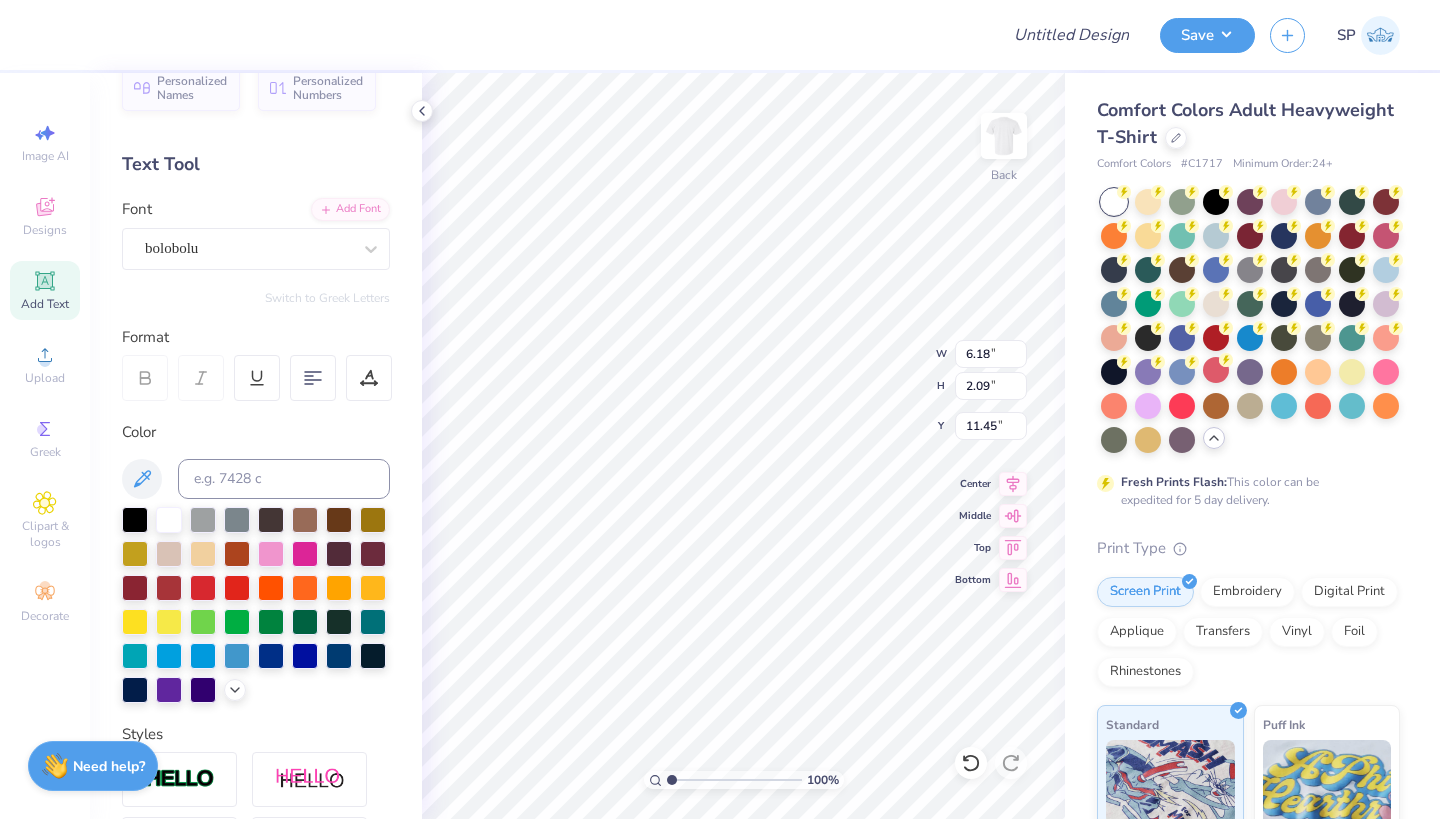 type on "5.85" 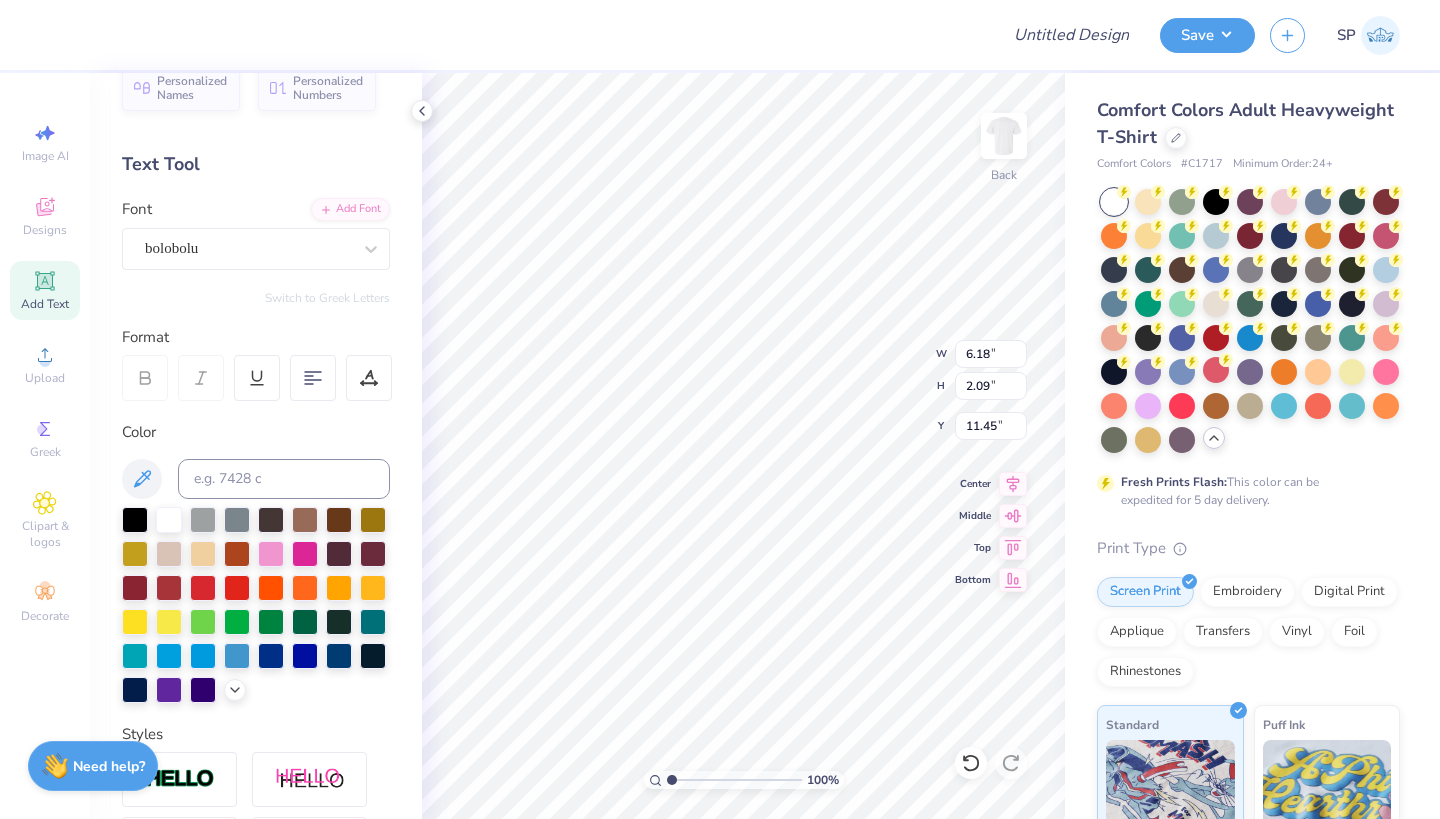 type on "2.04" 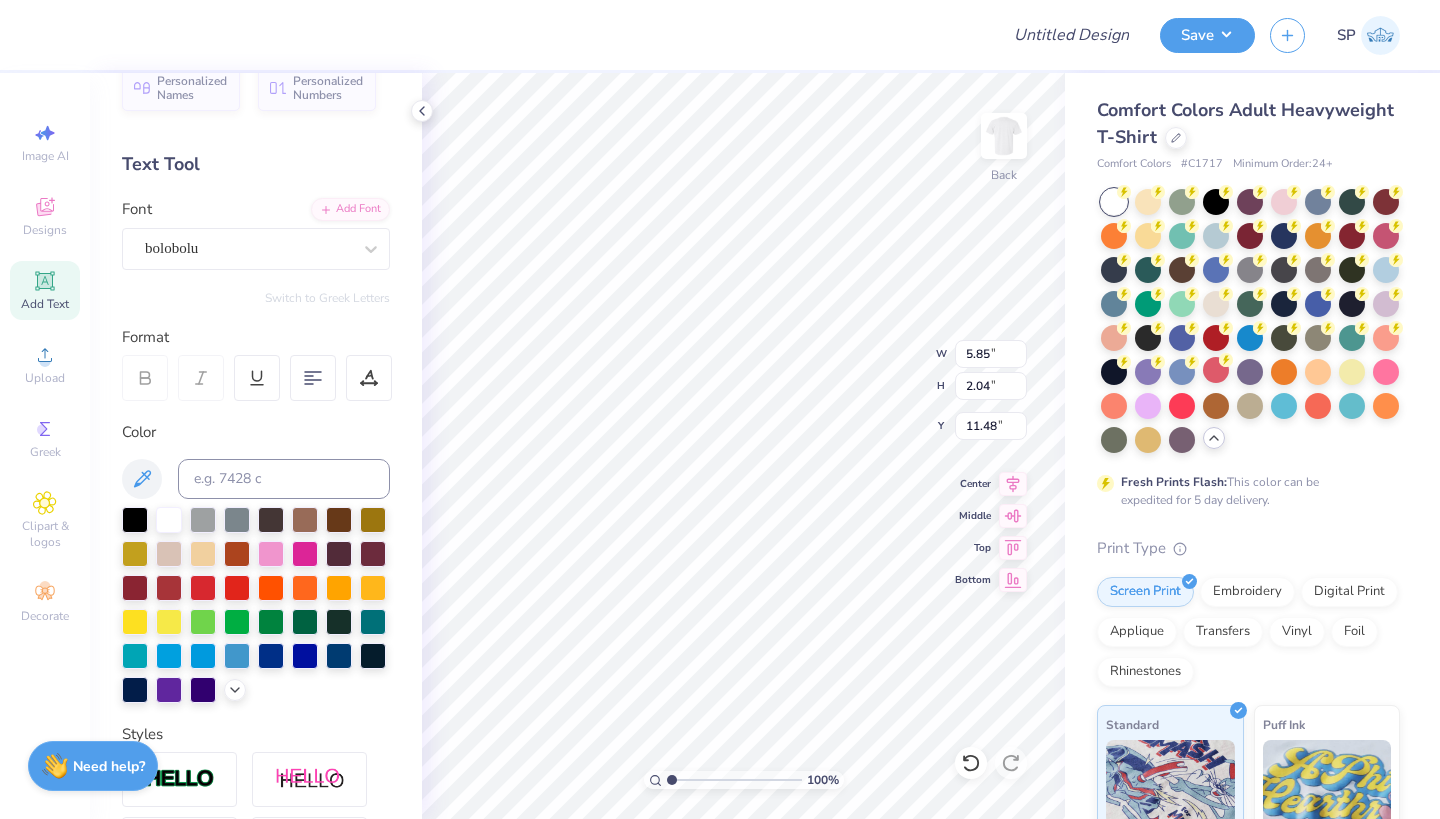 scroll, scrollTop: 0, scrollLeft: 1, axis: horizontal 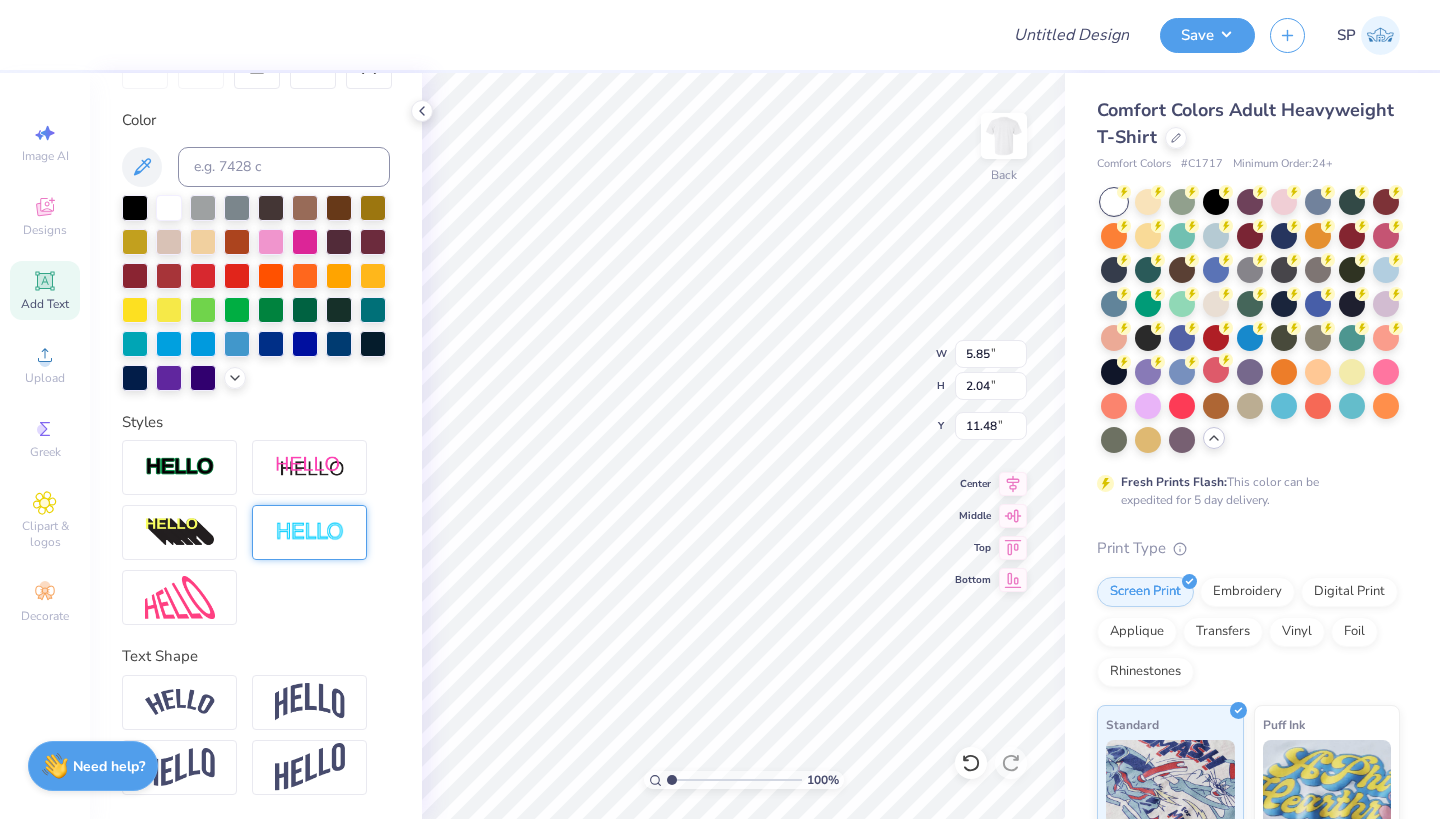 type 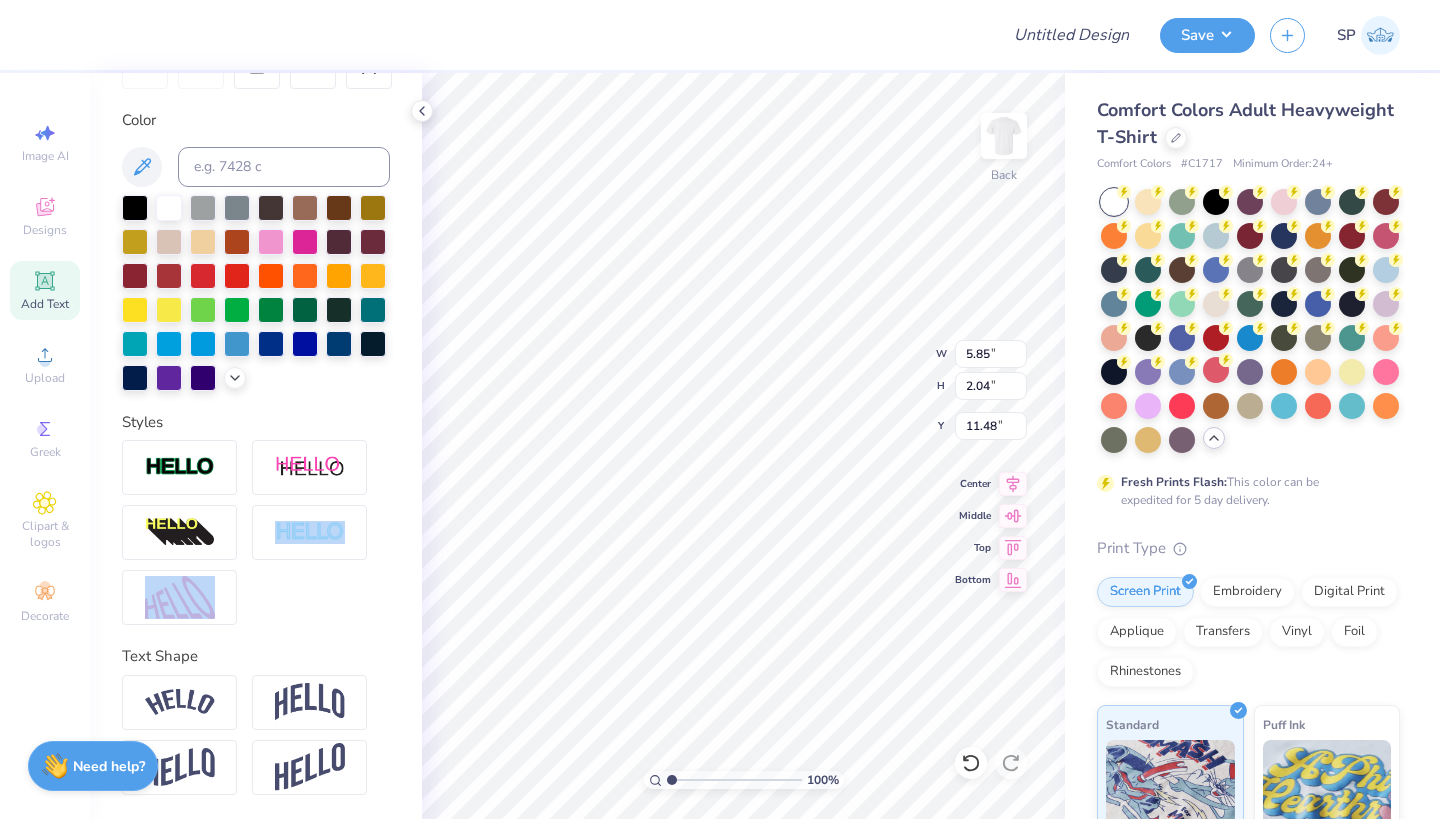 drag, startPoint x: 278, startPoint y: 545, endPoint x: 280, endPoint y: 620, distance: 75.026665 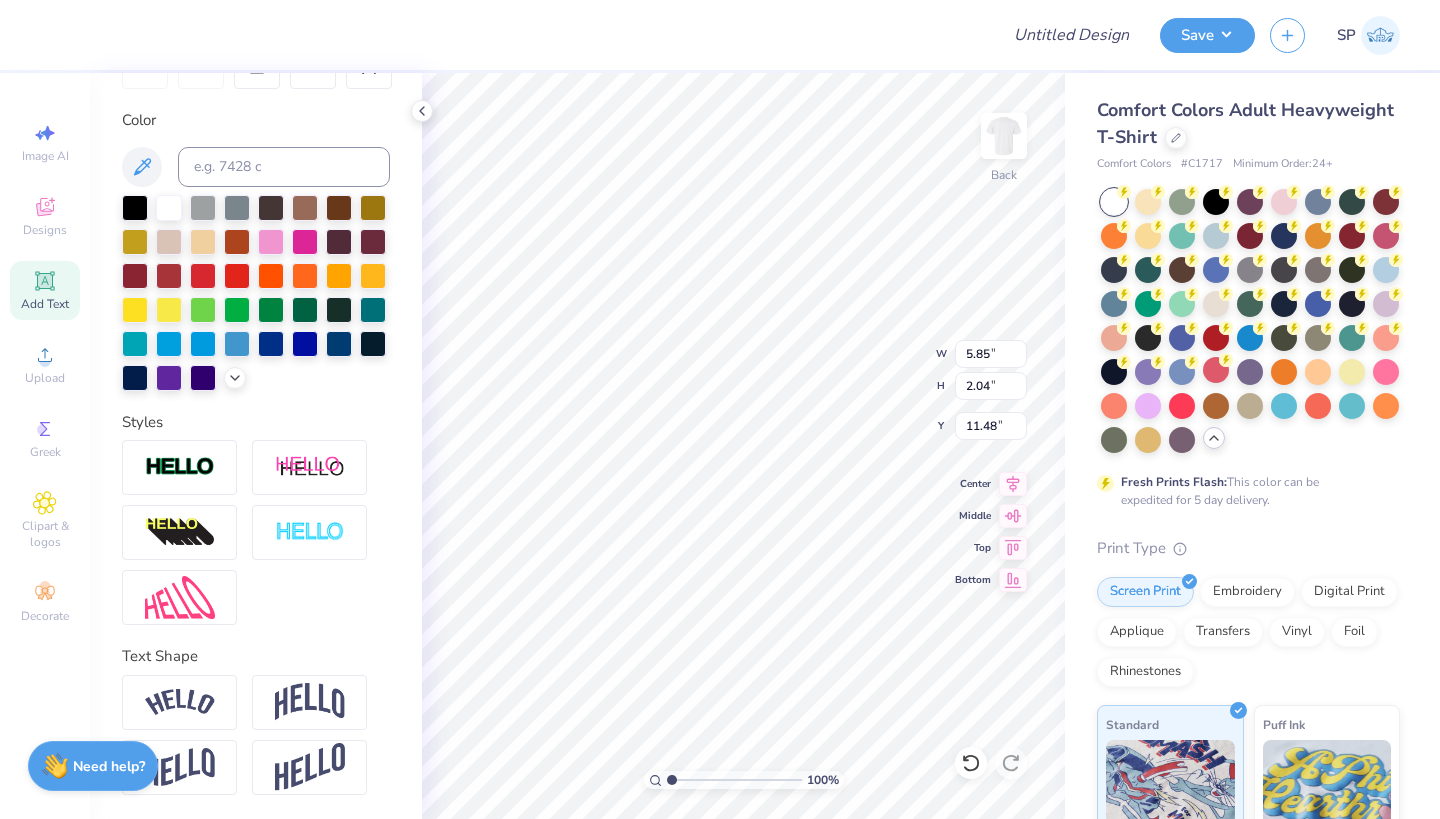 click at bounding box center [256, 532] 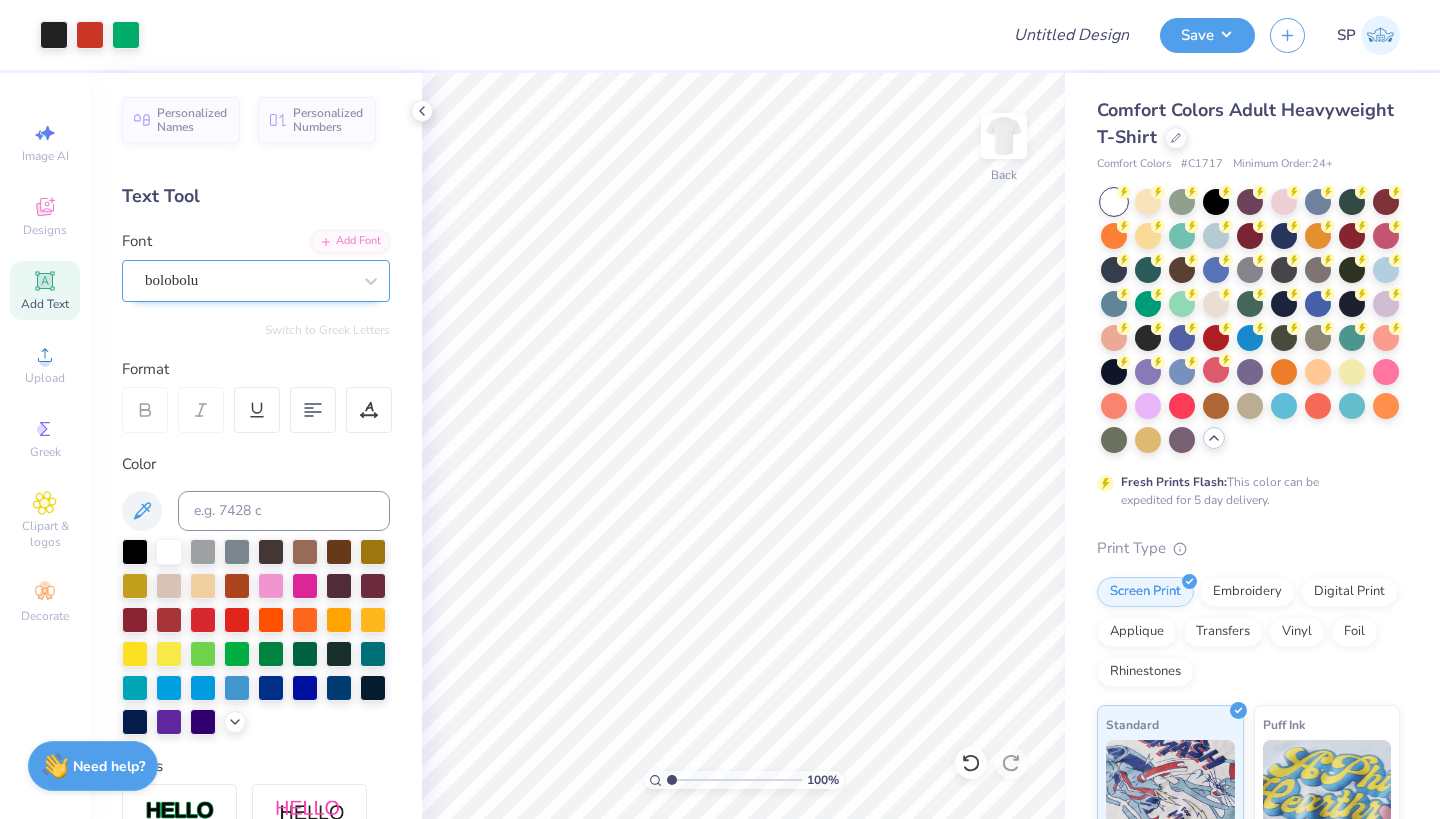 scroll, scrollTop: 0, scrollLeft: 0, axis: both 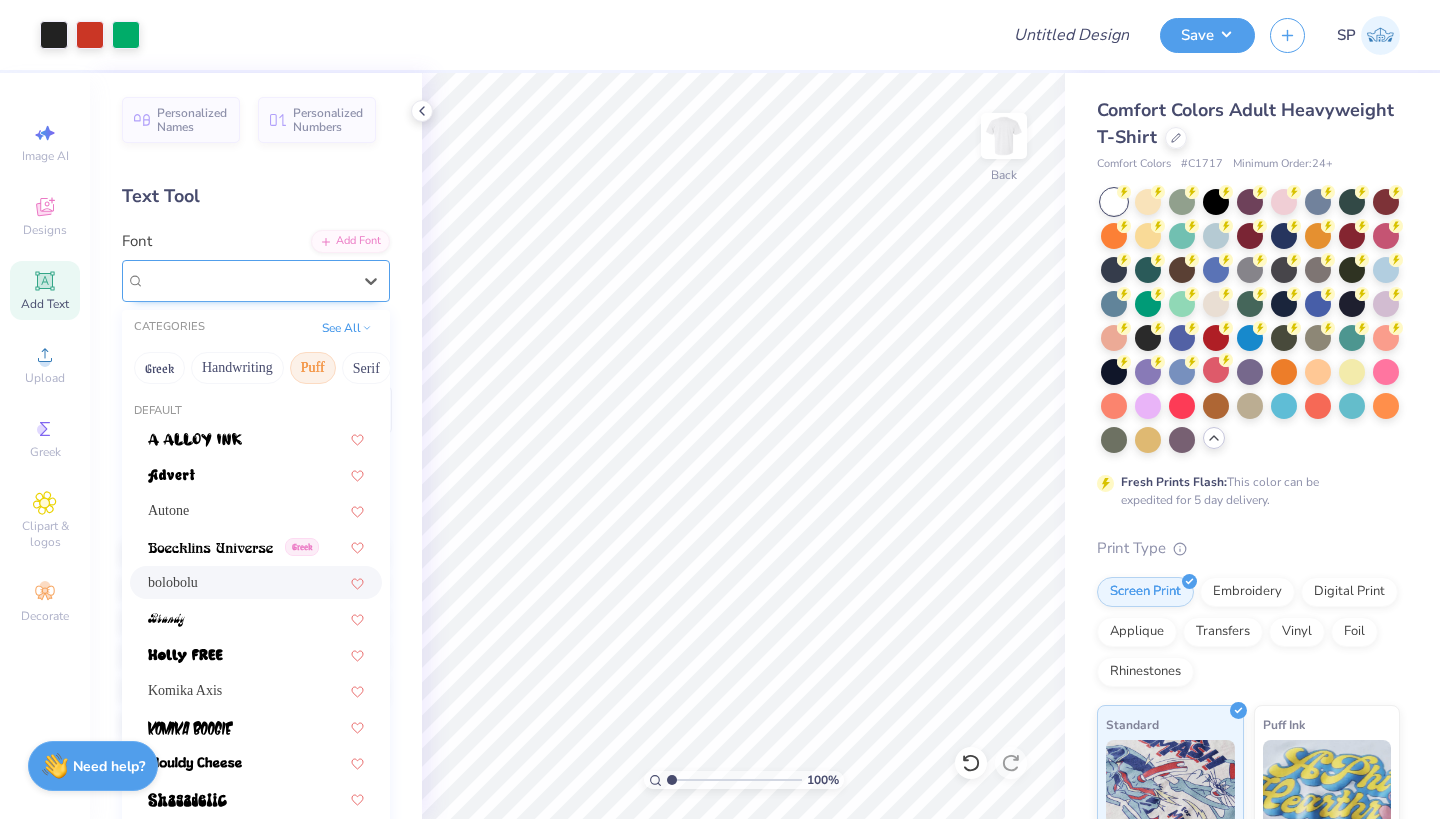click on "bolobolu" at bounding box center (248, 280) 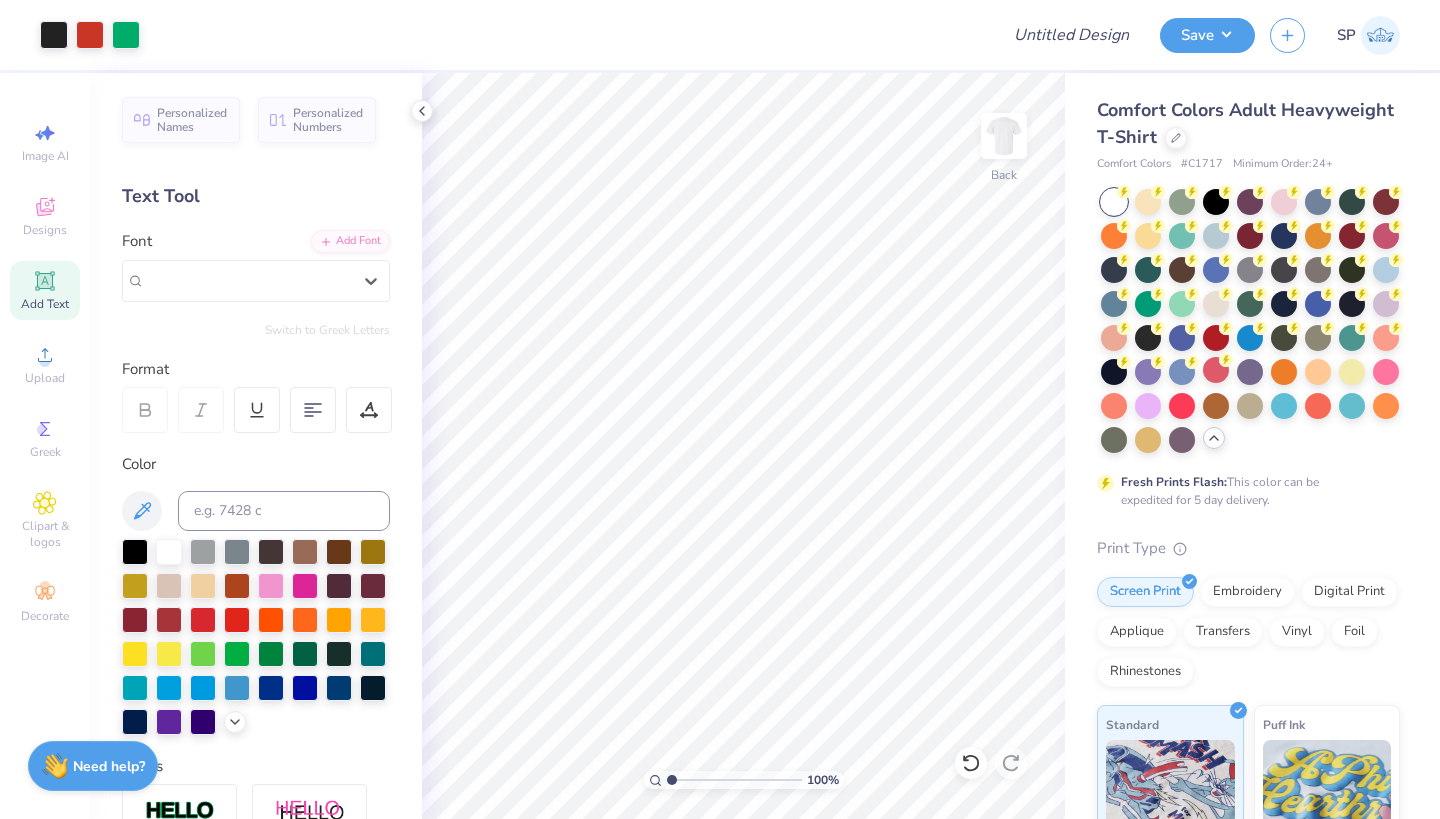 click on "Text Tool" at bounding box center (256, 196) 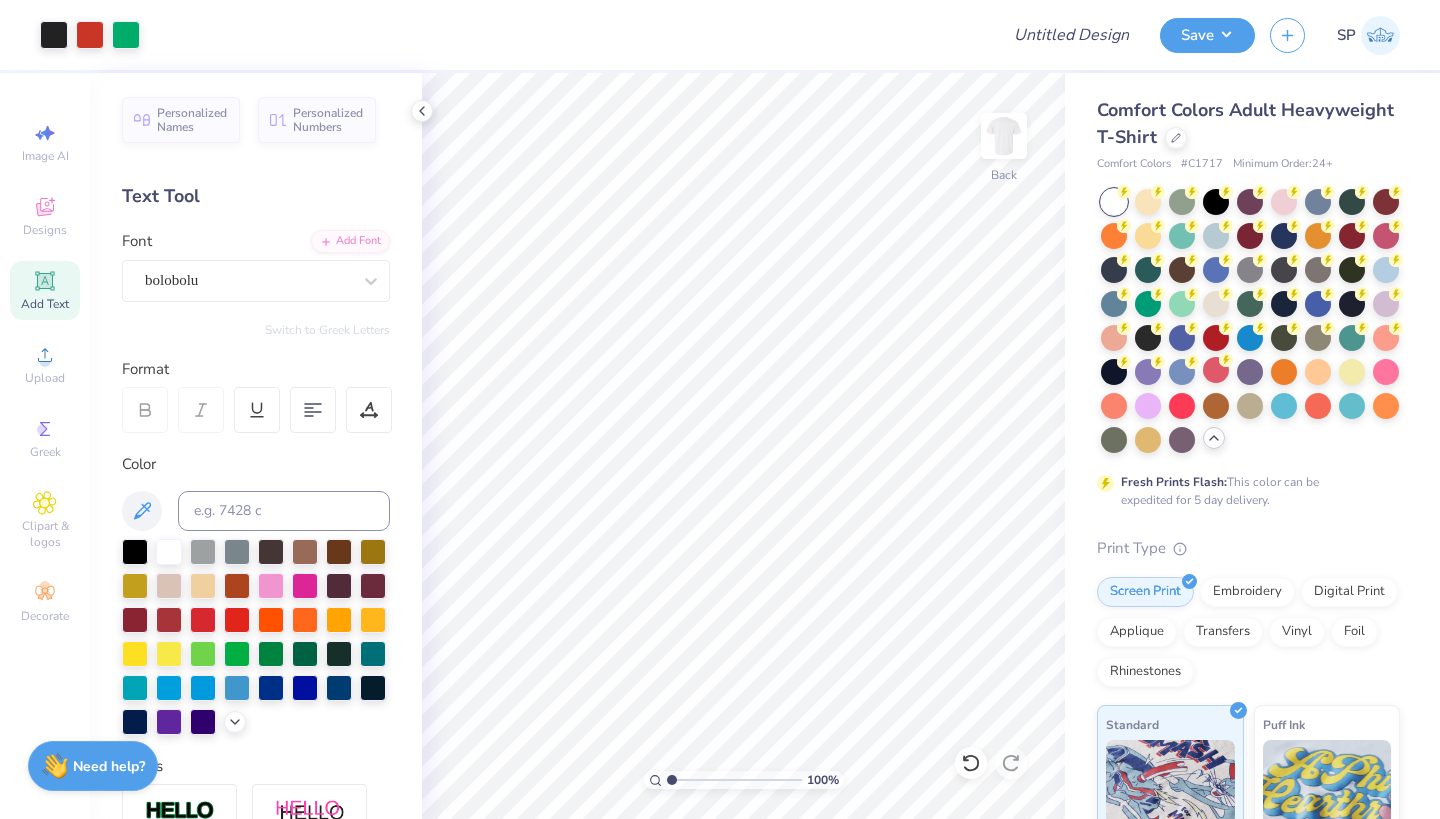 drag, startPoint x: 71, startPoint y: 287, endPoint x: 56, endPoint y: 291, distance: 15.524175 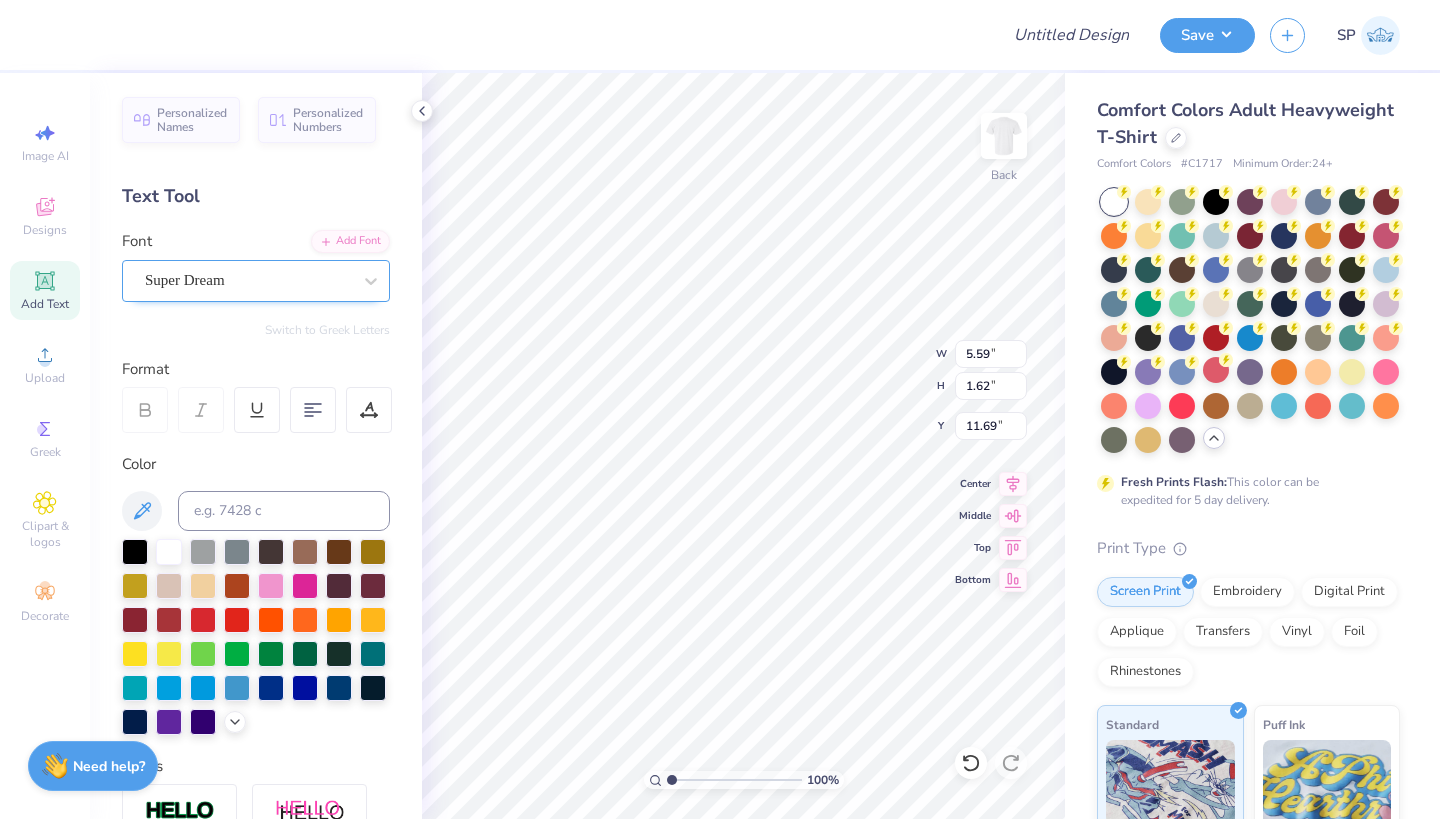 click on "Super Dream" at bounding box center (256, 281) 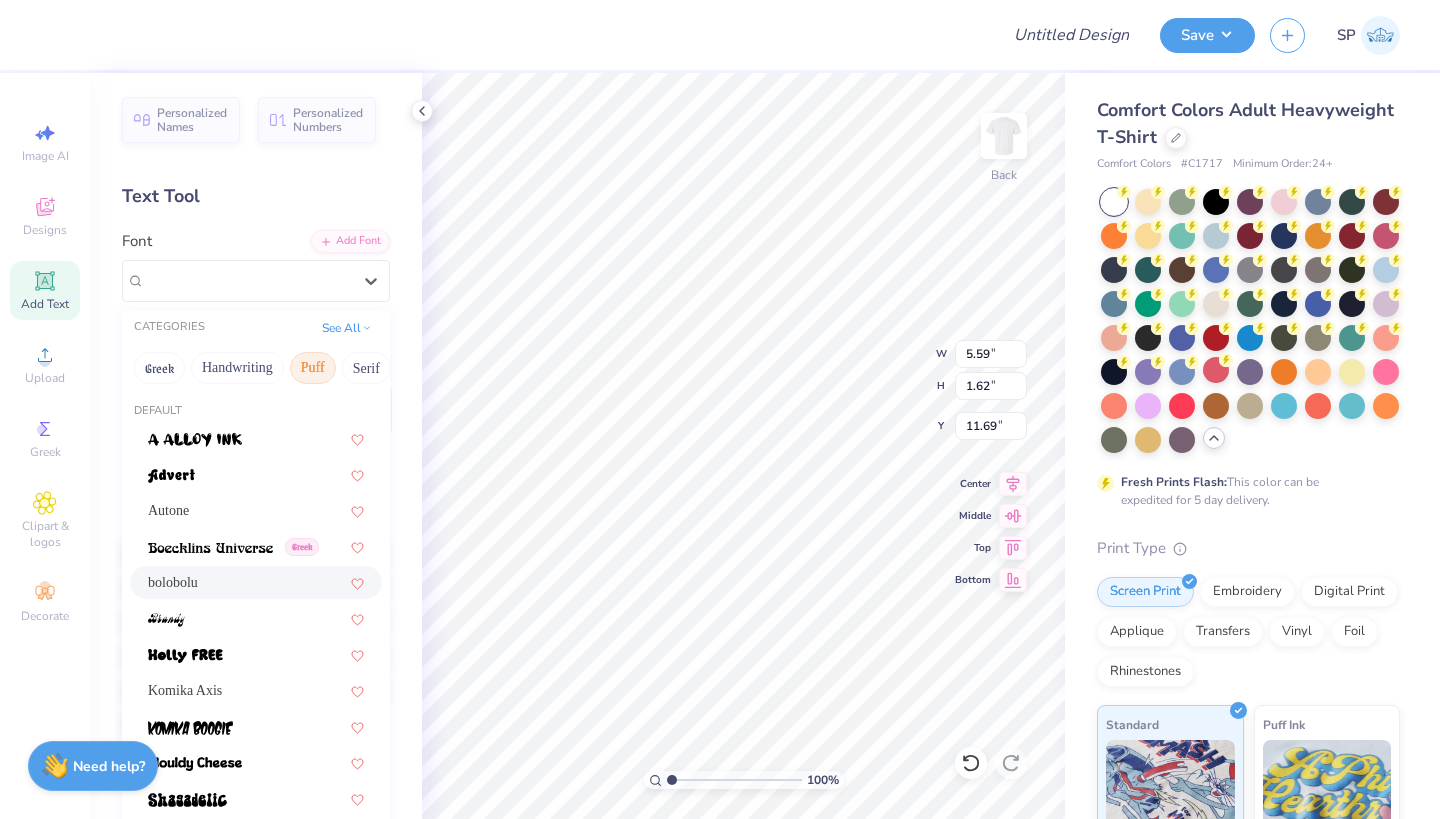 click on "bolobolu" at bounding box center [256, 582] 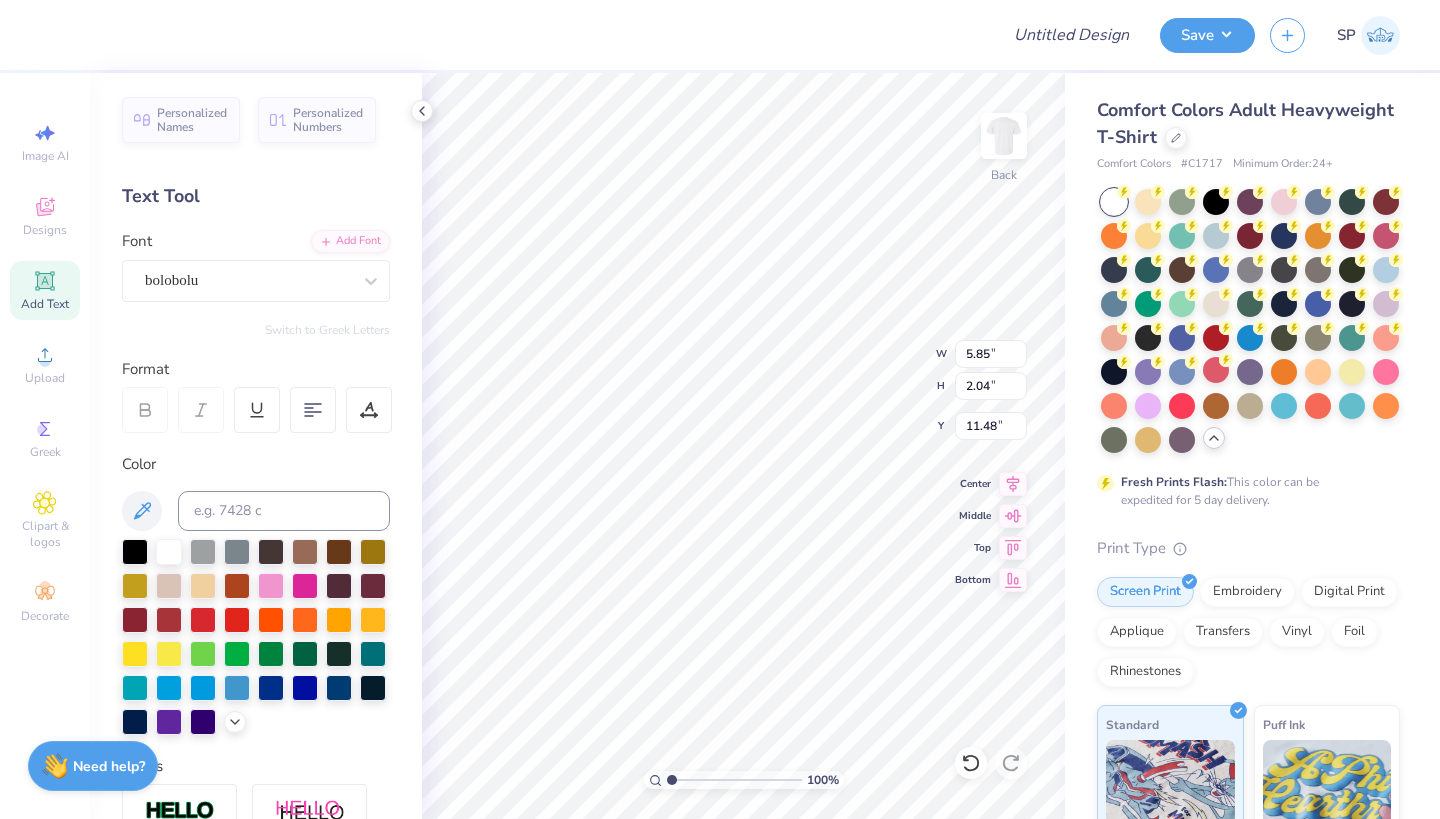 scroll, scrollTop: 1, scrollLeft: 1, axis: both 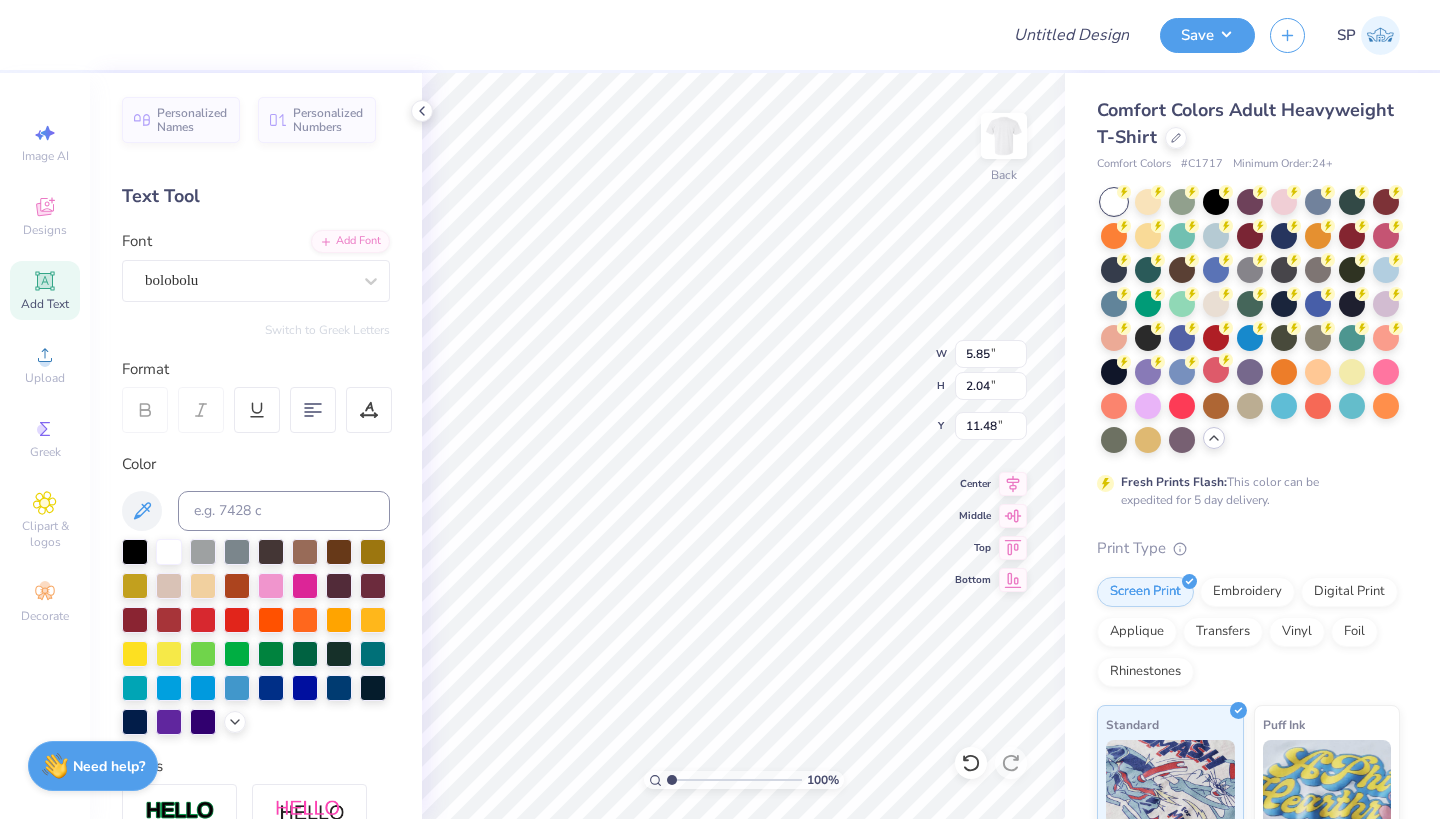 type on "[FIRST]" 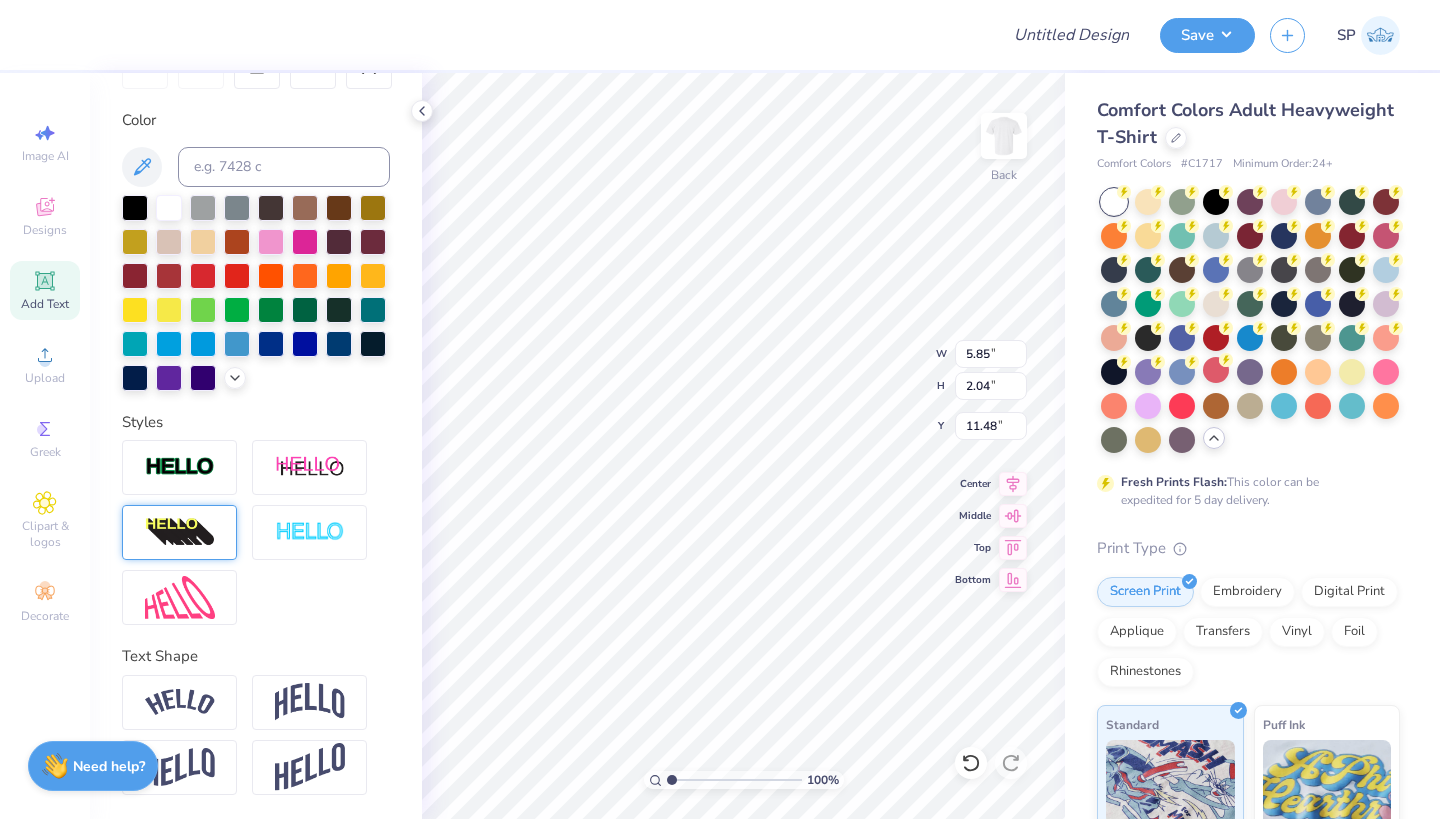 scroll, scrollTop: 344, scrollLeft: 0, axis: vertical 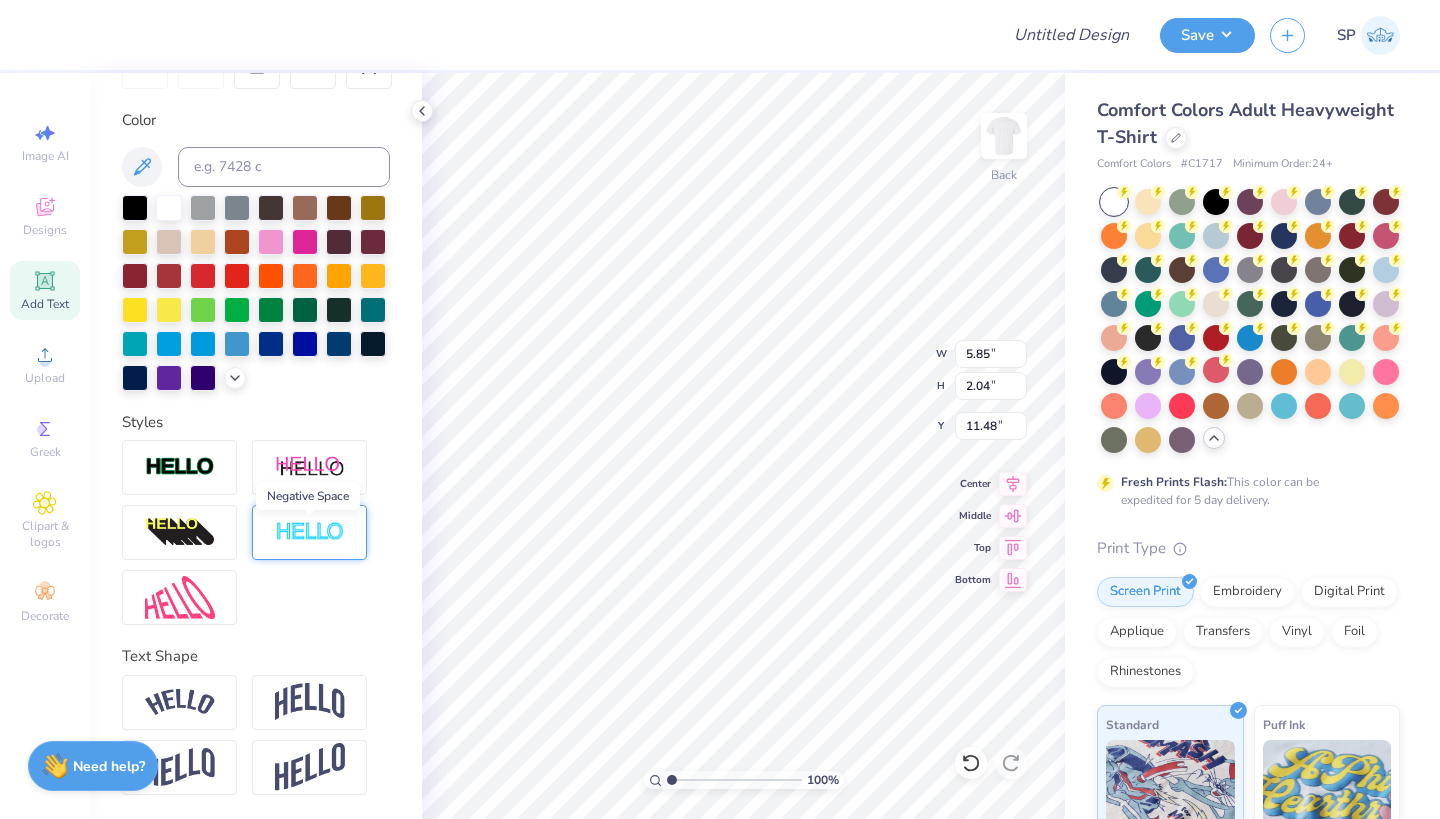 click at bounding box center [310, 532] 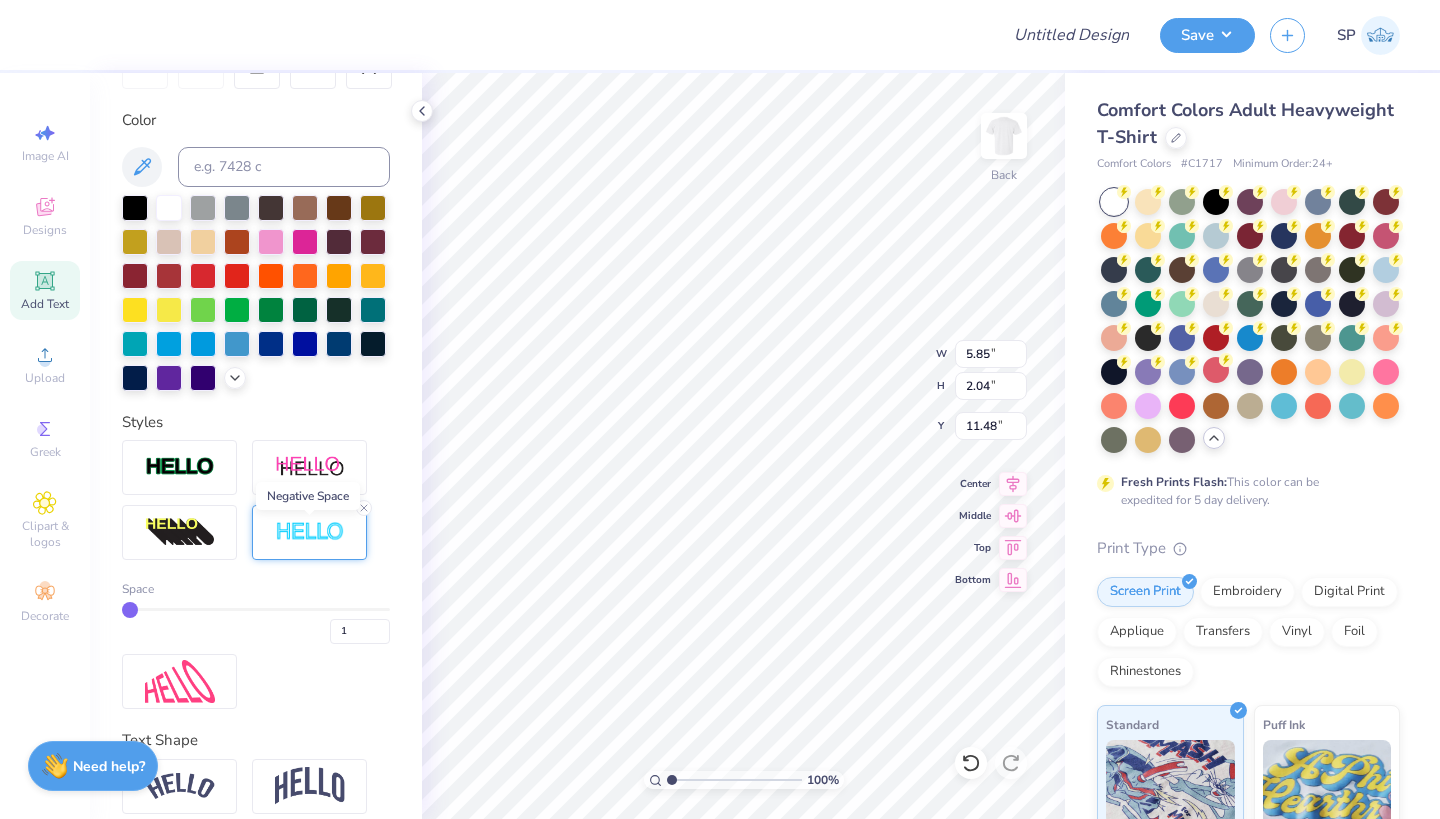 click at bounding box center [310, 532] 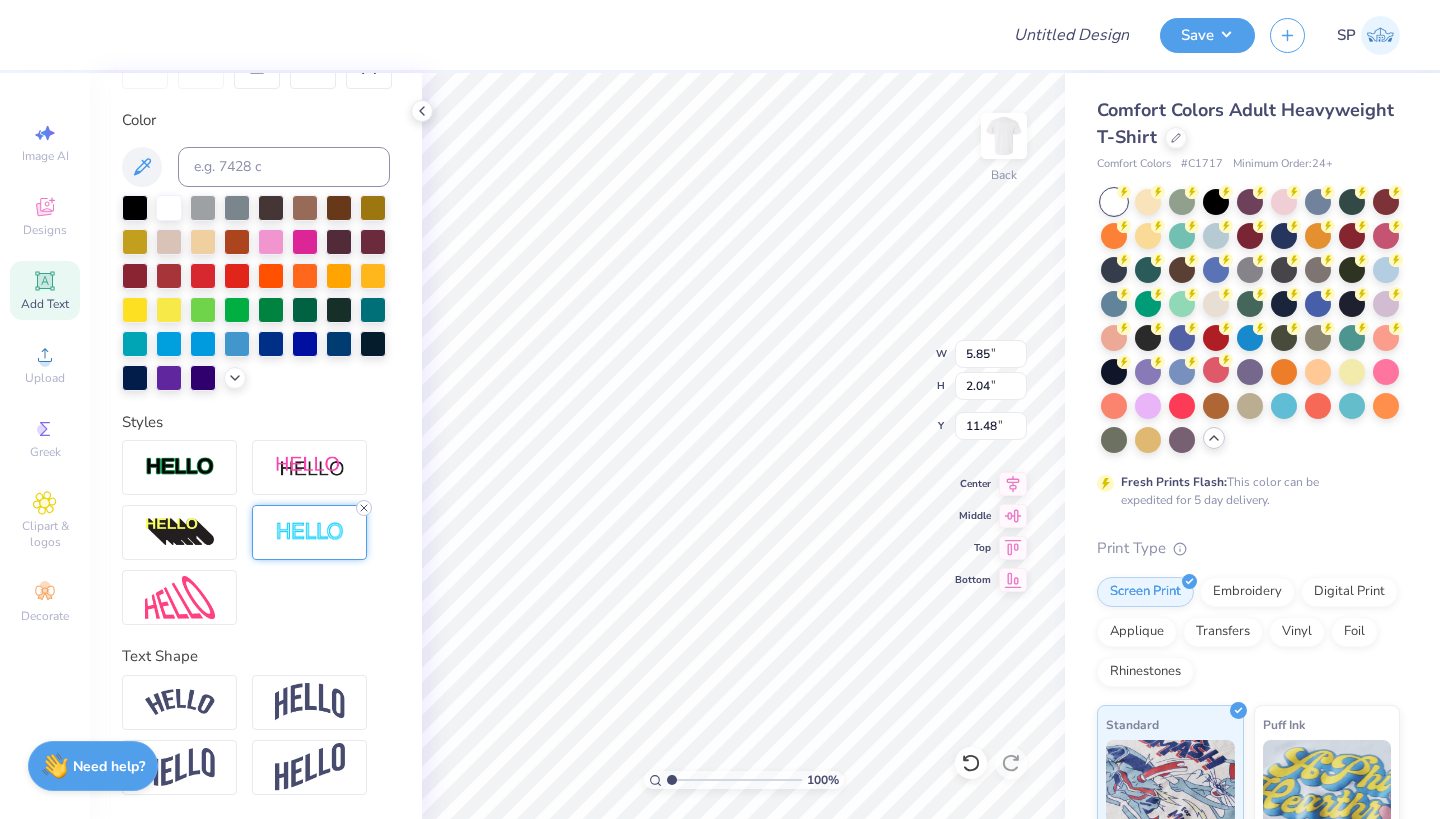 click 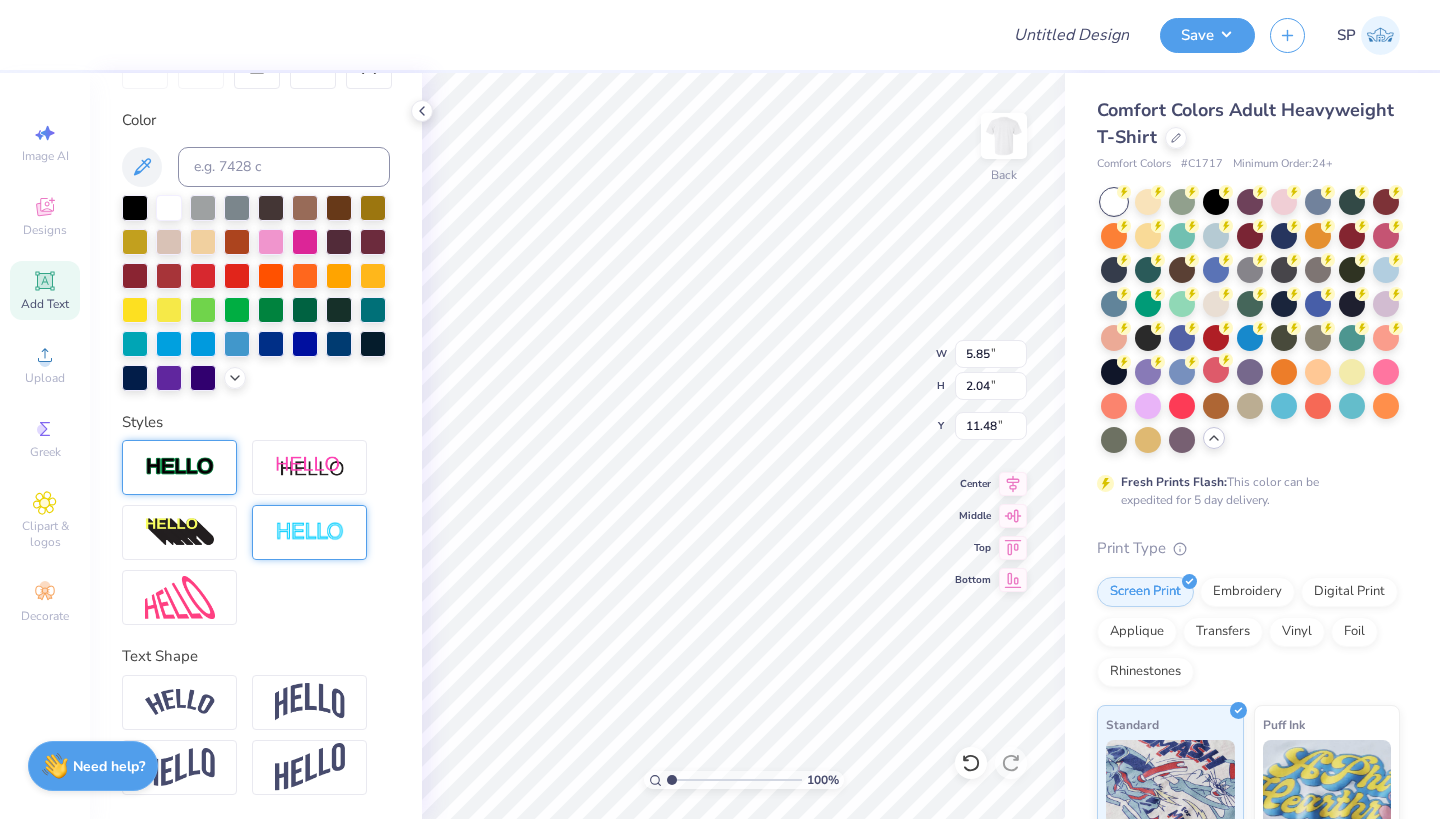 click at bounding box center [179, 467] 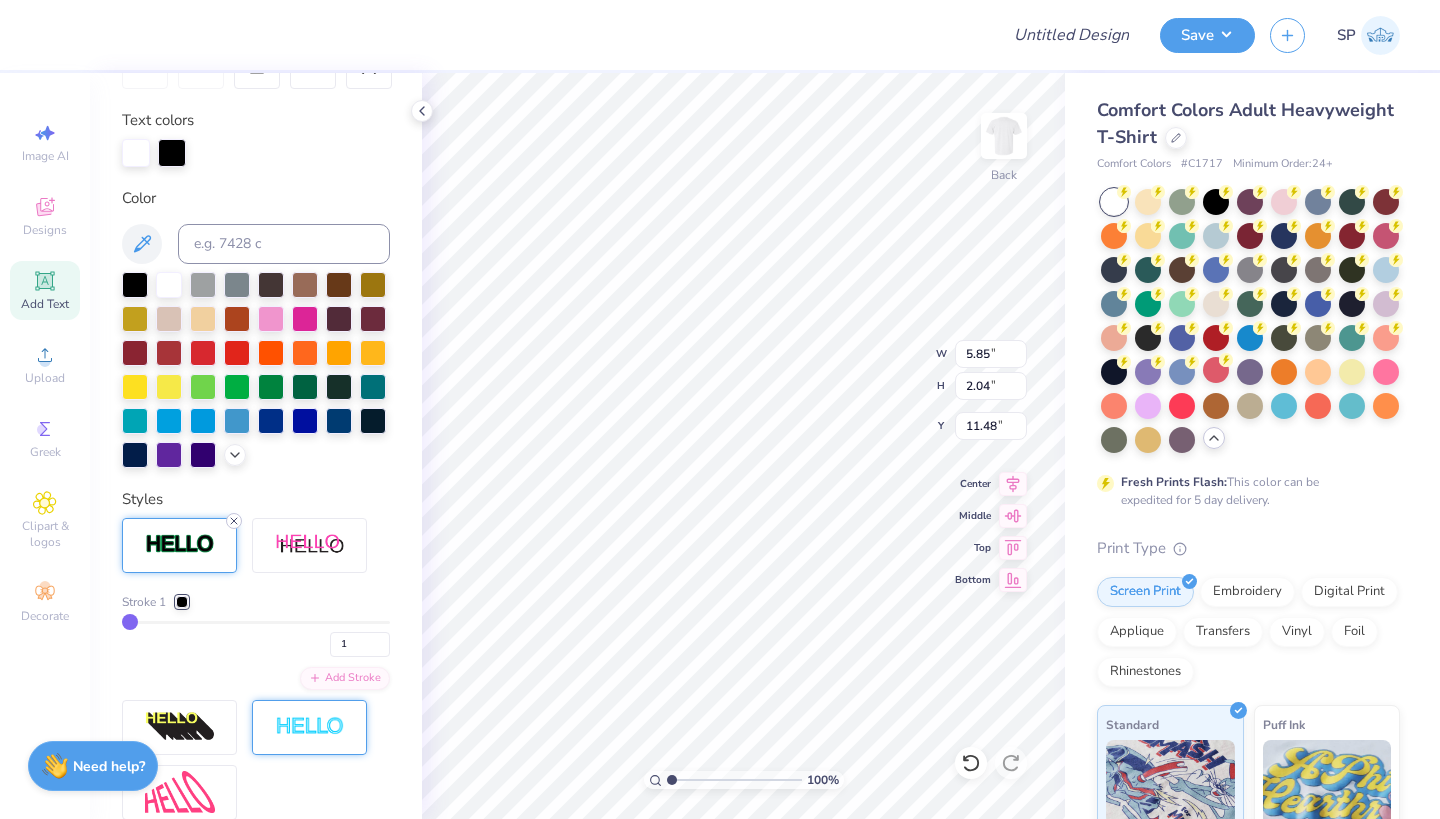 click 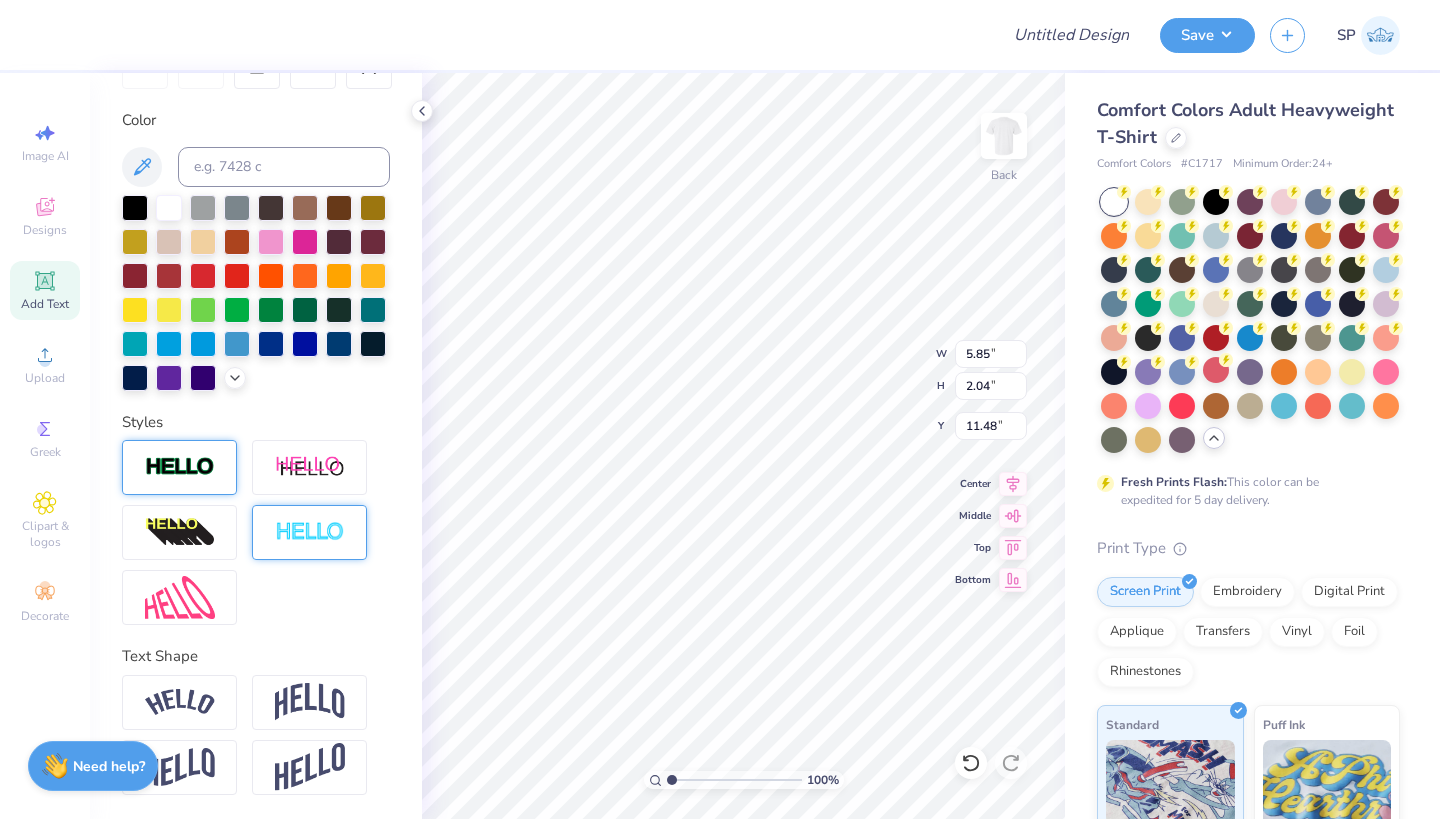 click at bounding box center [180, 467] 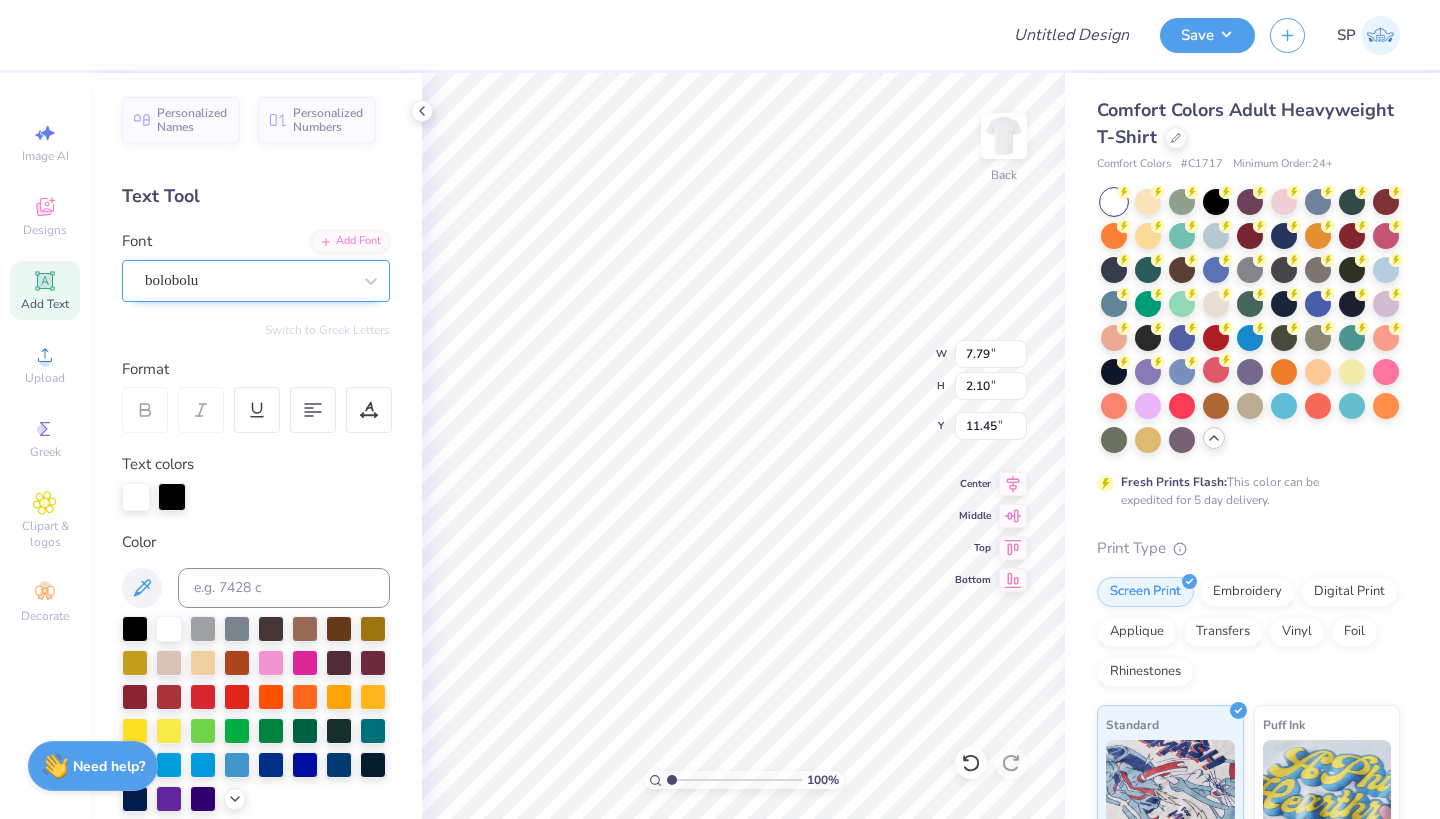 scroll, scrollTop: 0, scrollLeft: 0, axis: both 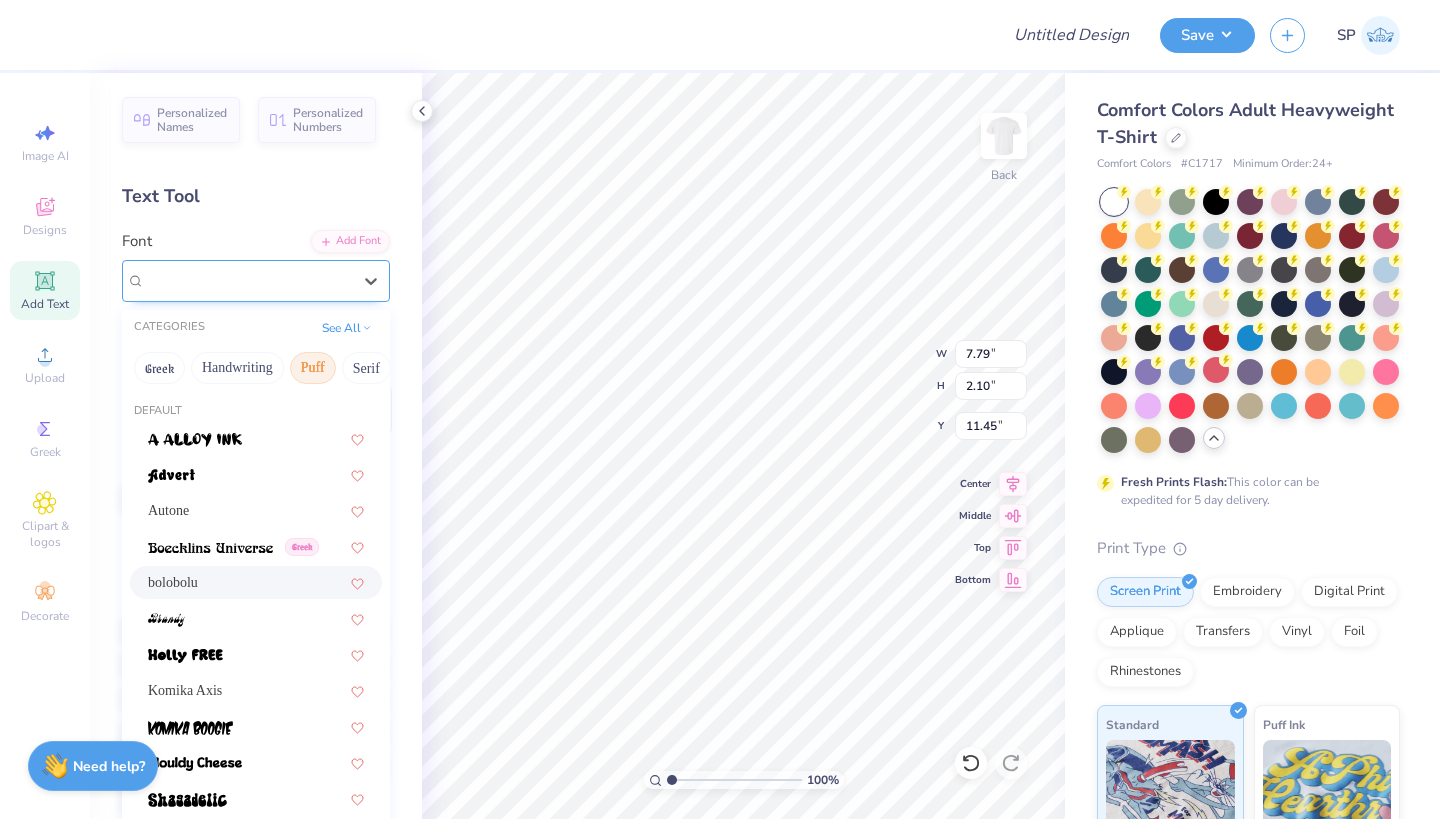 click on "bolobolu" at bounding box center (248, 280) 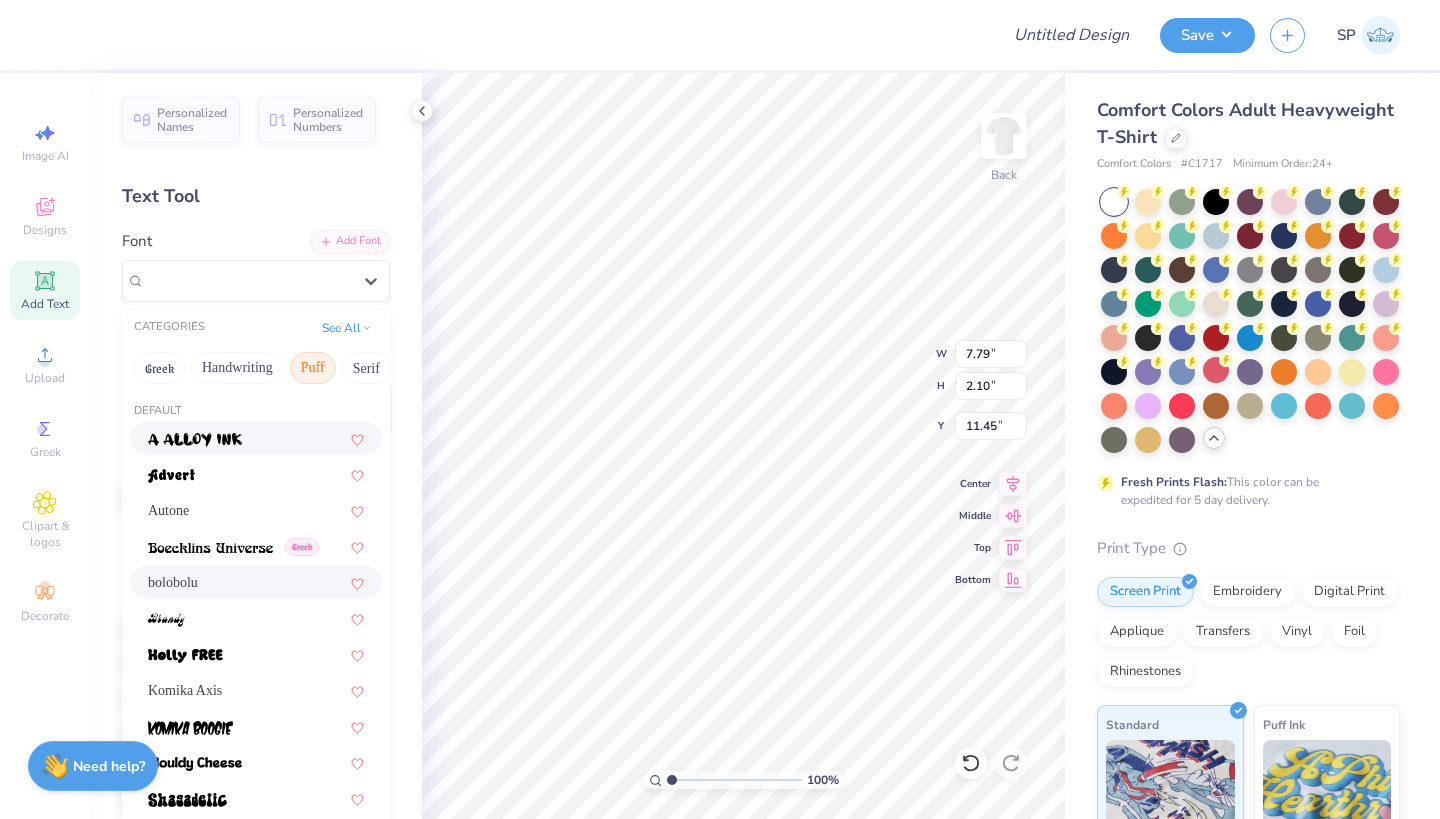 scroll, scrollTop: 0, scrollLeft: 0, axis: both 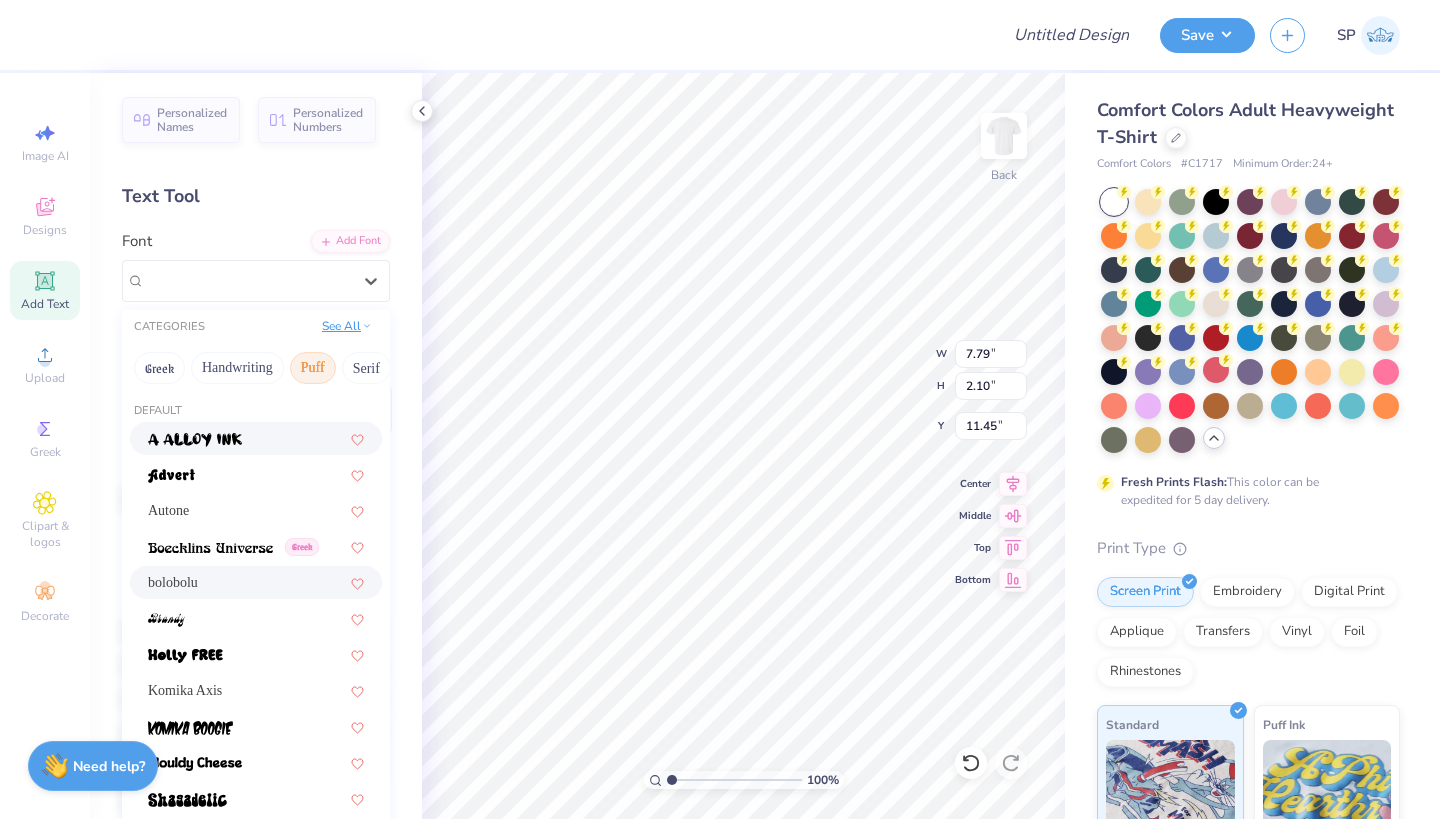 click on "See All" at bounding box center [347, 326] 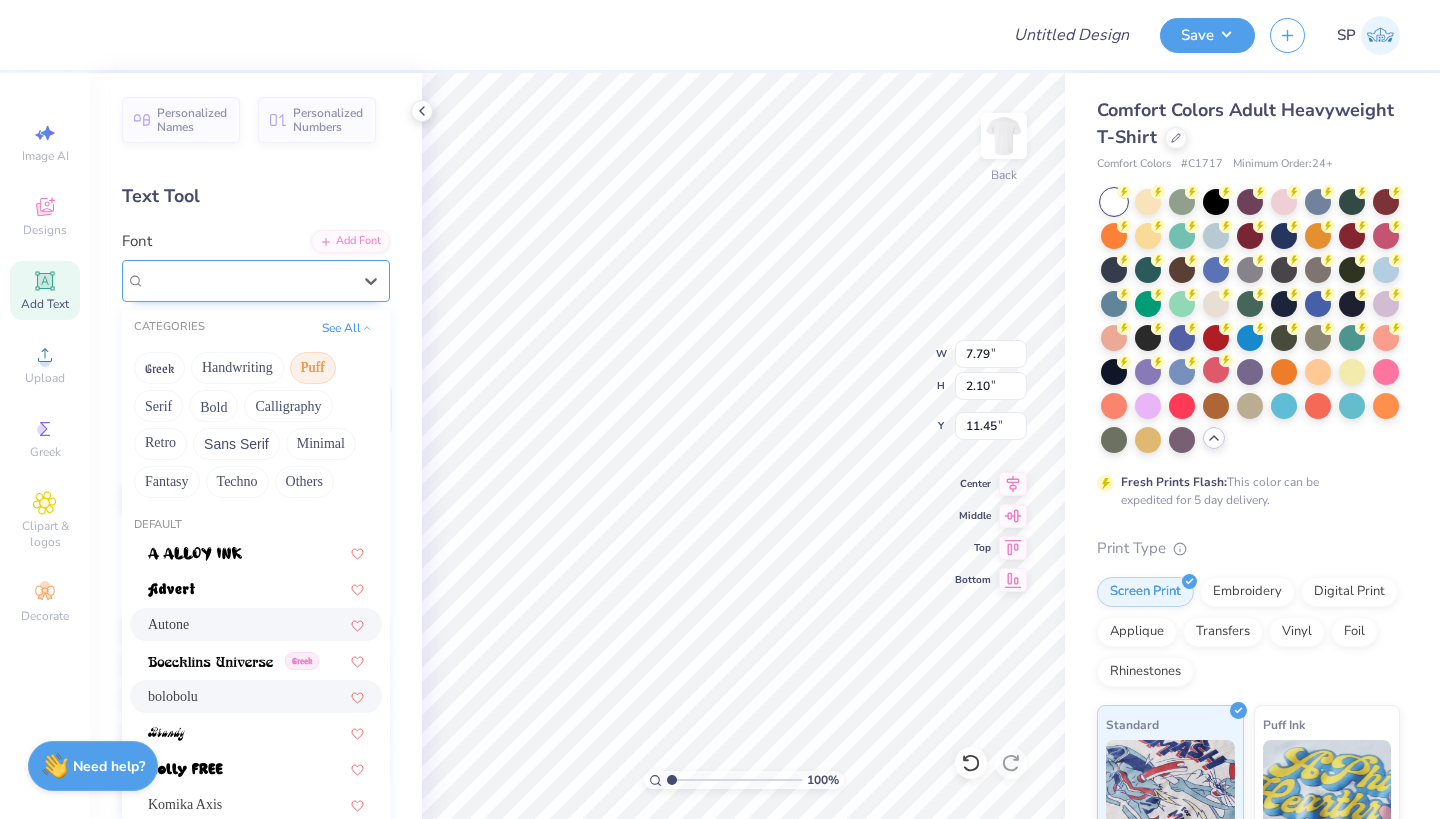 scroll, scrollTop: 0, scrollLeft: 0, axis: both 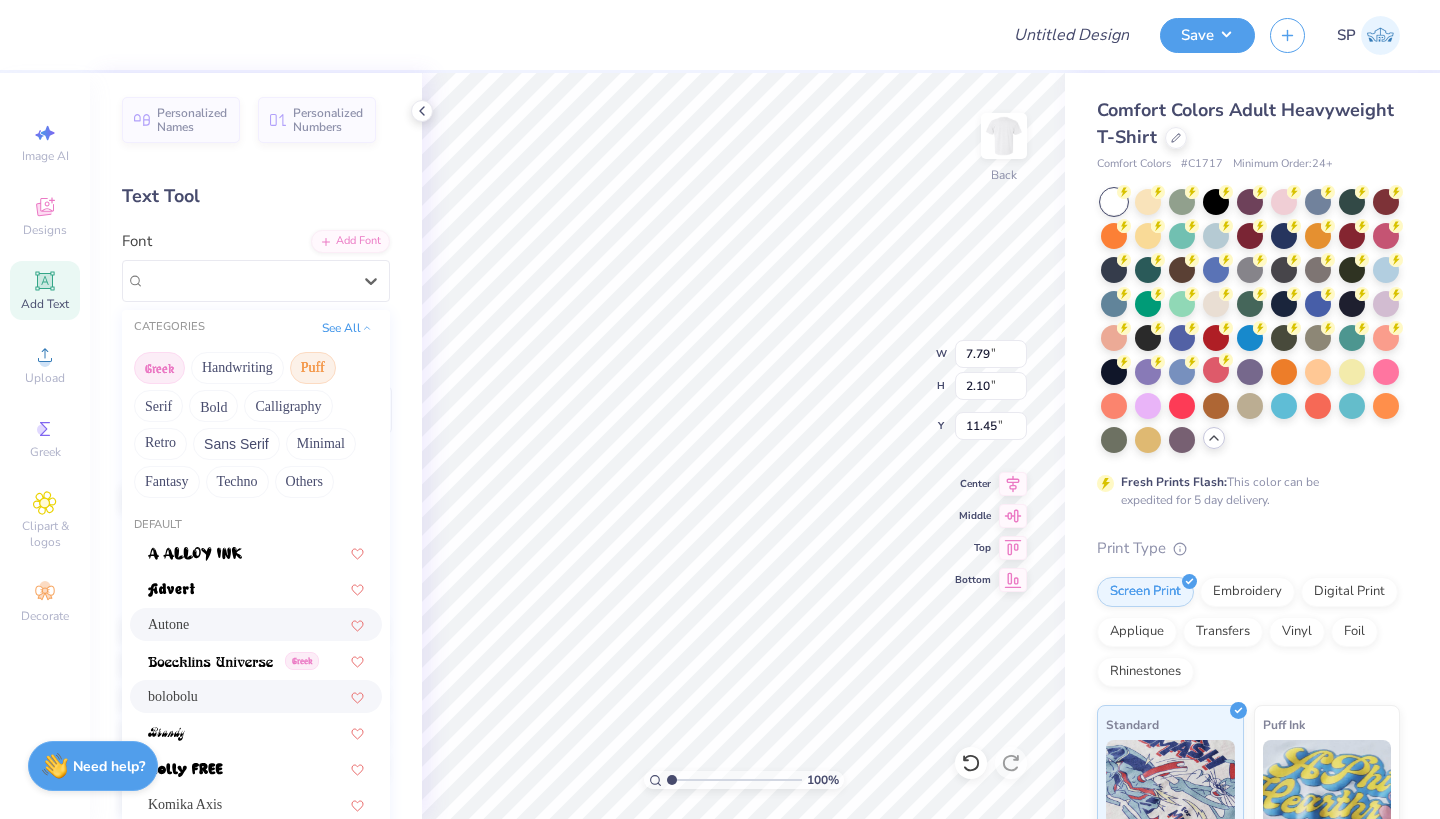 click on "Greek" at bounding box center [159, 368] 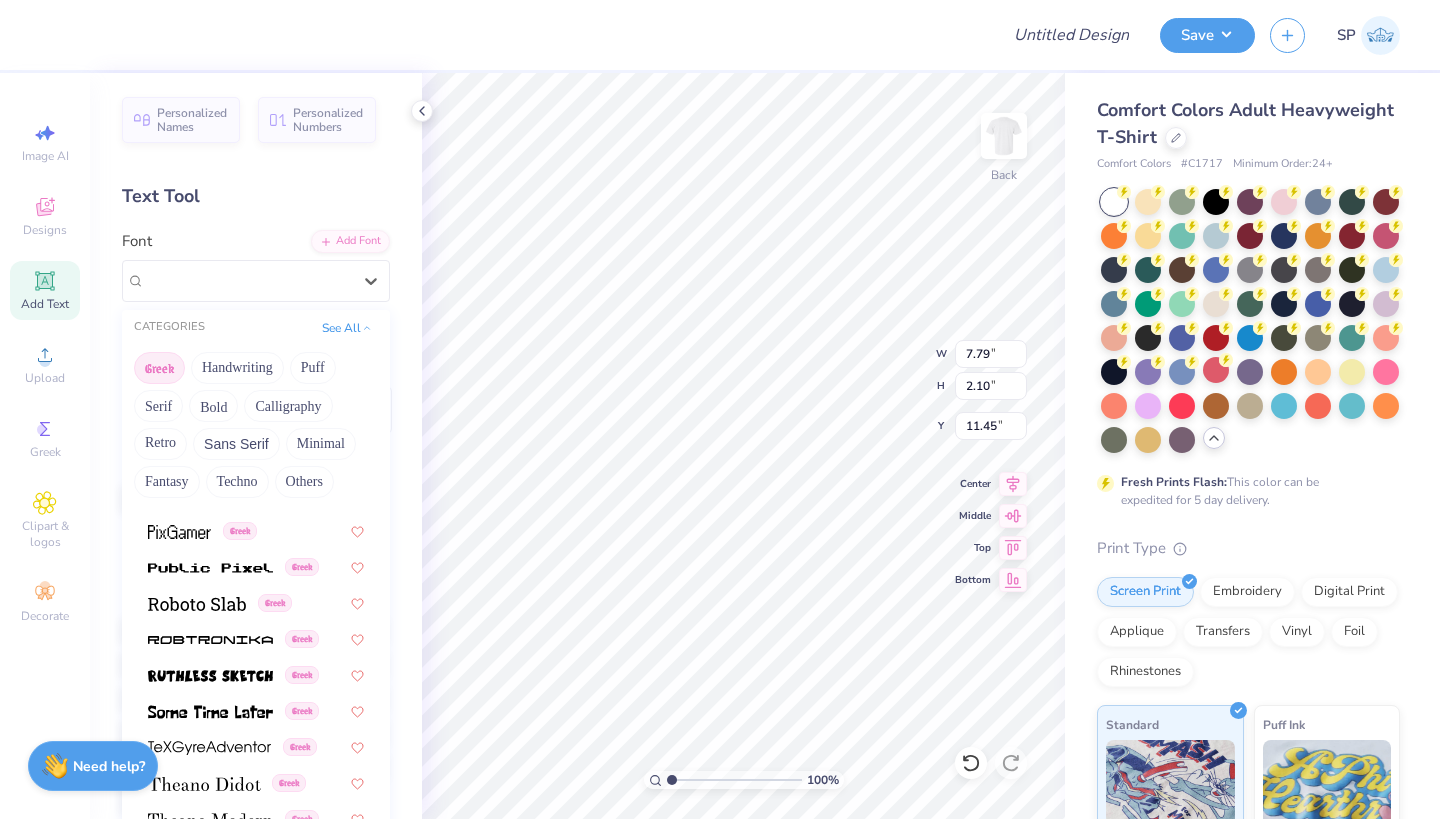 scroll, scrollTop: 1209, scrollLeft: 0, axis: vertical 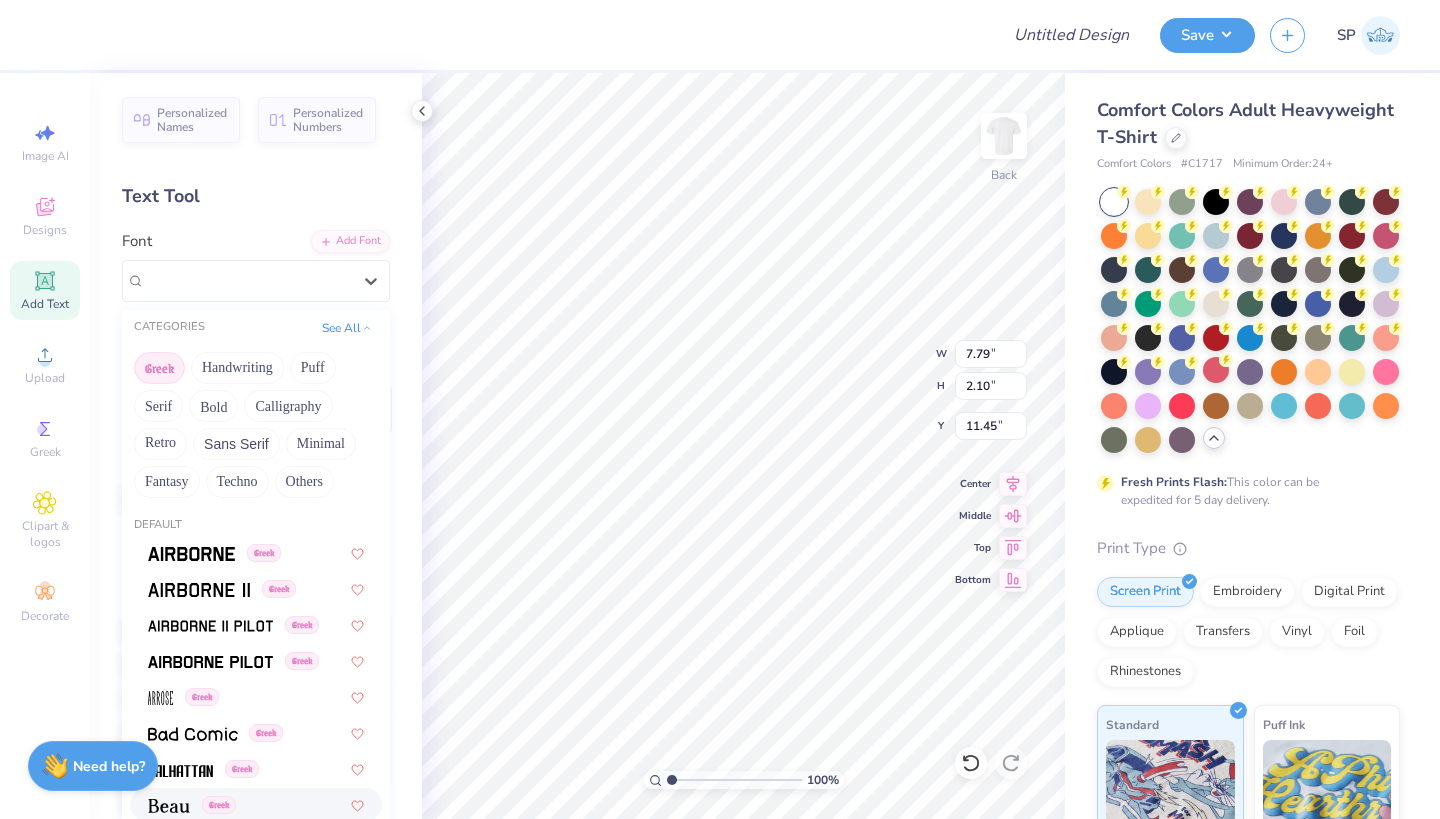 click on "Greek" at bounding box center (159, 368) 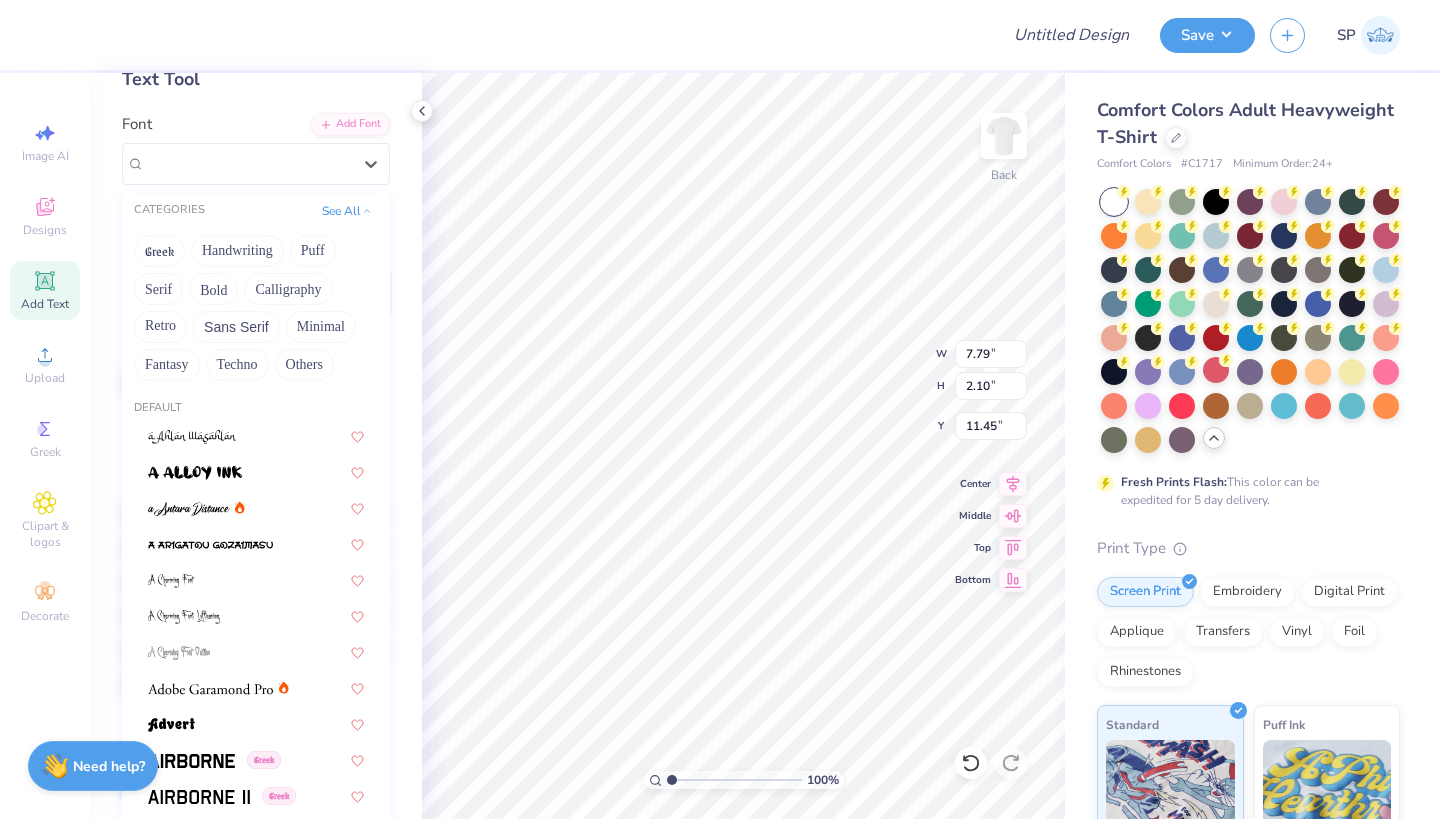 scroll, scrollTop: 204, scrollLeft: 0, axis: vertical 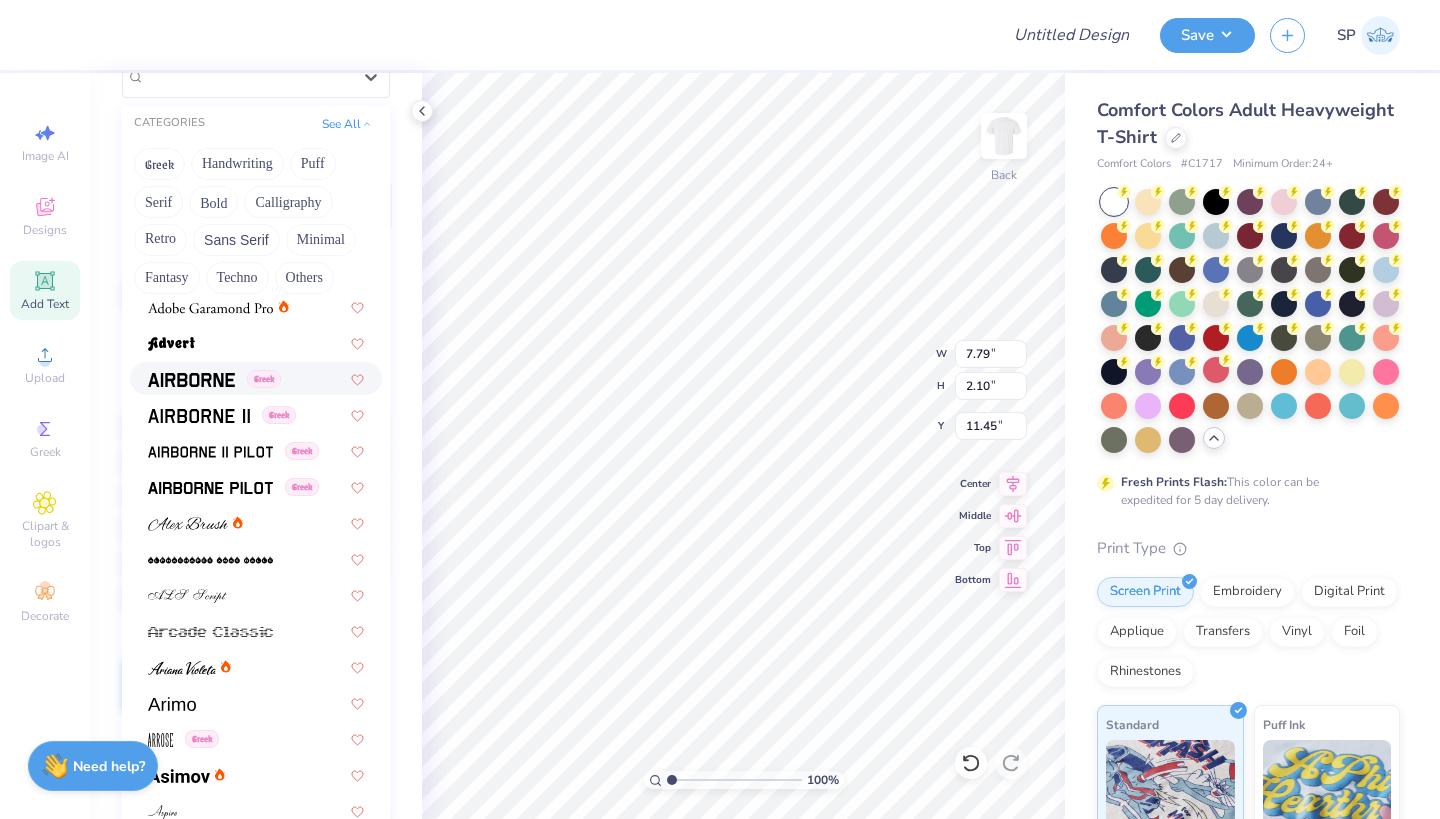 click on "Greek" at bounding box center [256, 378] 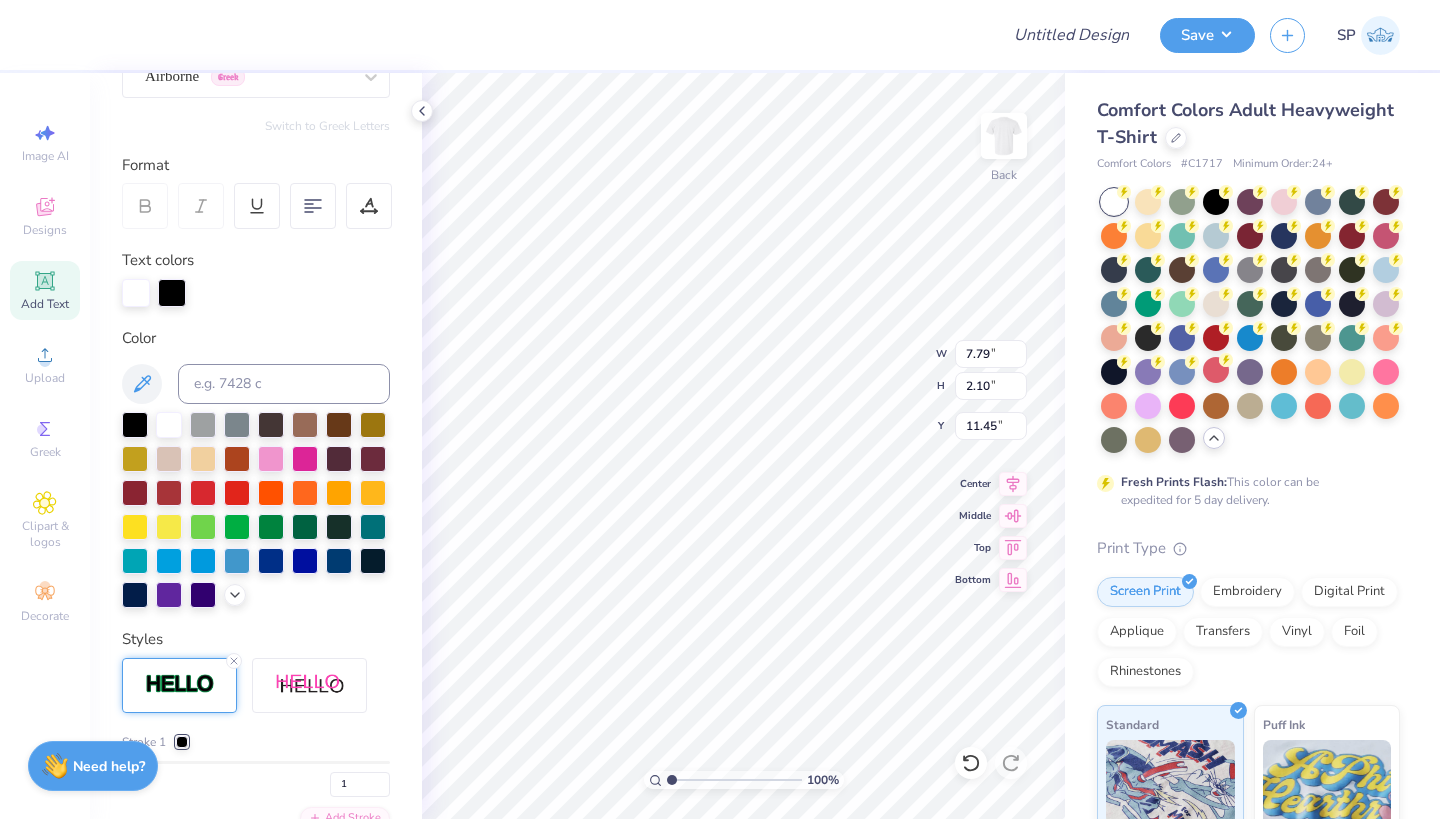 scroll, scrollTop: 0, scrollLeft: 1, axis: horizontal 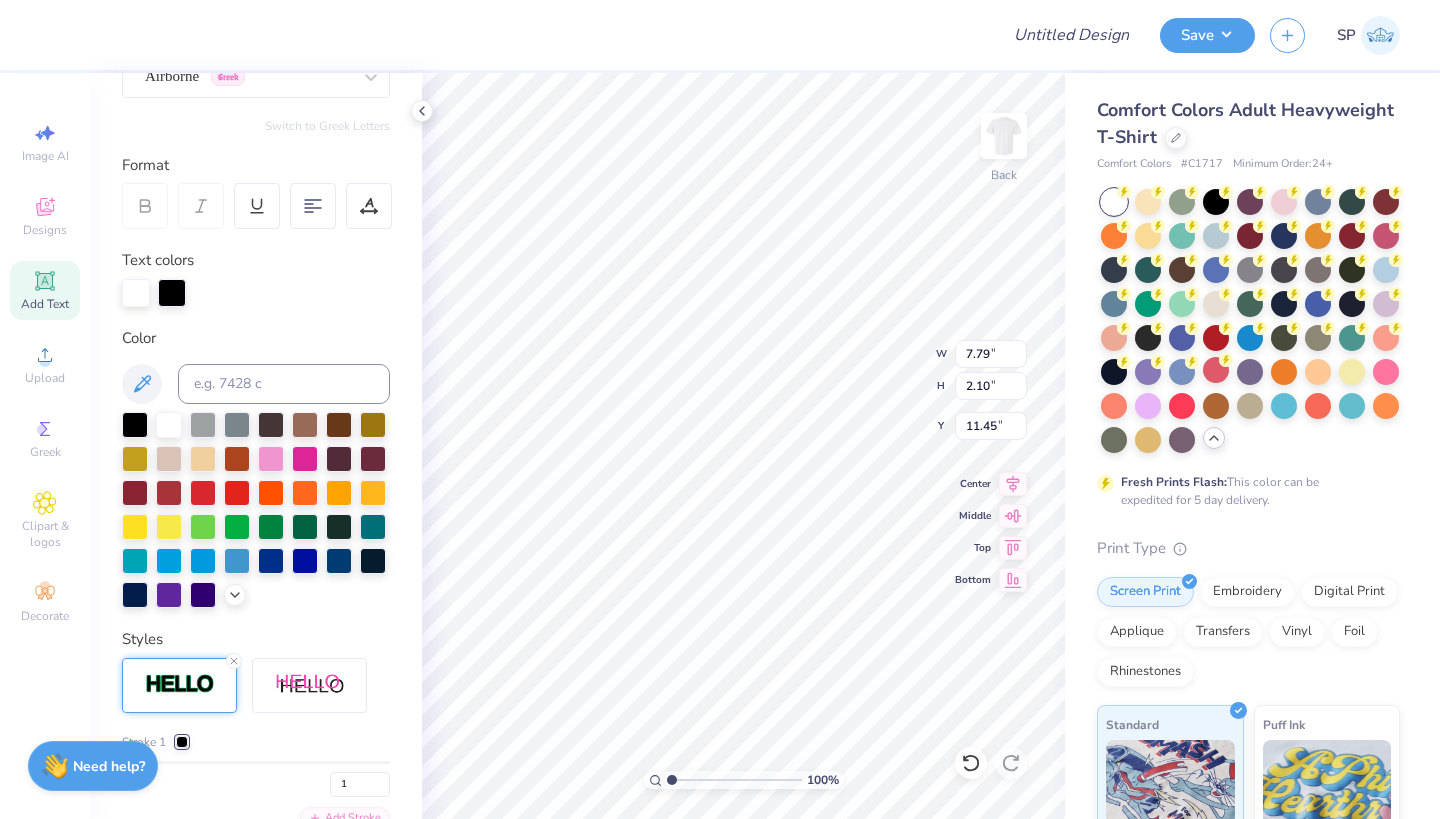 click at bounding box center [172, 293] 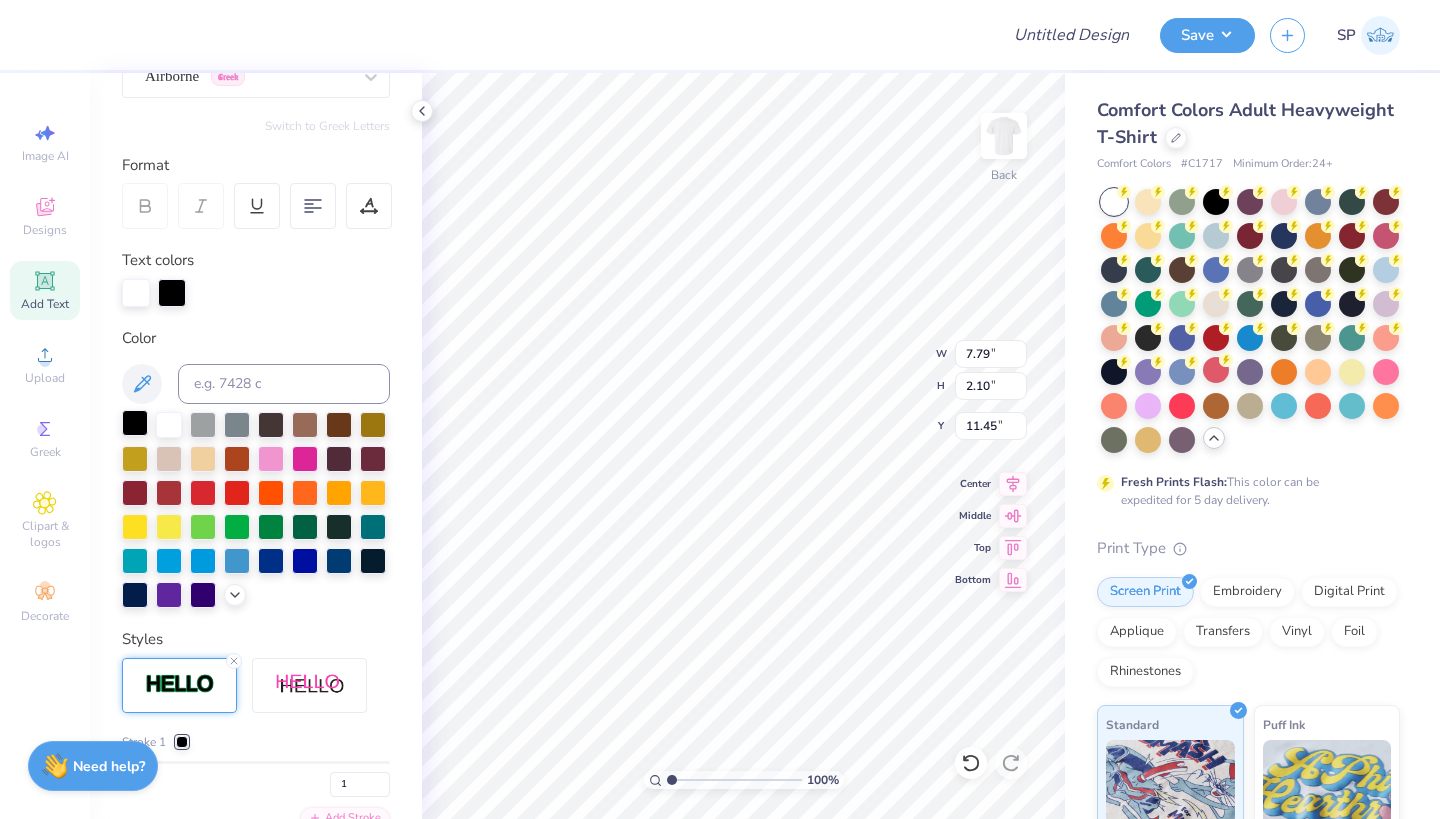 click at bounding box center [135, 423] 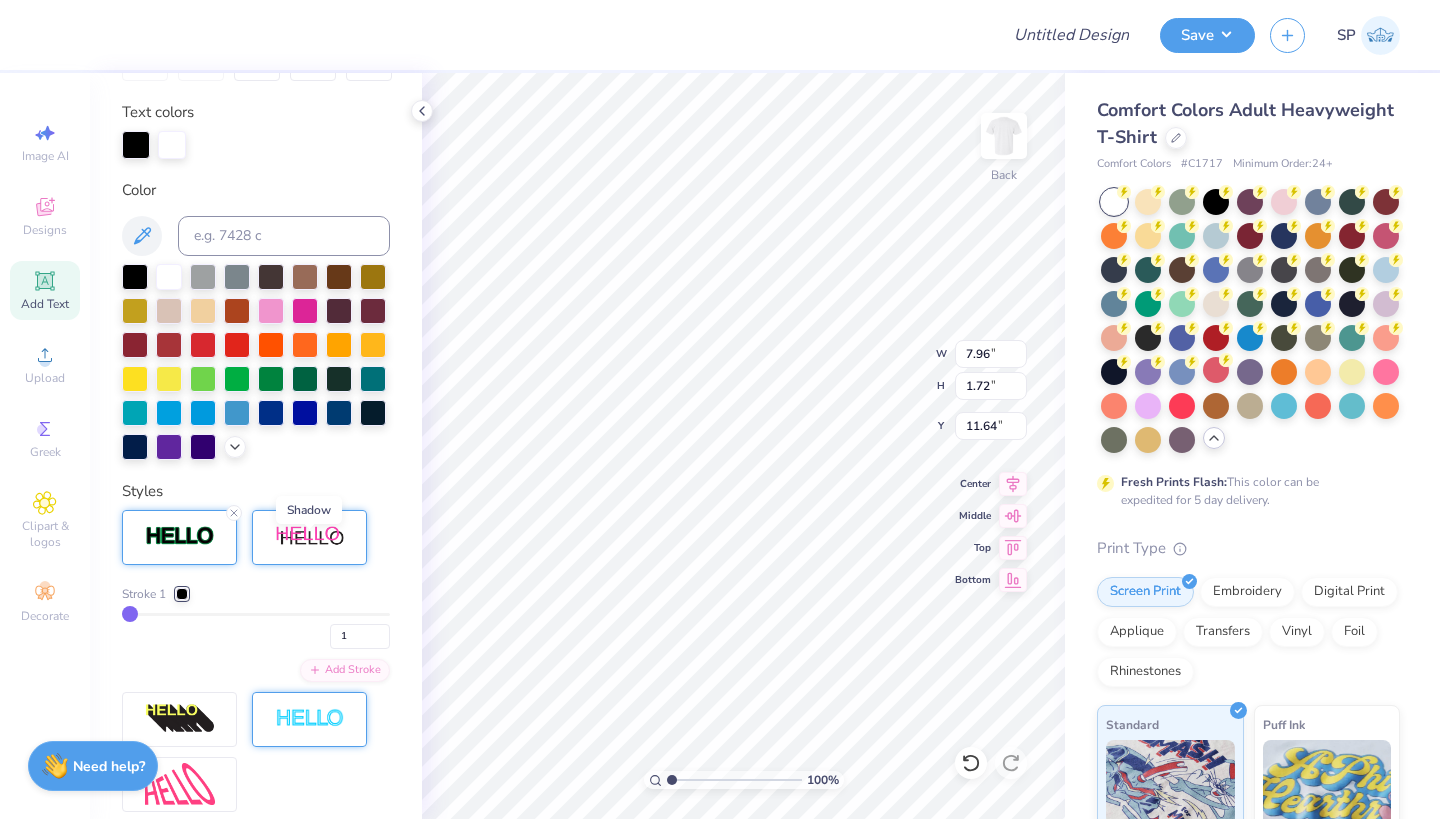 scroll, scrollTop: 362, scrollLeft: 0, axis: vertical 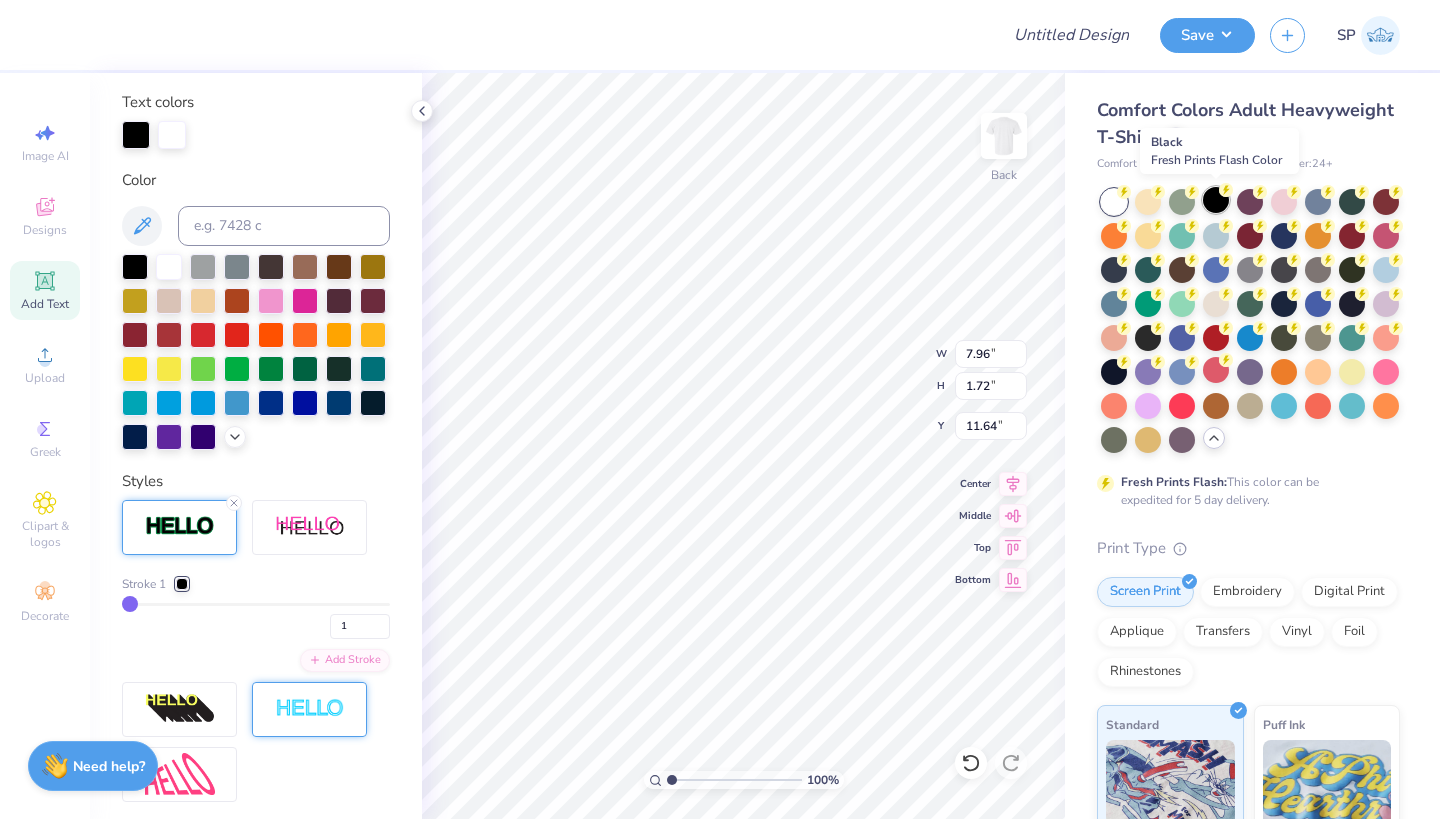 click at bounding box center (1216, 200) 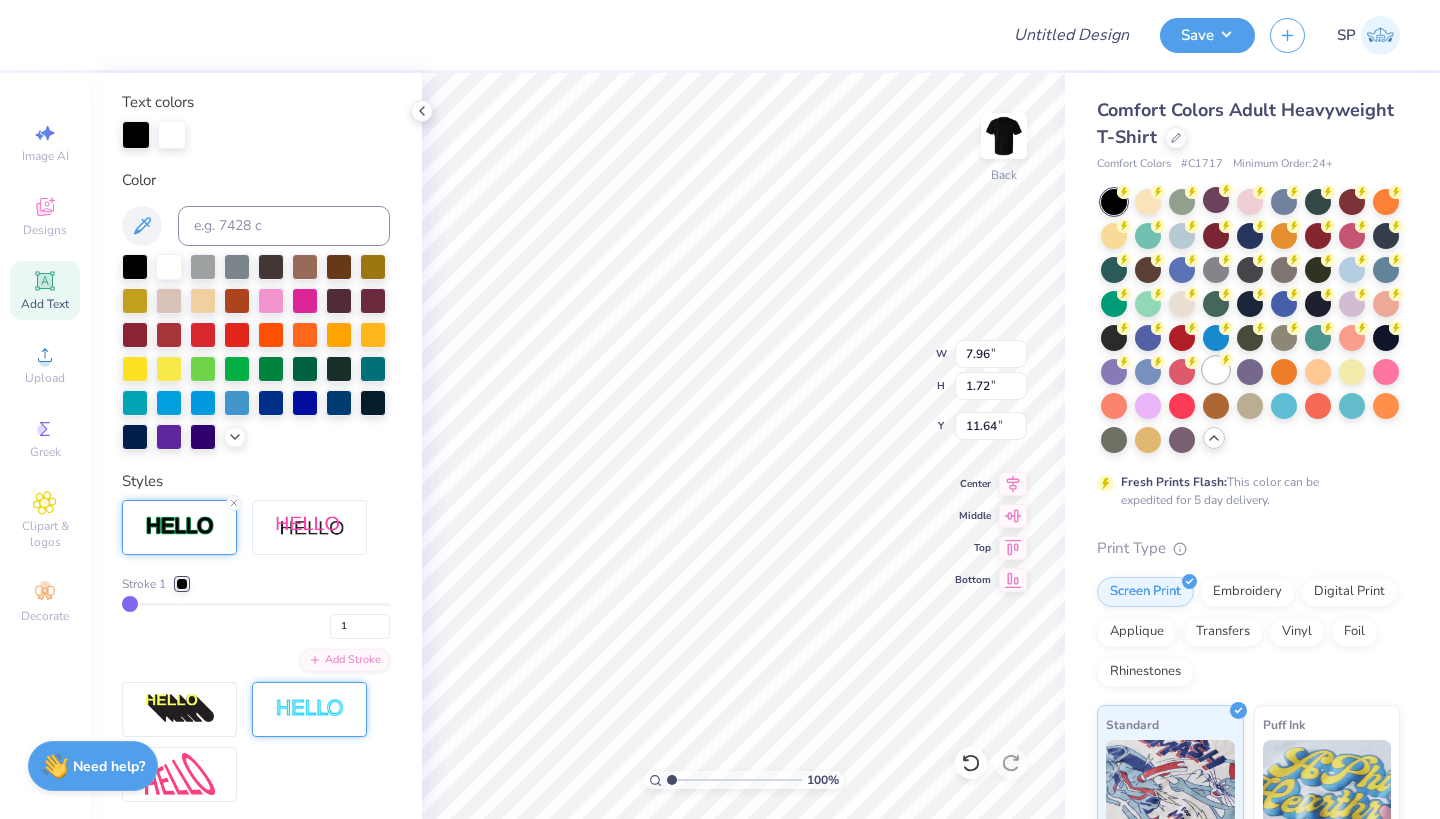 click at bounding box center (1216, 370) 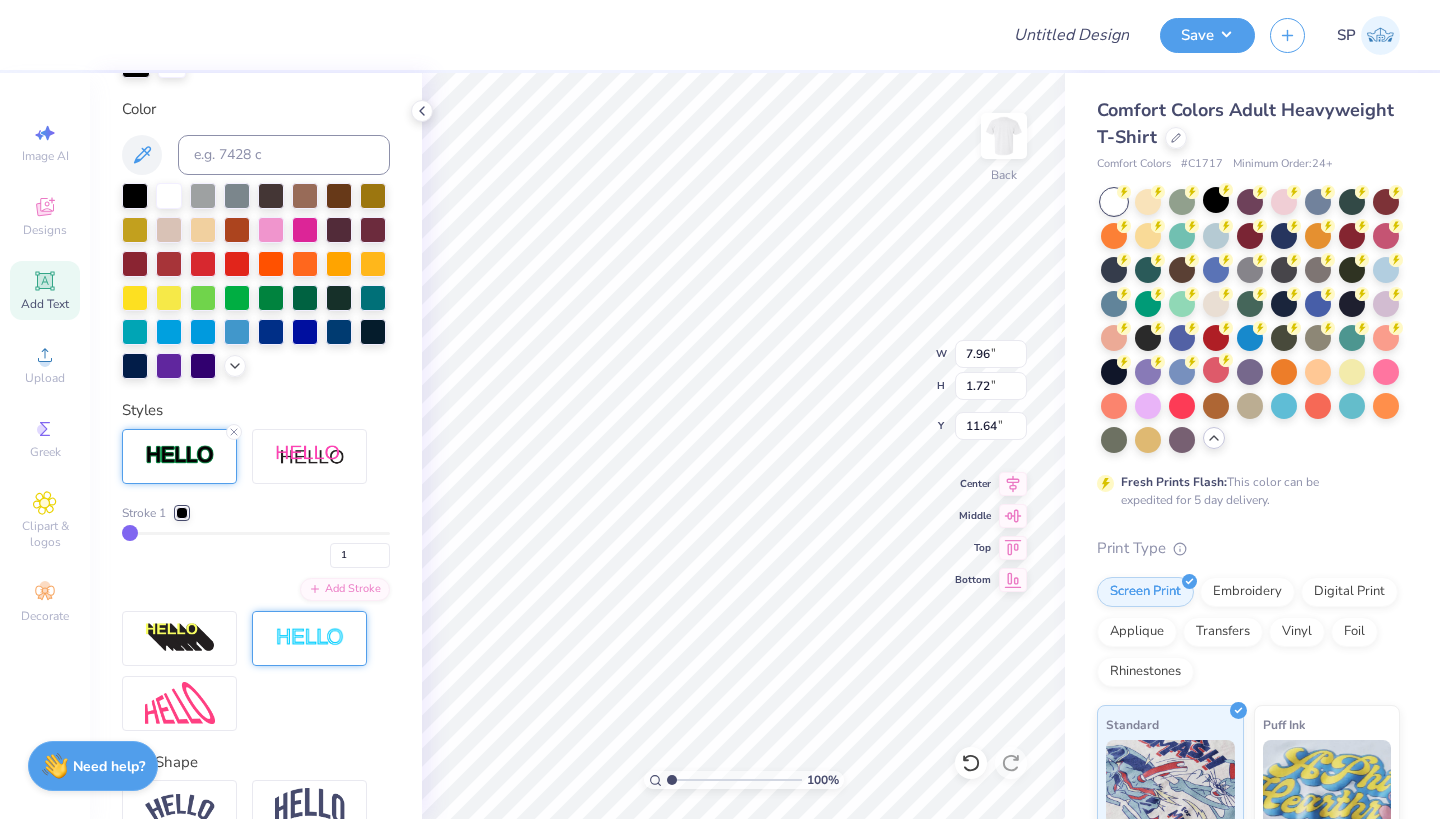 scroll, scrollTop: 436, scrollLeft: 0, axis: vertical 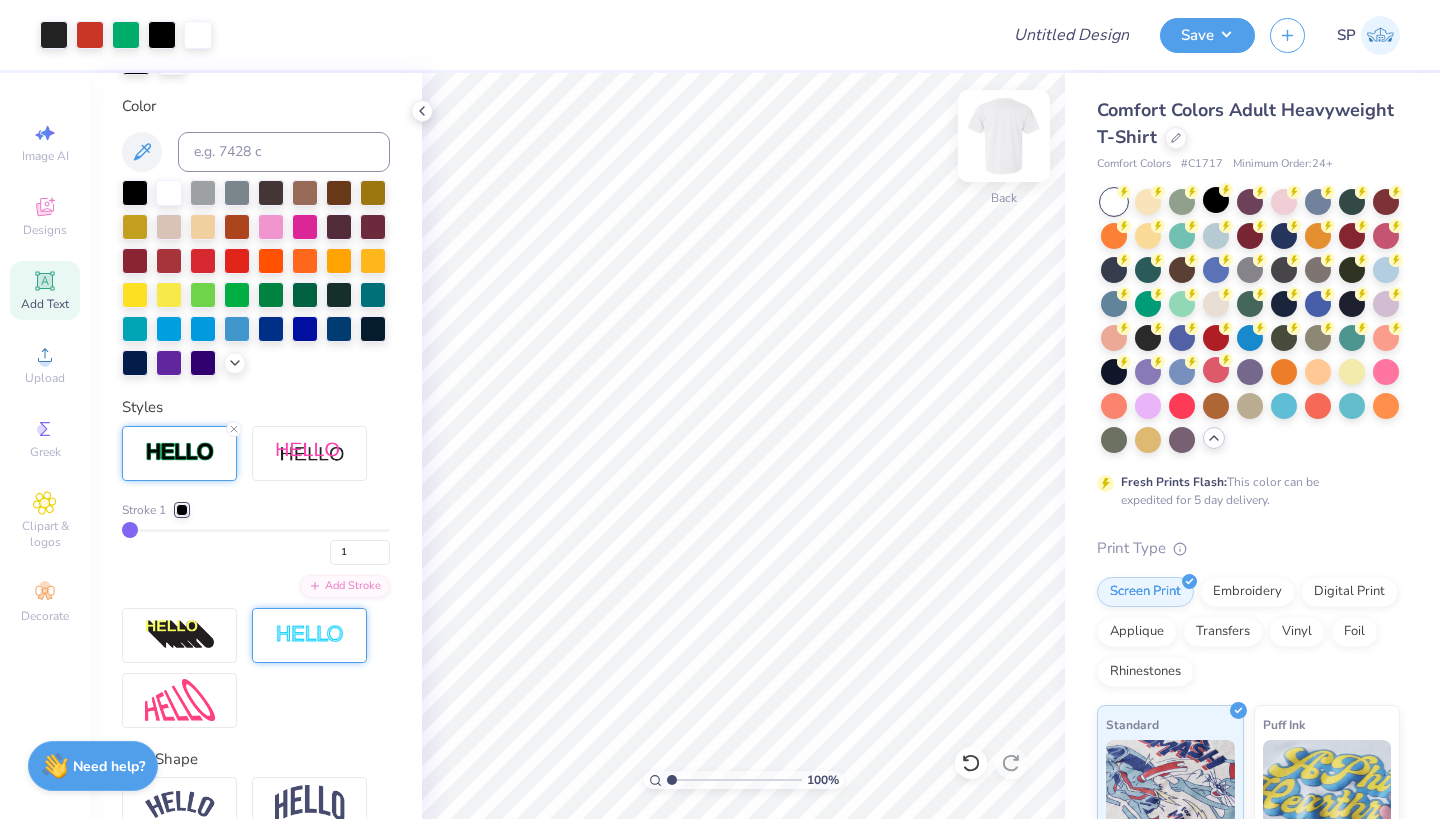 click at bounding box center [1004, 136] 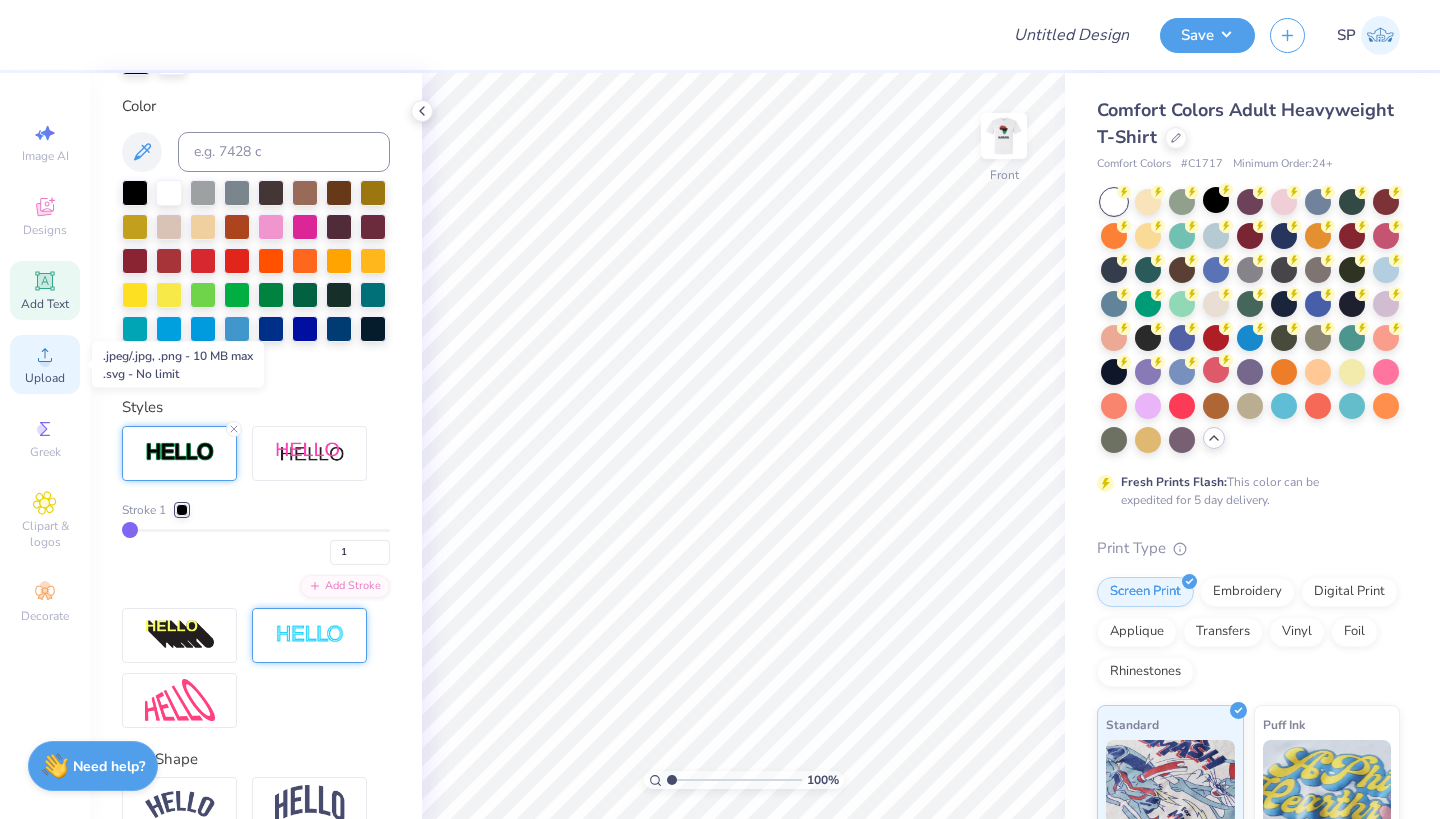 click 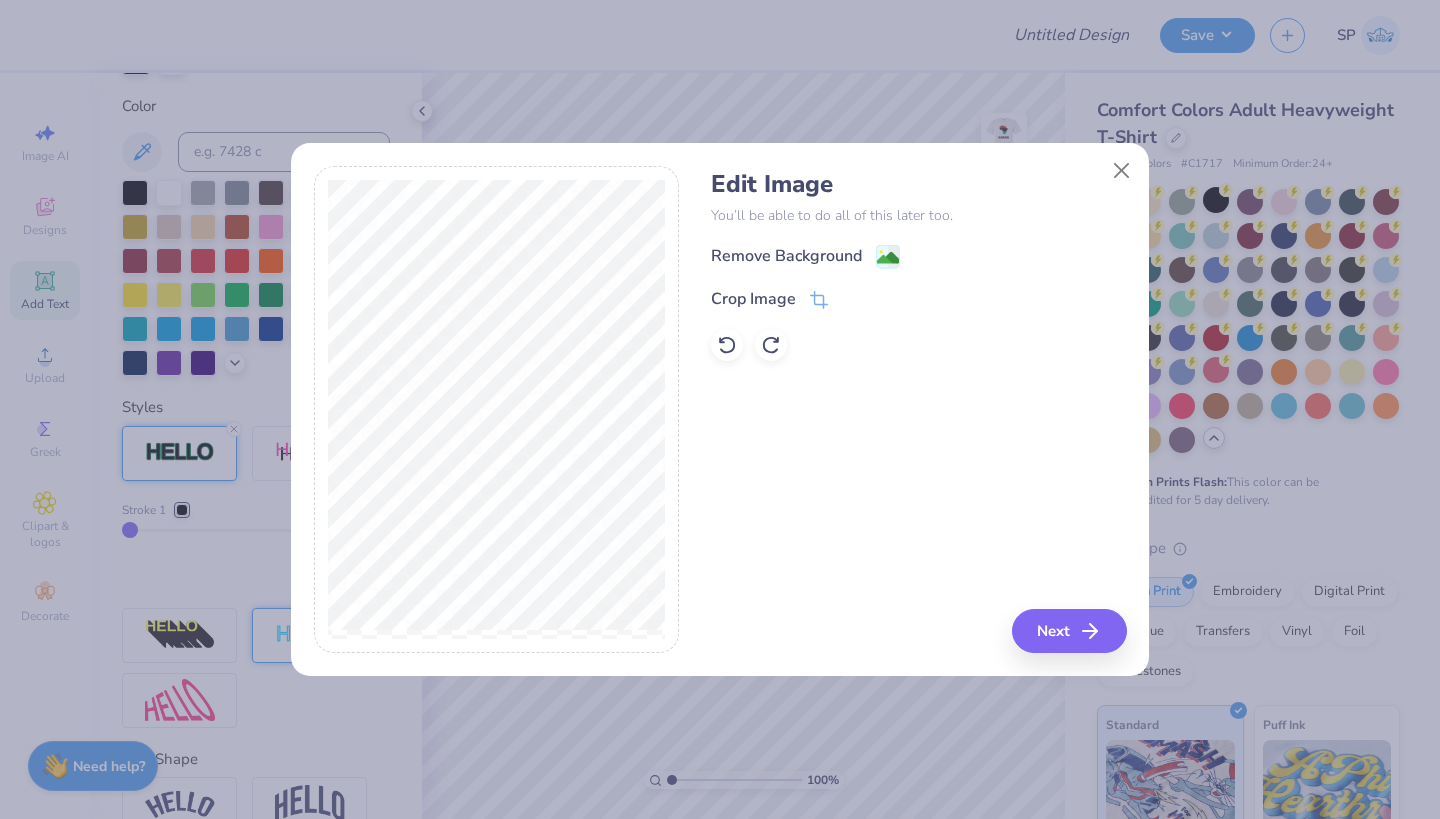 click on "Remove Background" at bounding box center (918, 256) 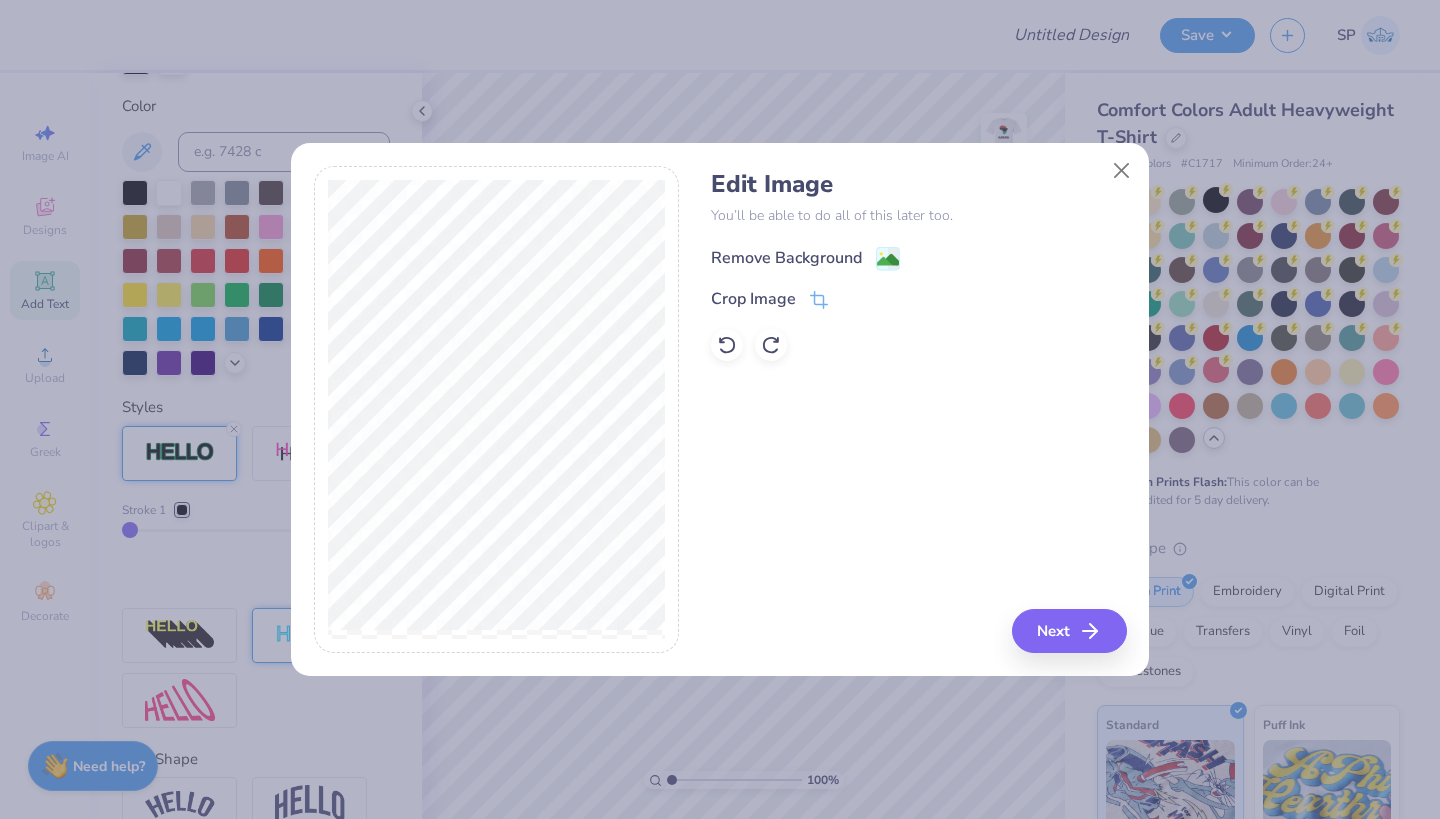 click on "Remove Background" at bounding box center [786, 258] 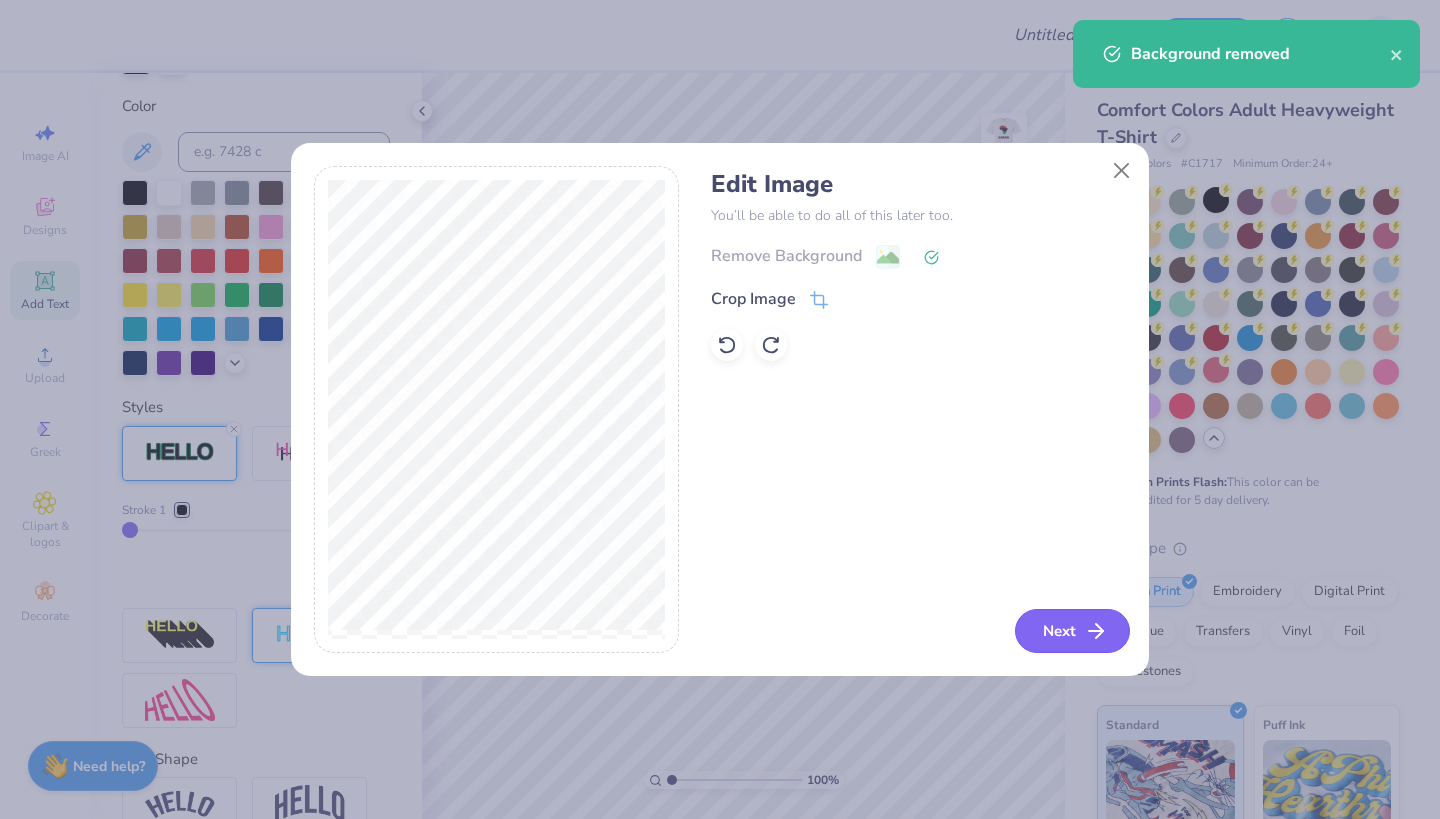 click 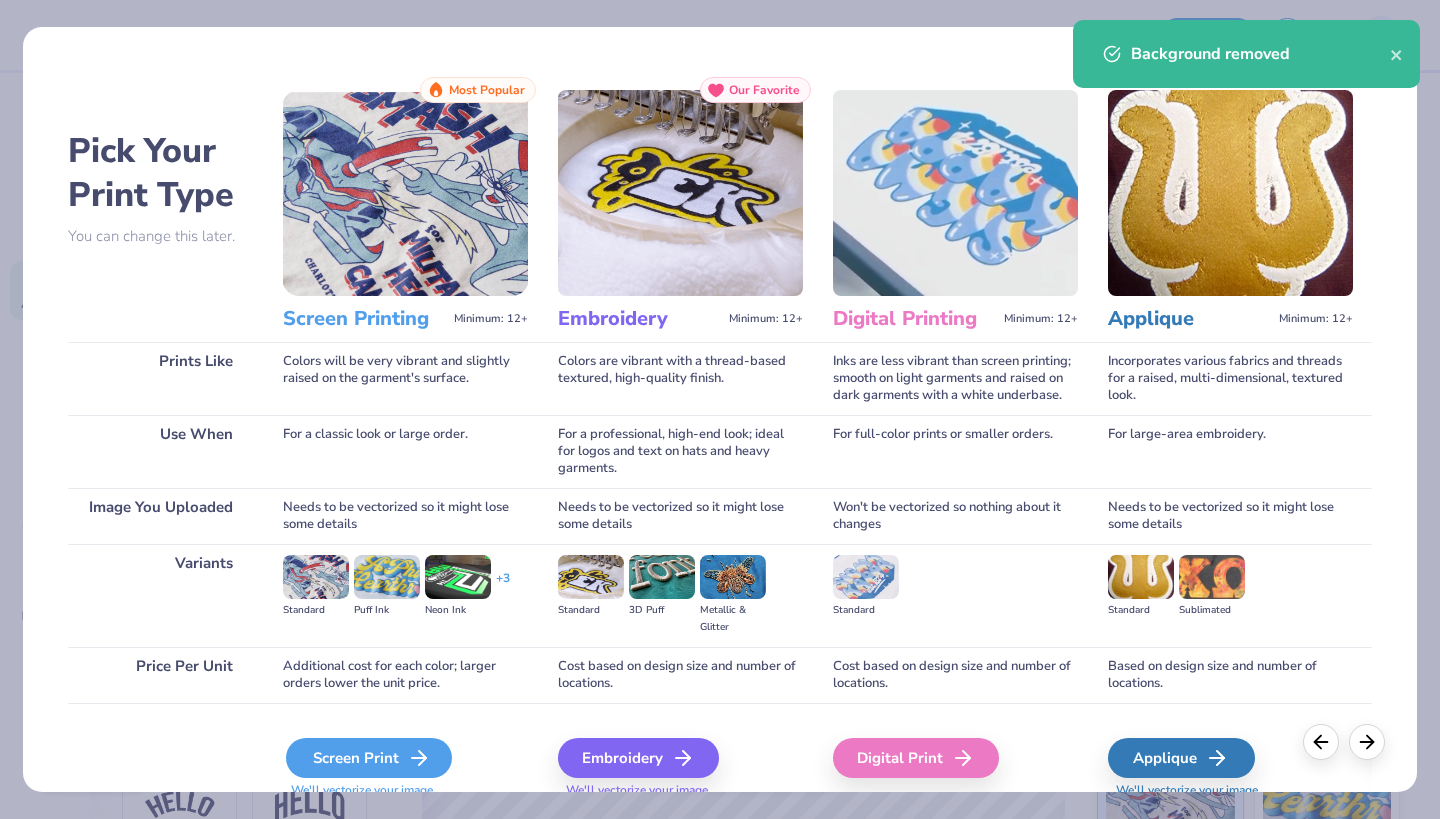 click 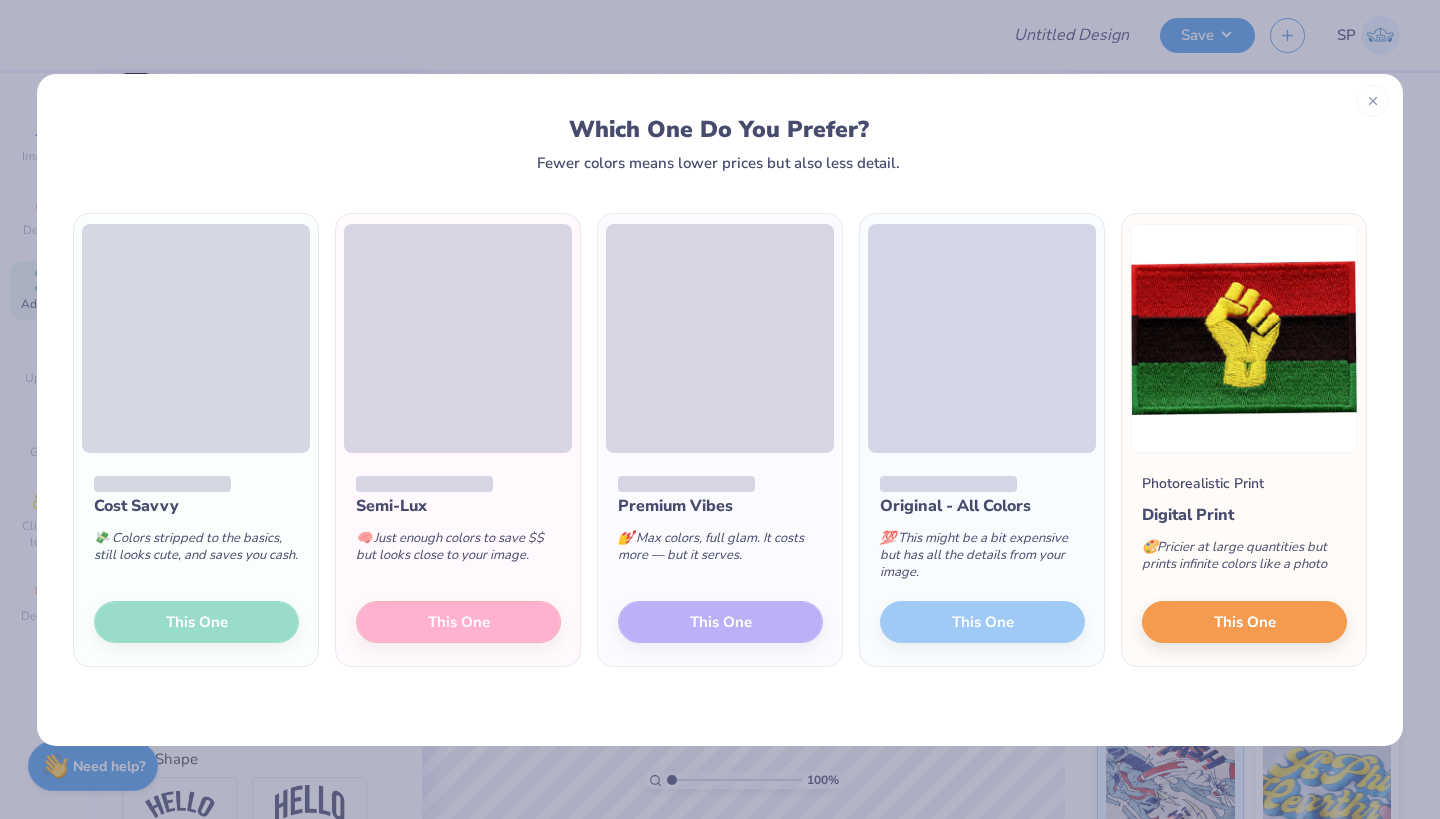 click on "Semi-Lux 🧠   Just enough colors to save $$ but looks close to your image. This One" at bounding box center [458, 560] 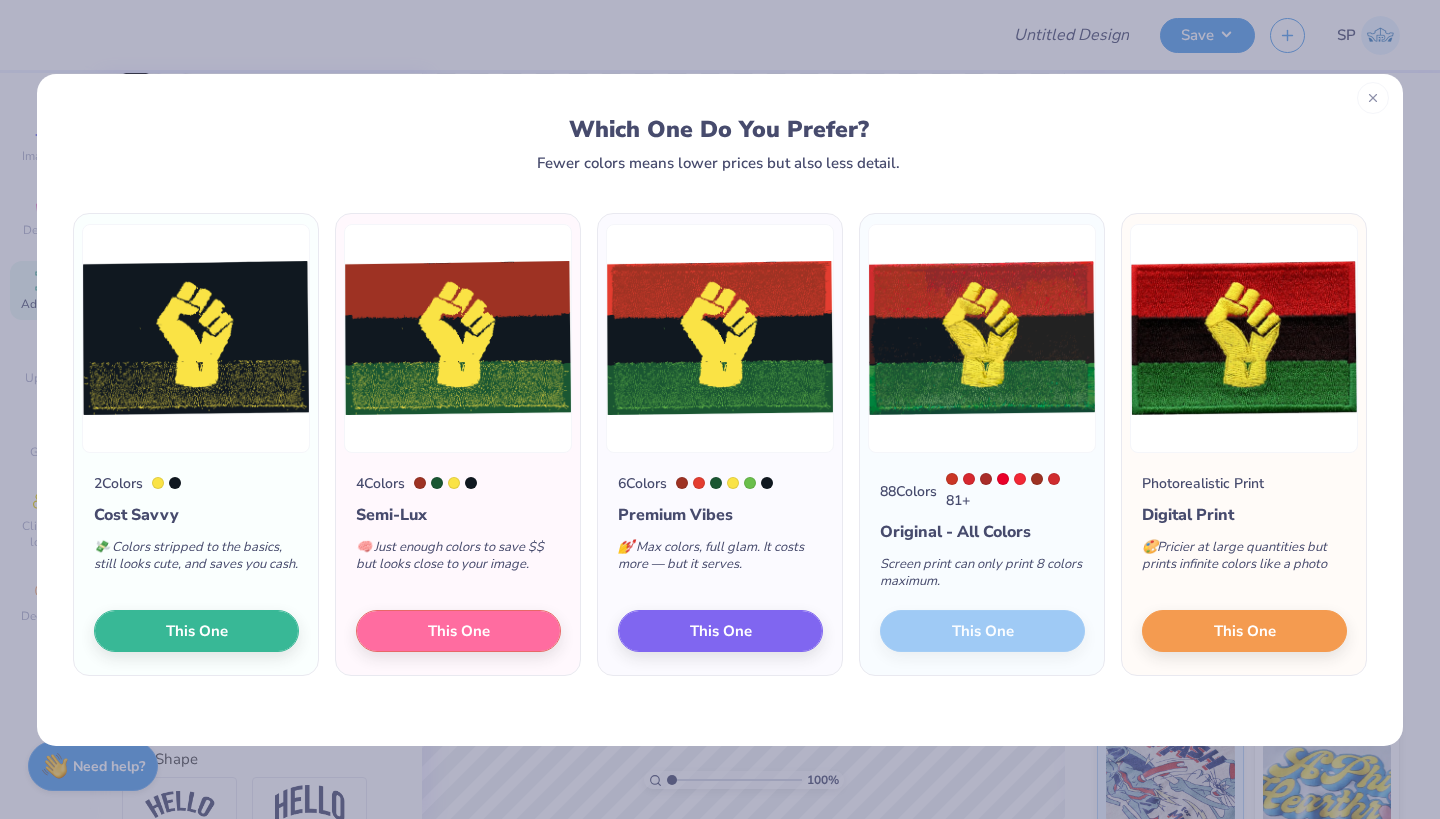 click 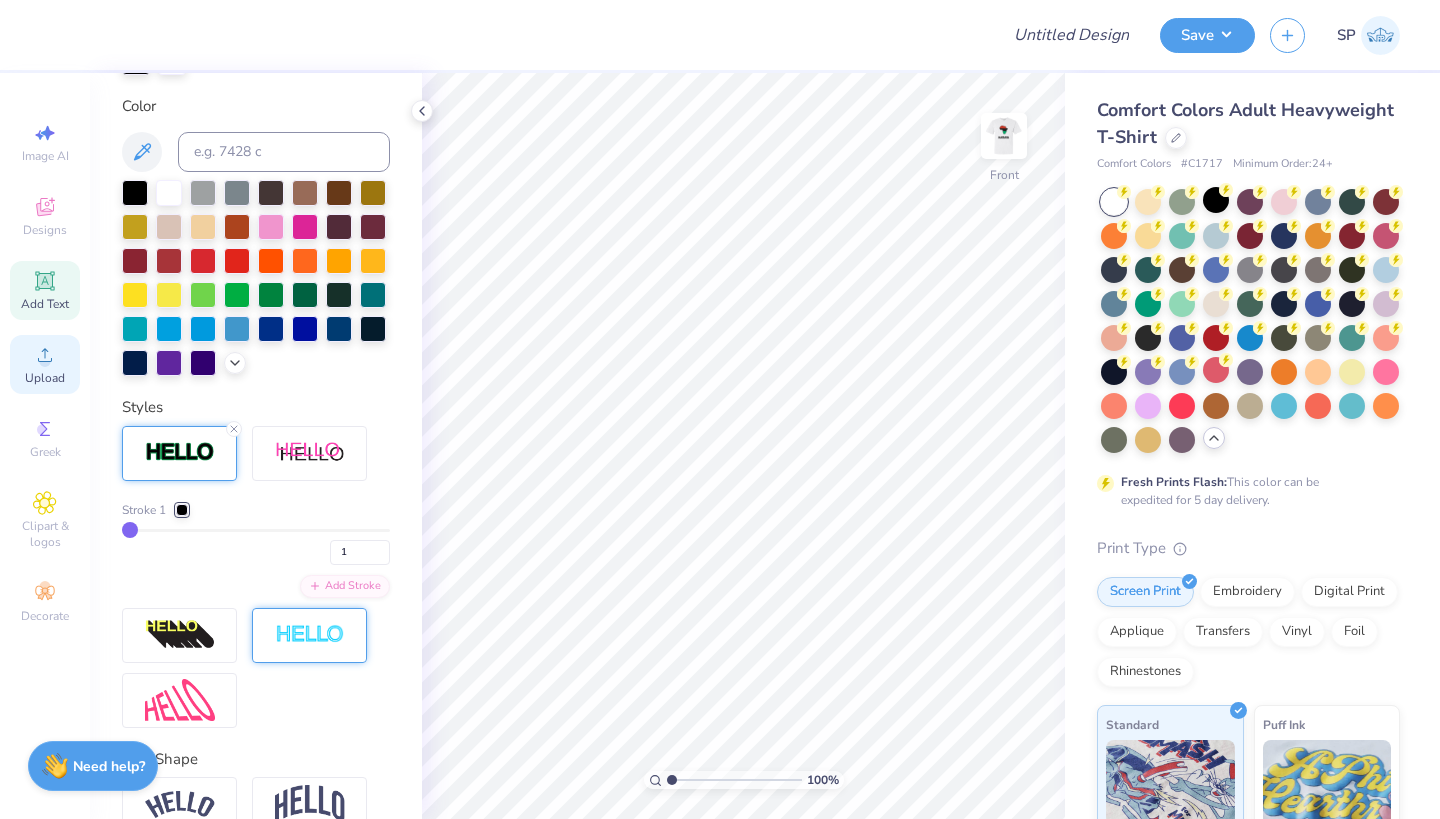 click on "Upload" at bounding box center (45, 378) 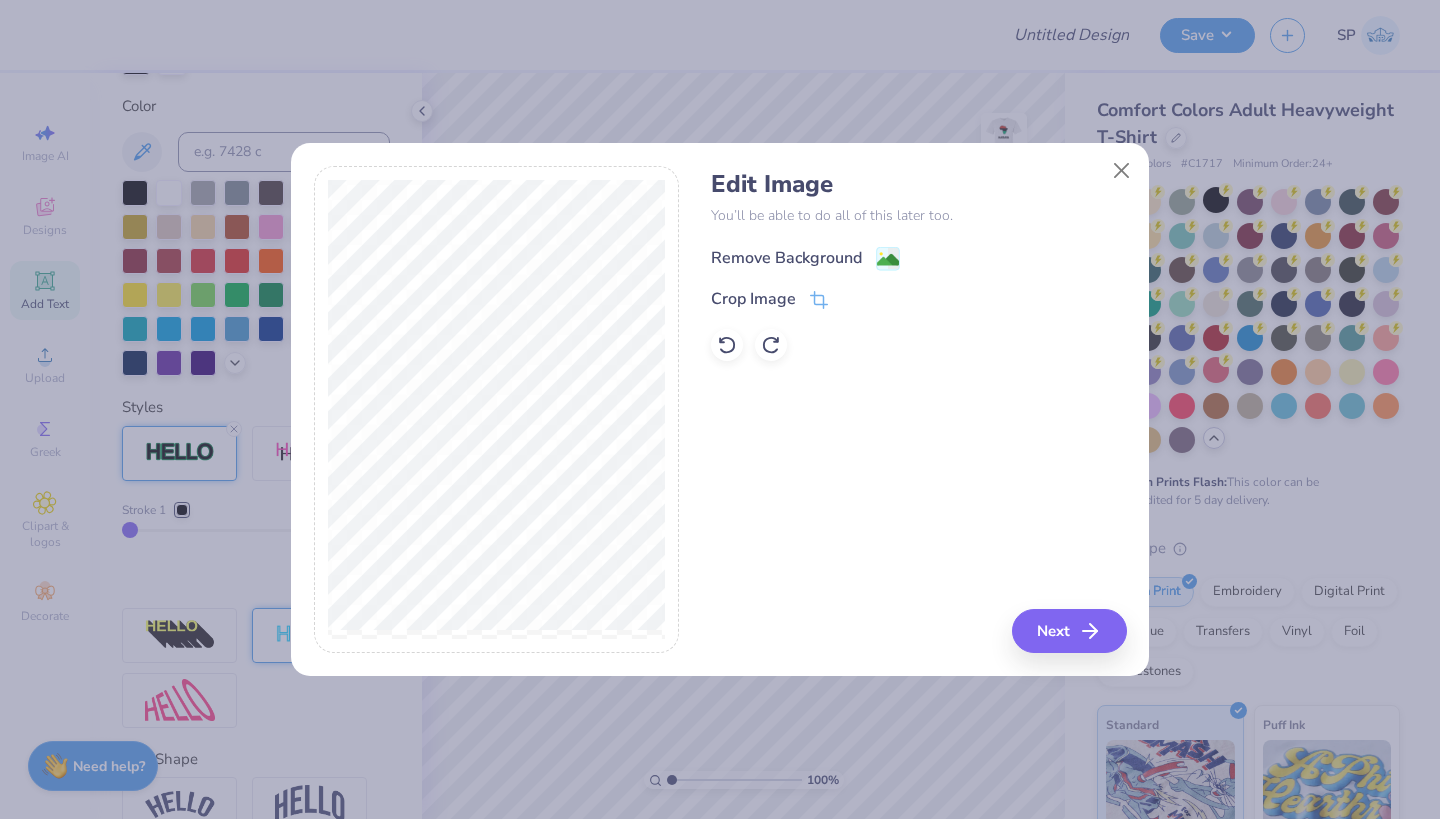 click on "Remove Background" at bounding box center [786, 258] 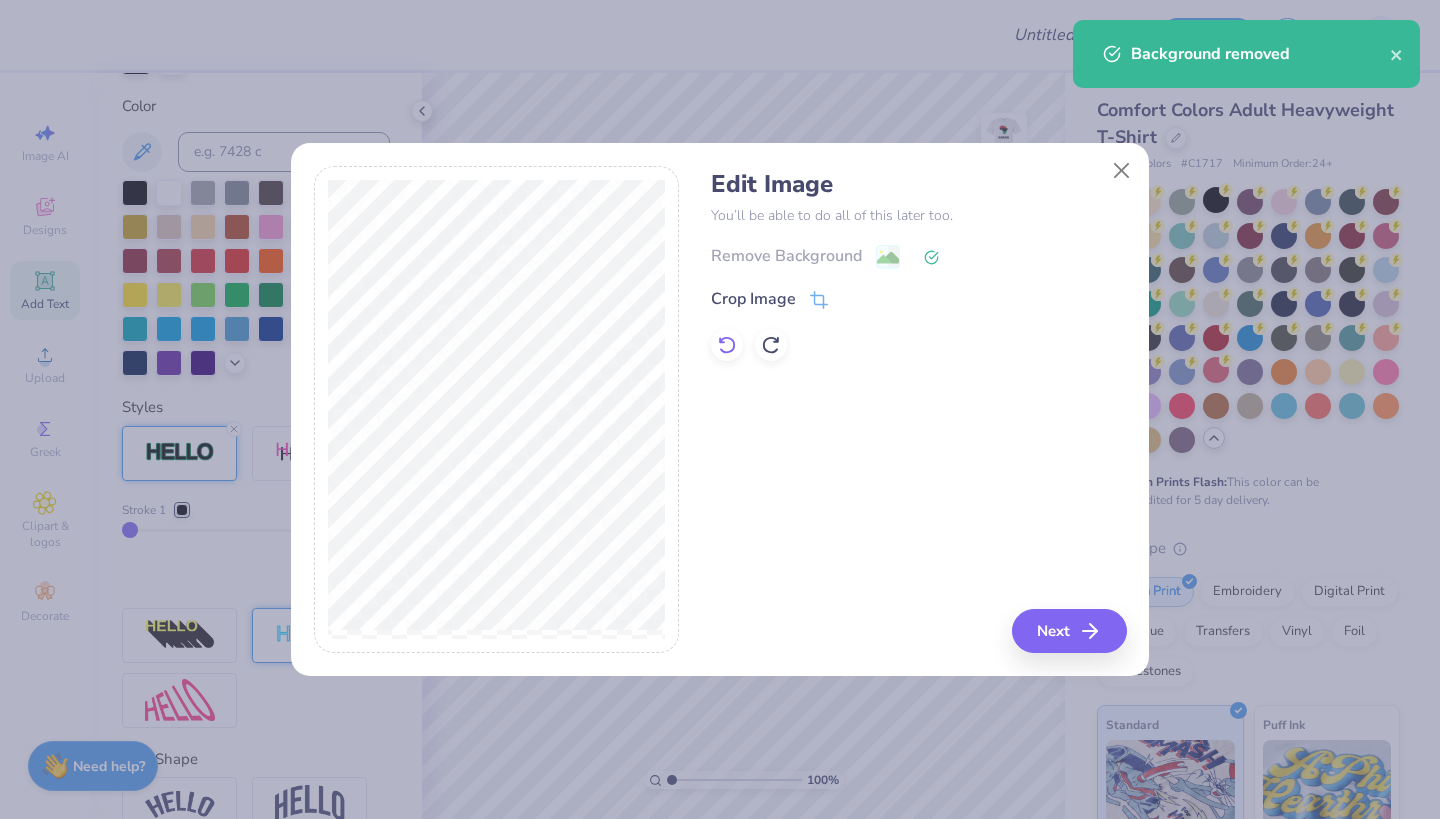click 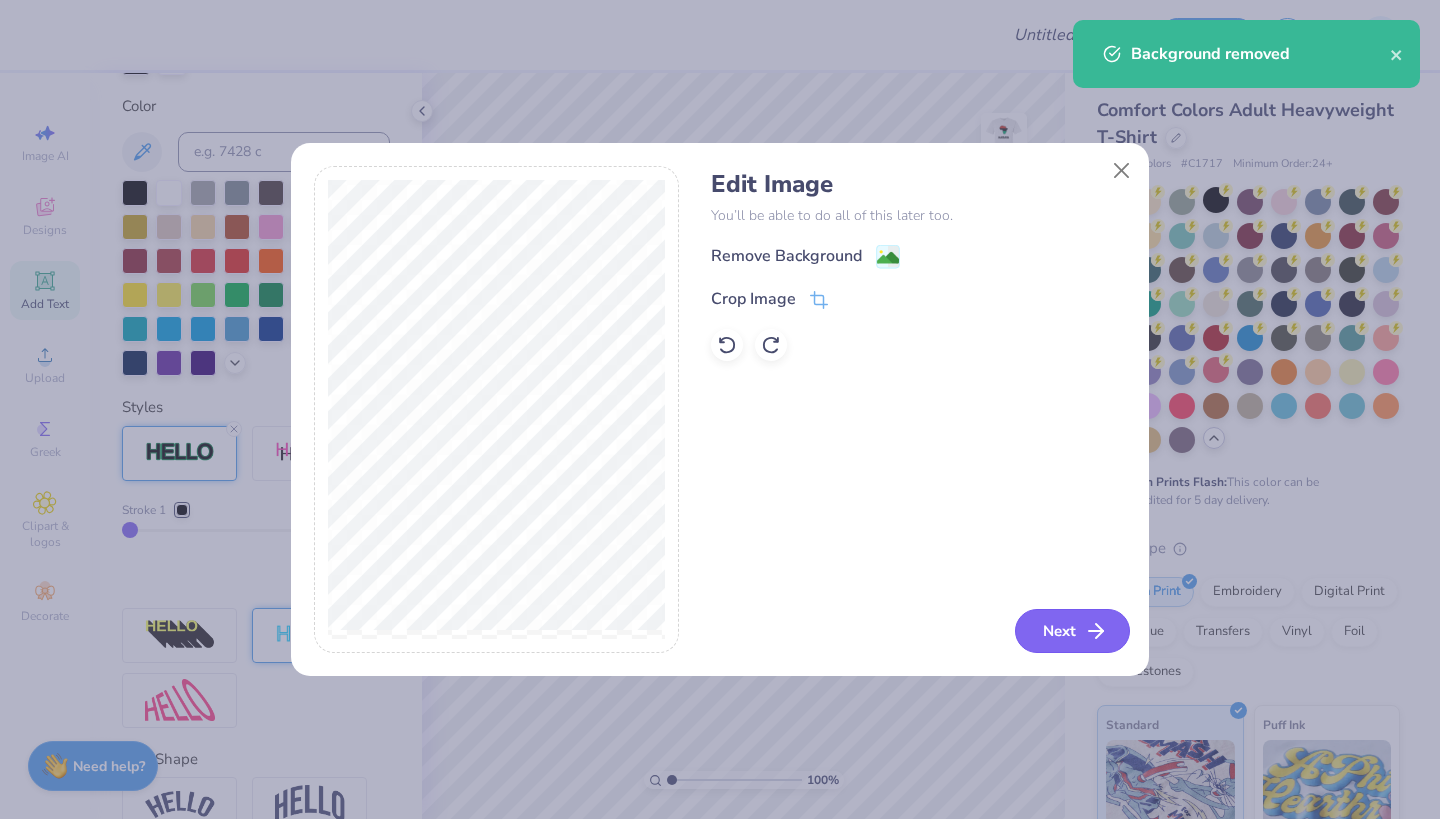 click 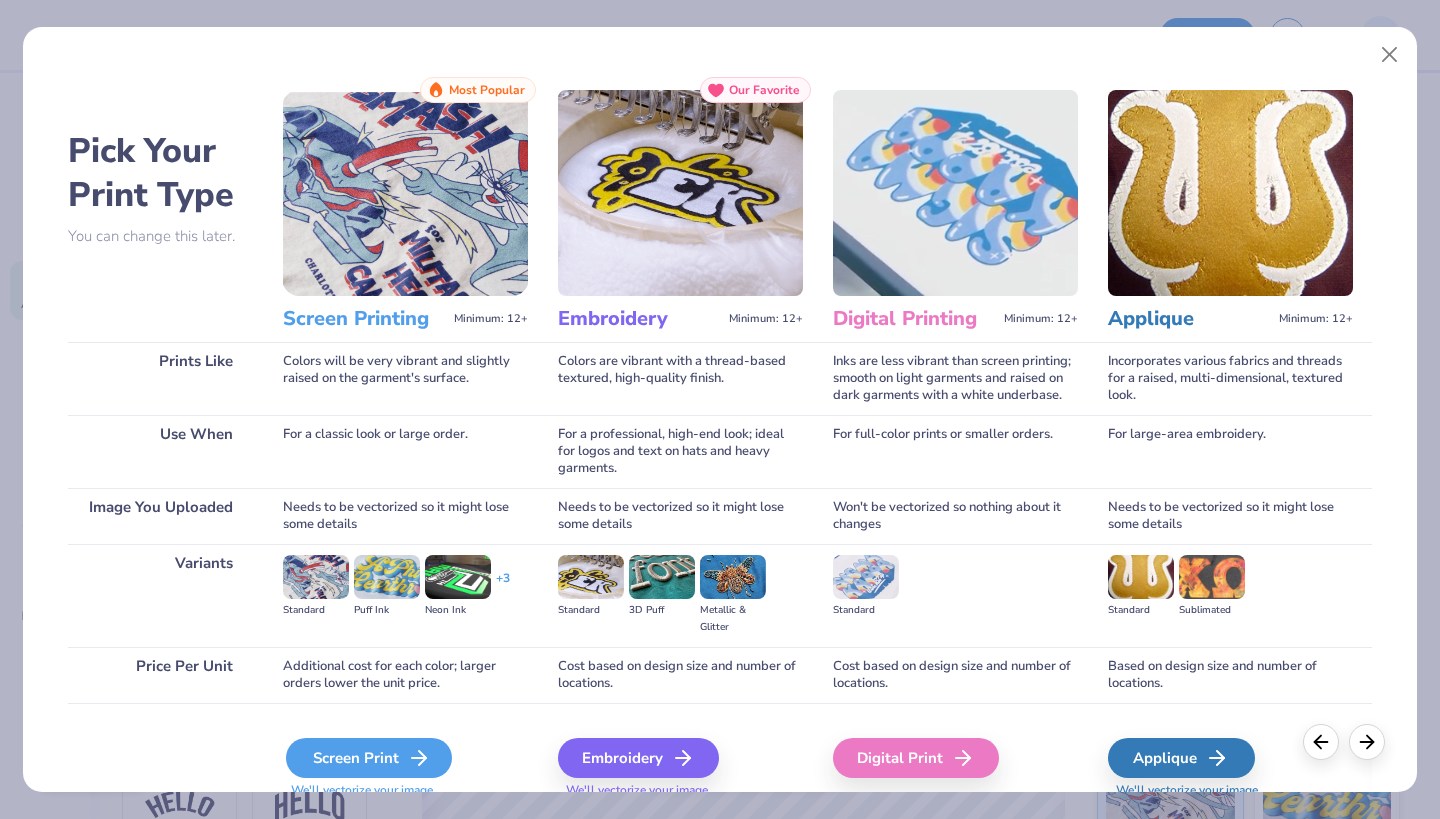 click on "Screen Print" at bounding box center (369, 758) 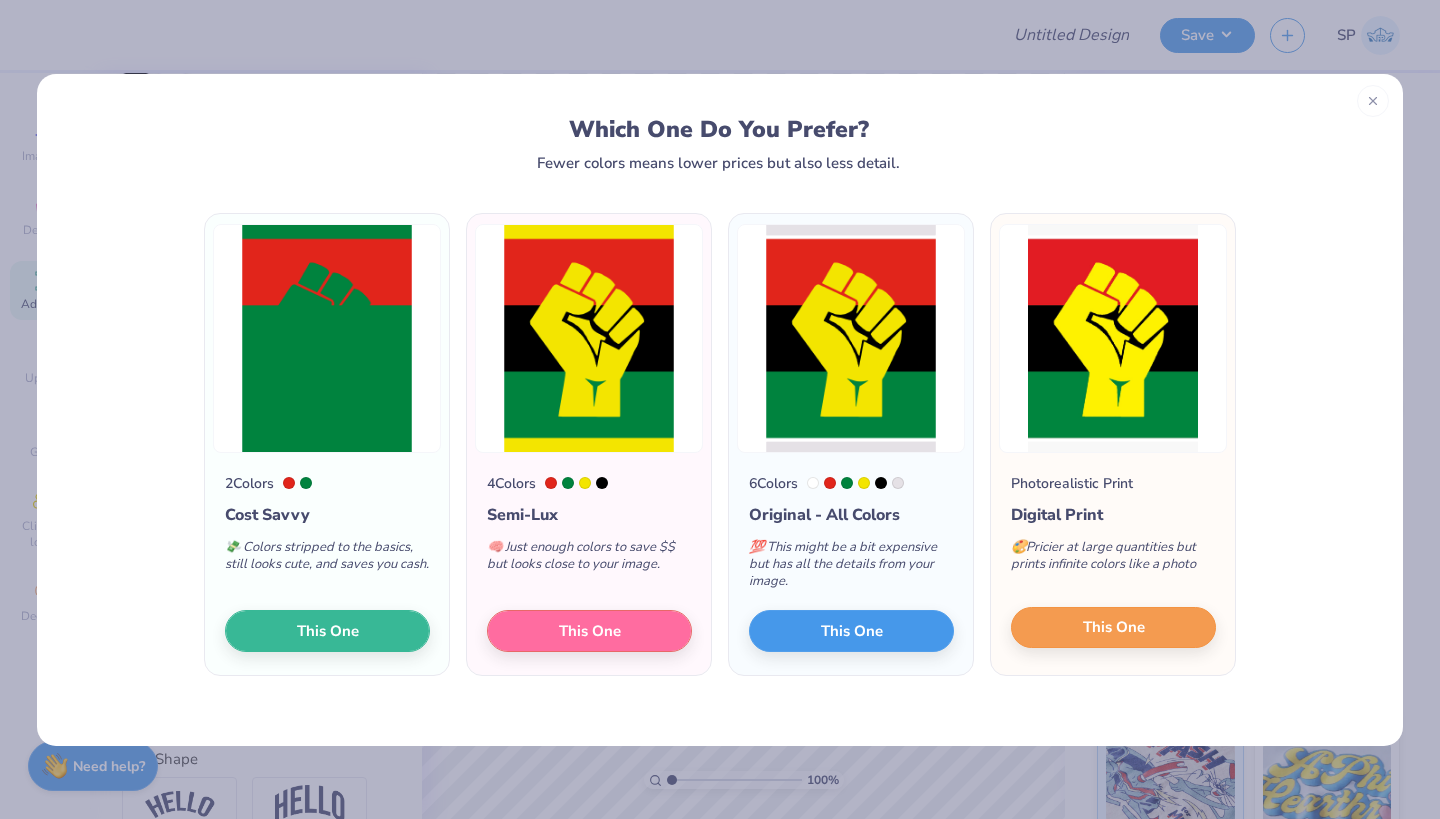 click on "This One" at bounding box center (1113, 628) 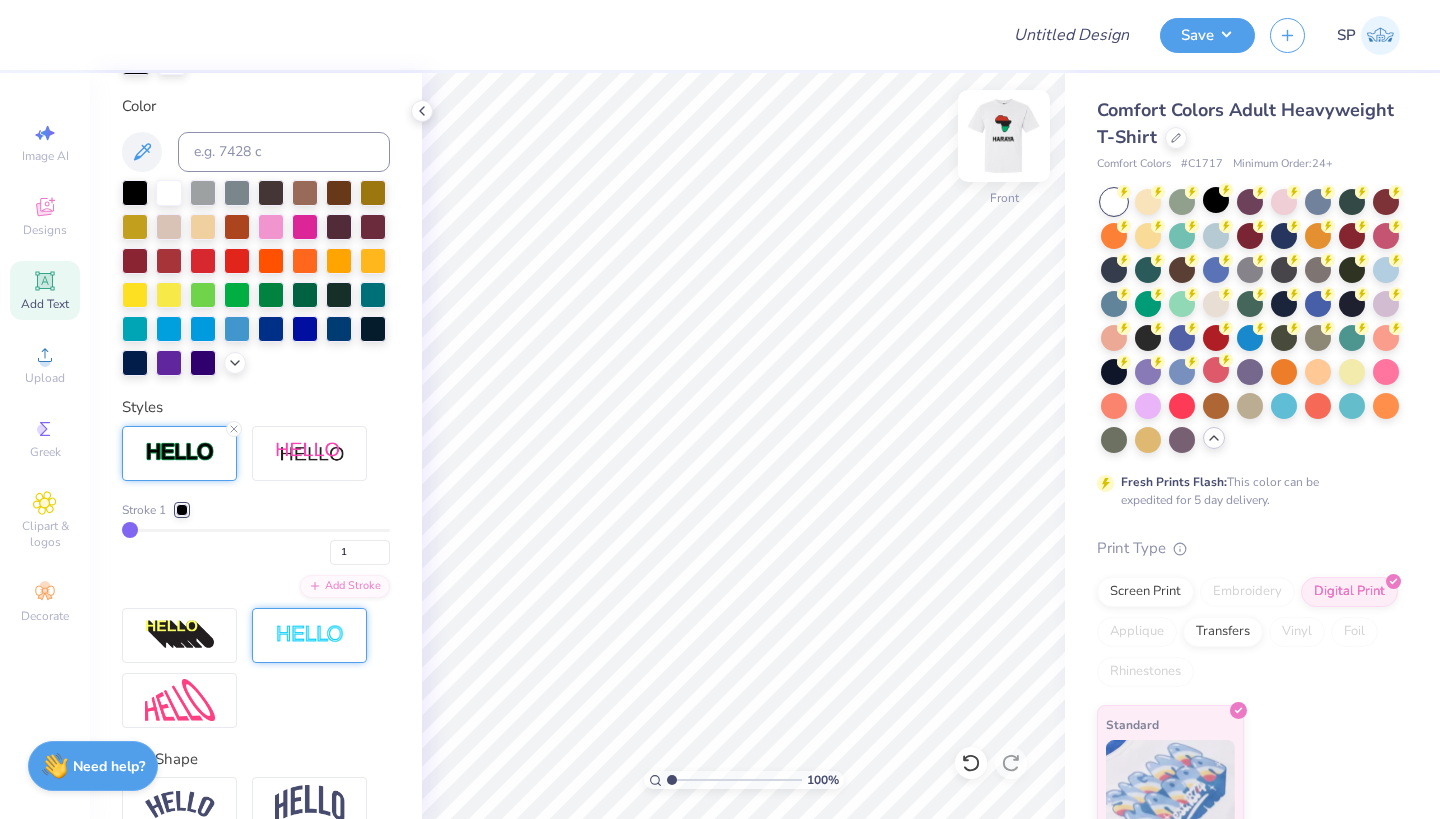 click at bounding box center (1004, 136) 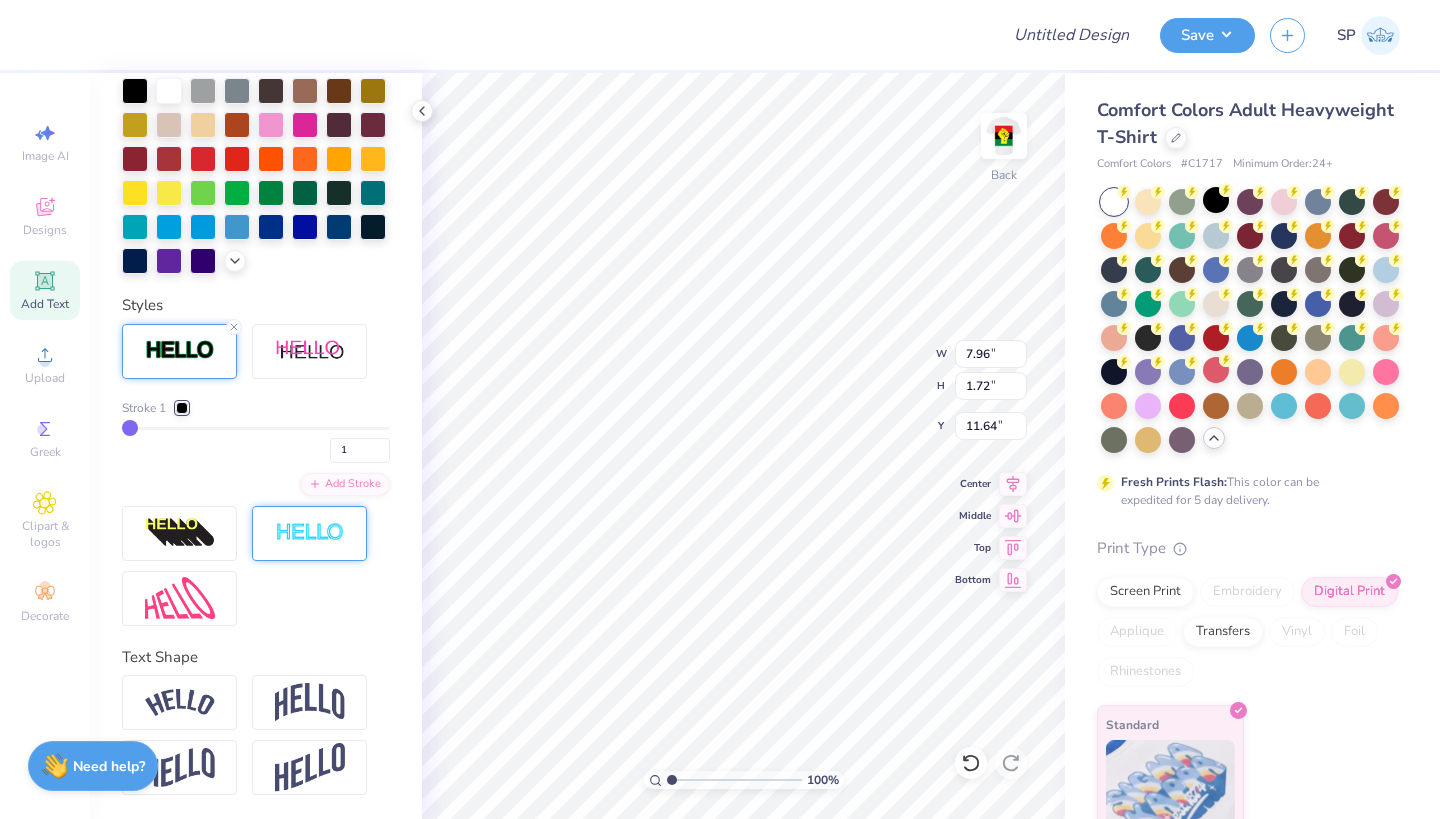 scroll, scrollTop: 538, scrollLeft: 0, axis: vertical 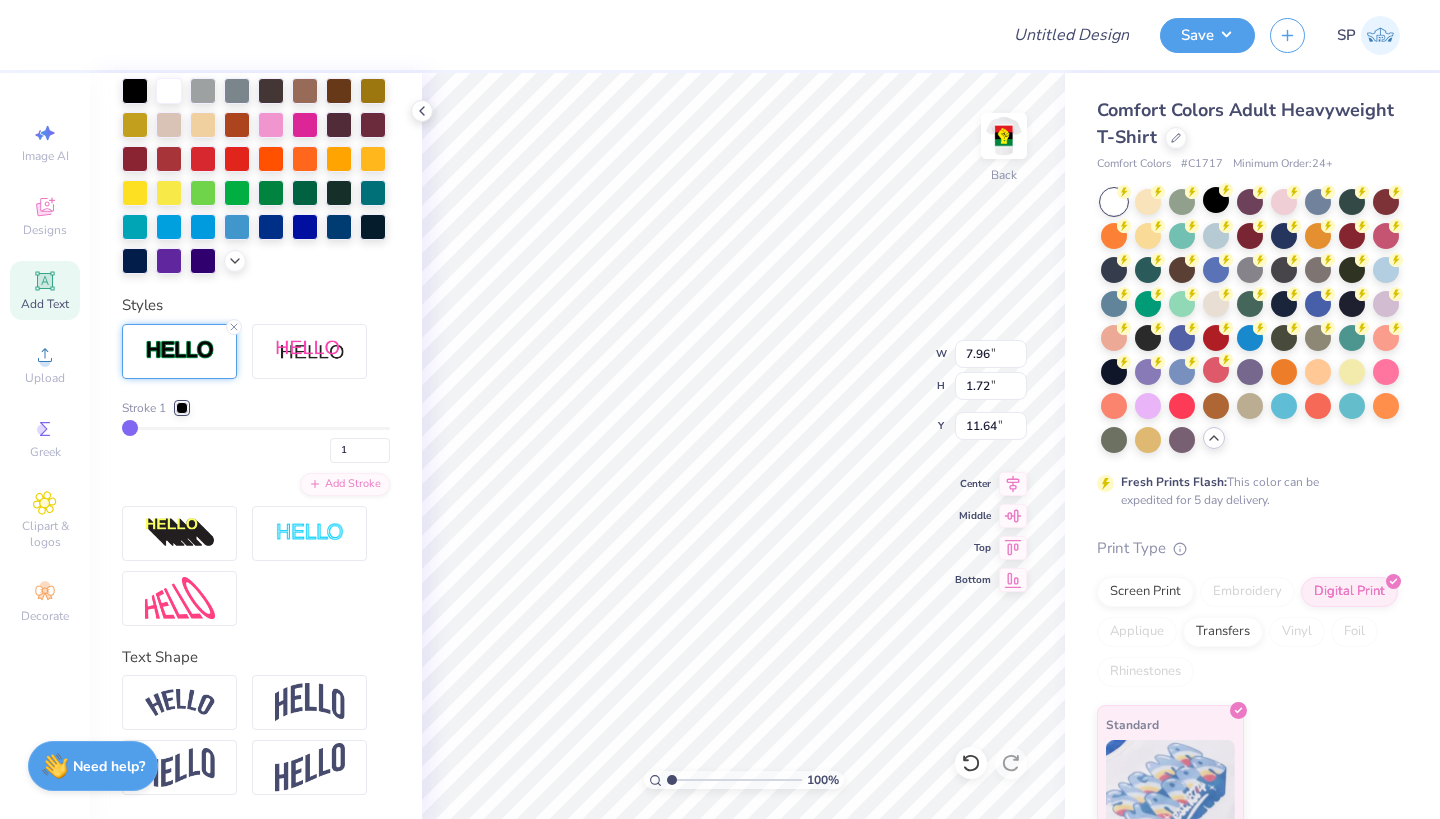 click at bounding box center (182, 408) 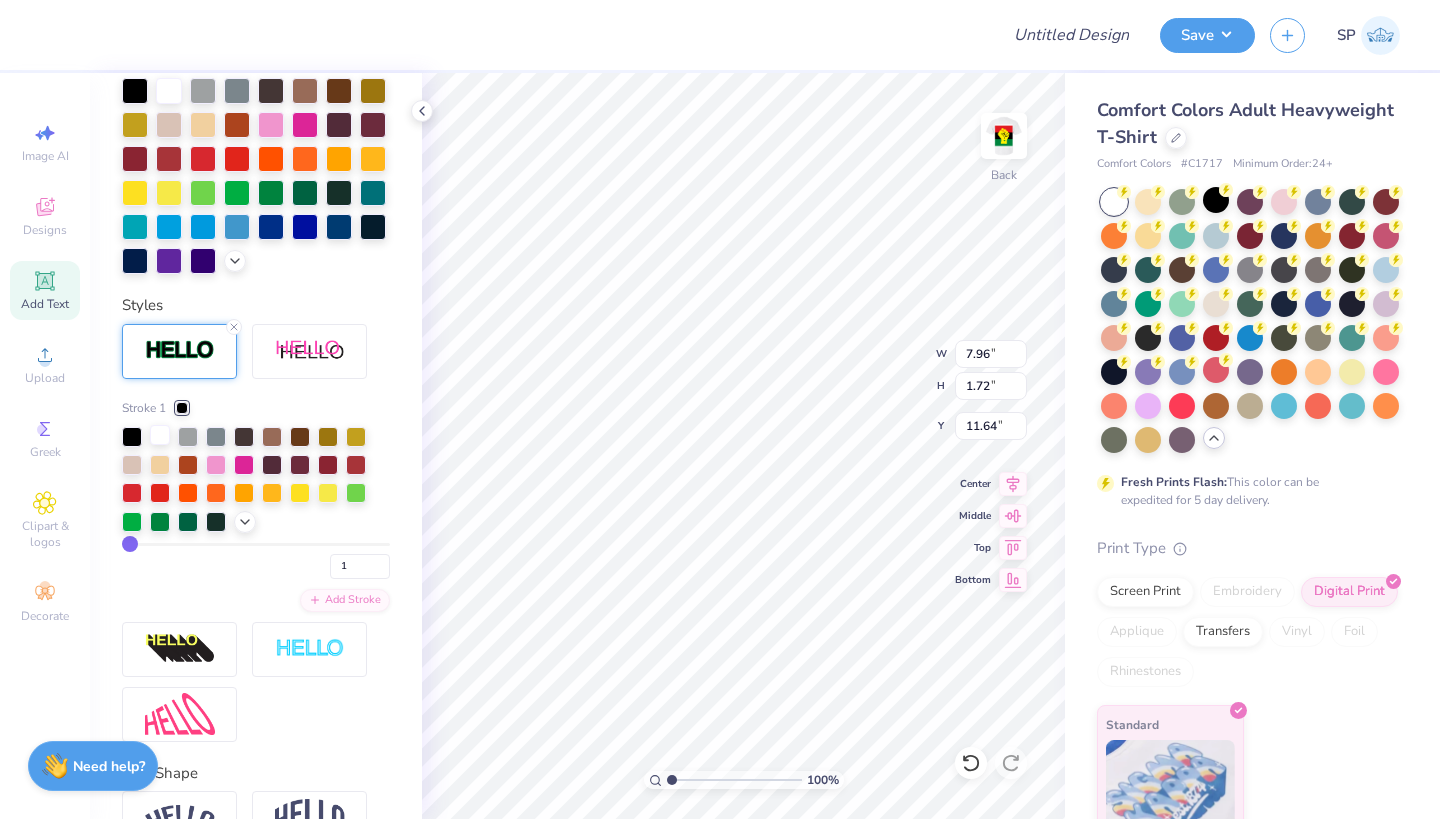 click at bounding box center (160, 435) 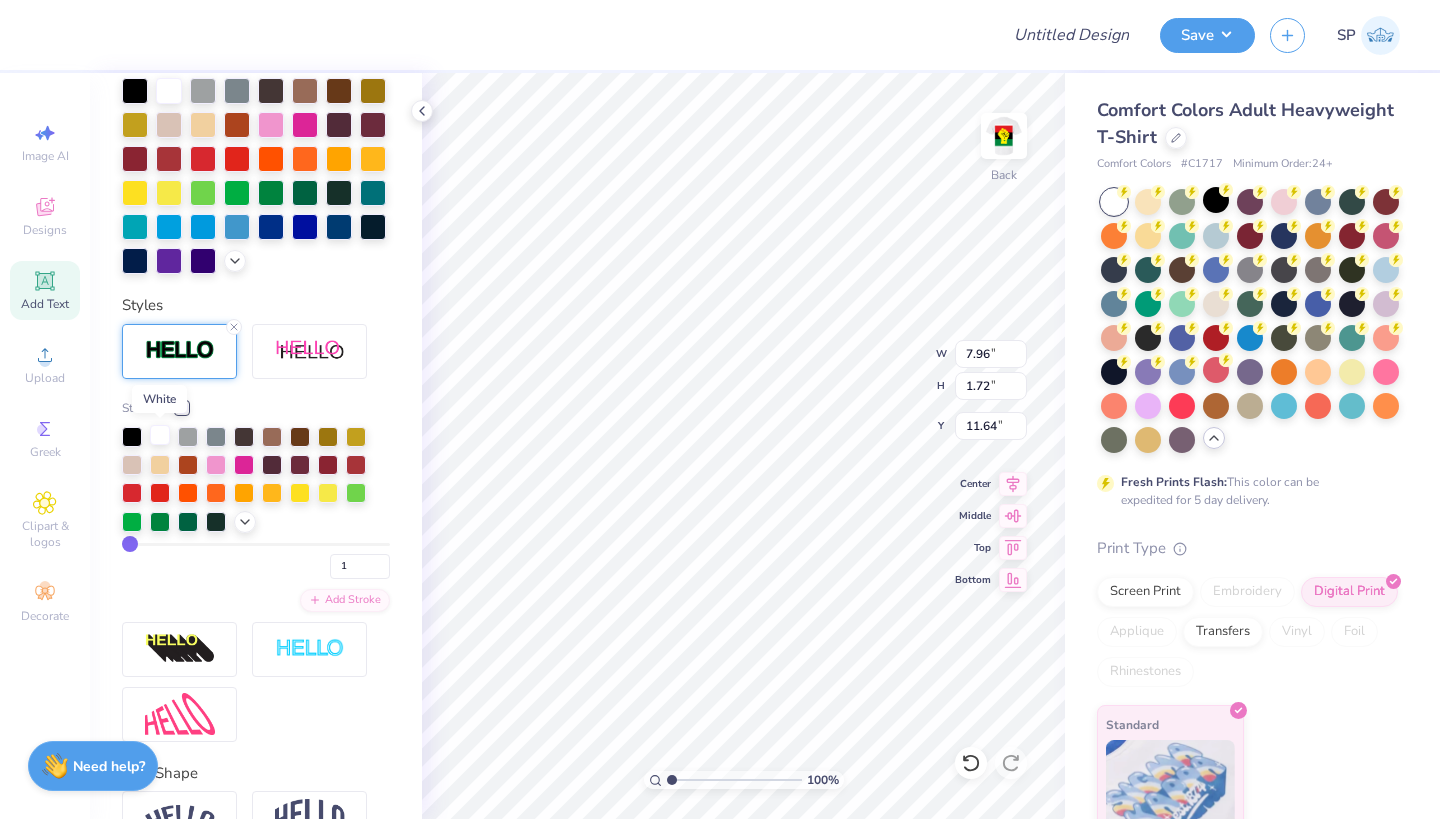 click at bounding box center [160, 435] 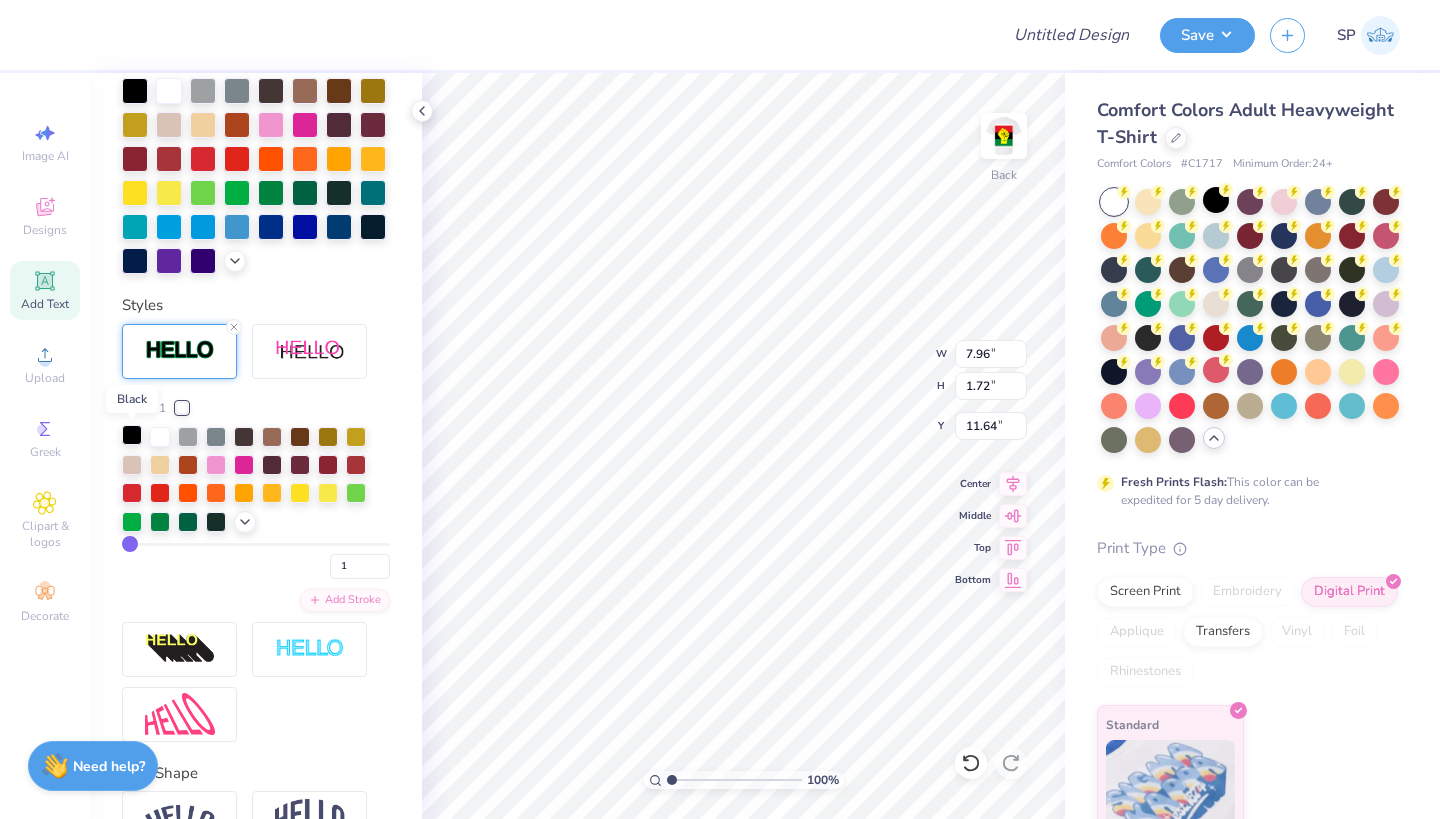 click at bounding box center (132, 435) 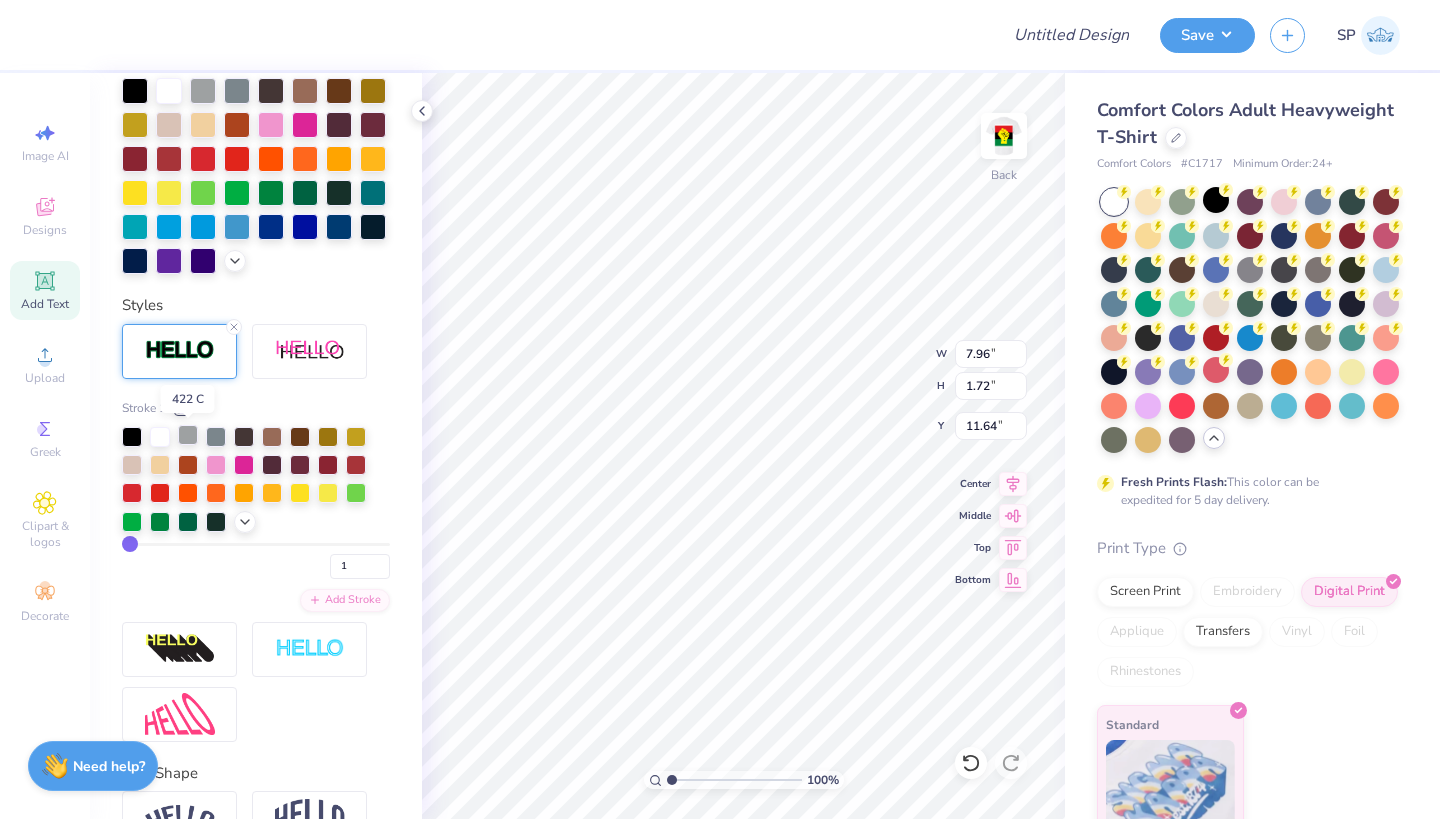 click at bounding box center (188, 435) 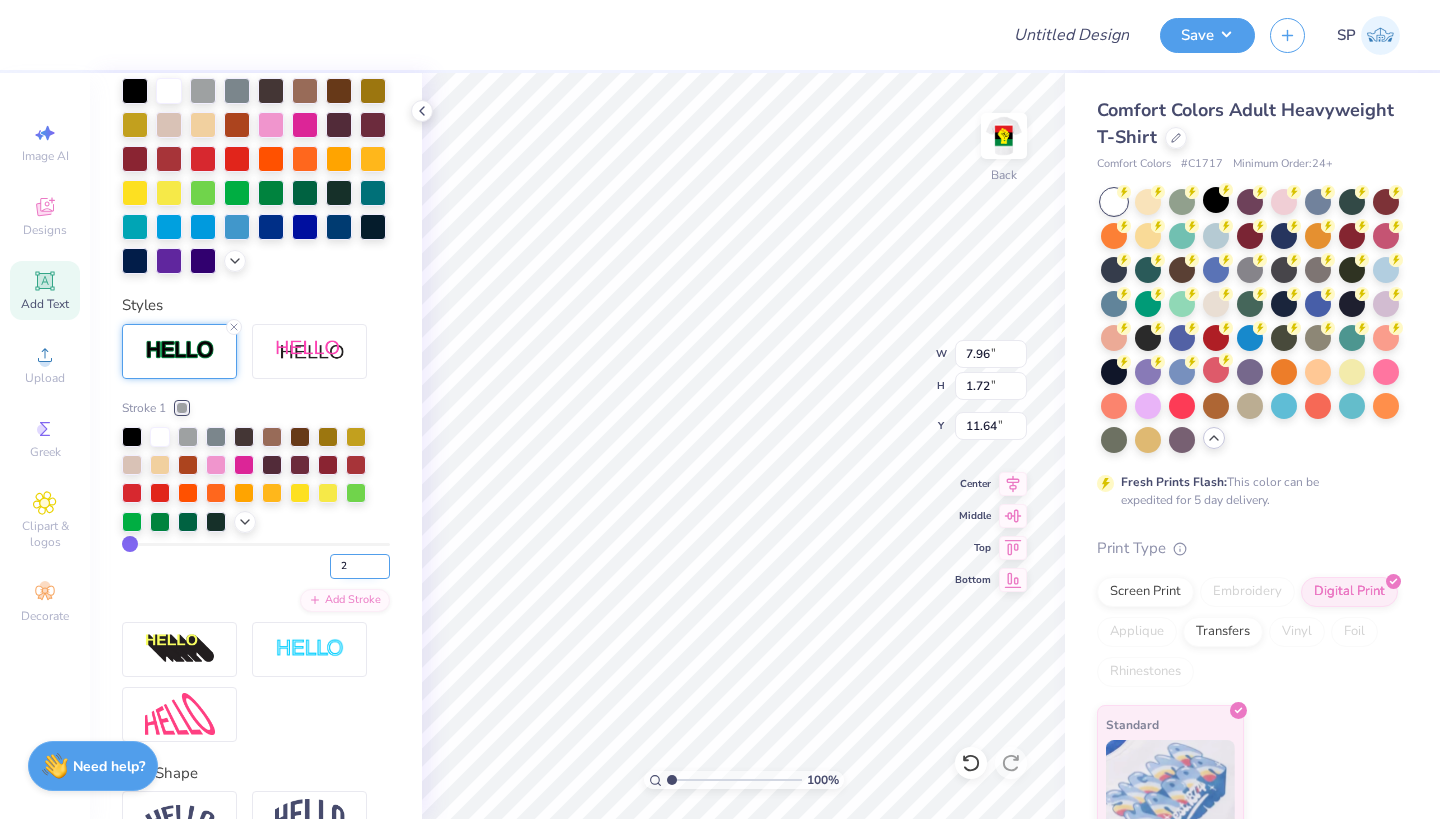 click on "2" at bounding box center (360, 566) 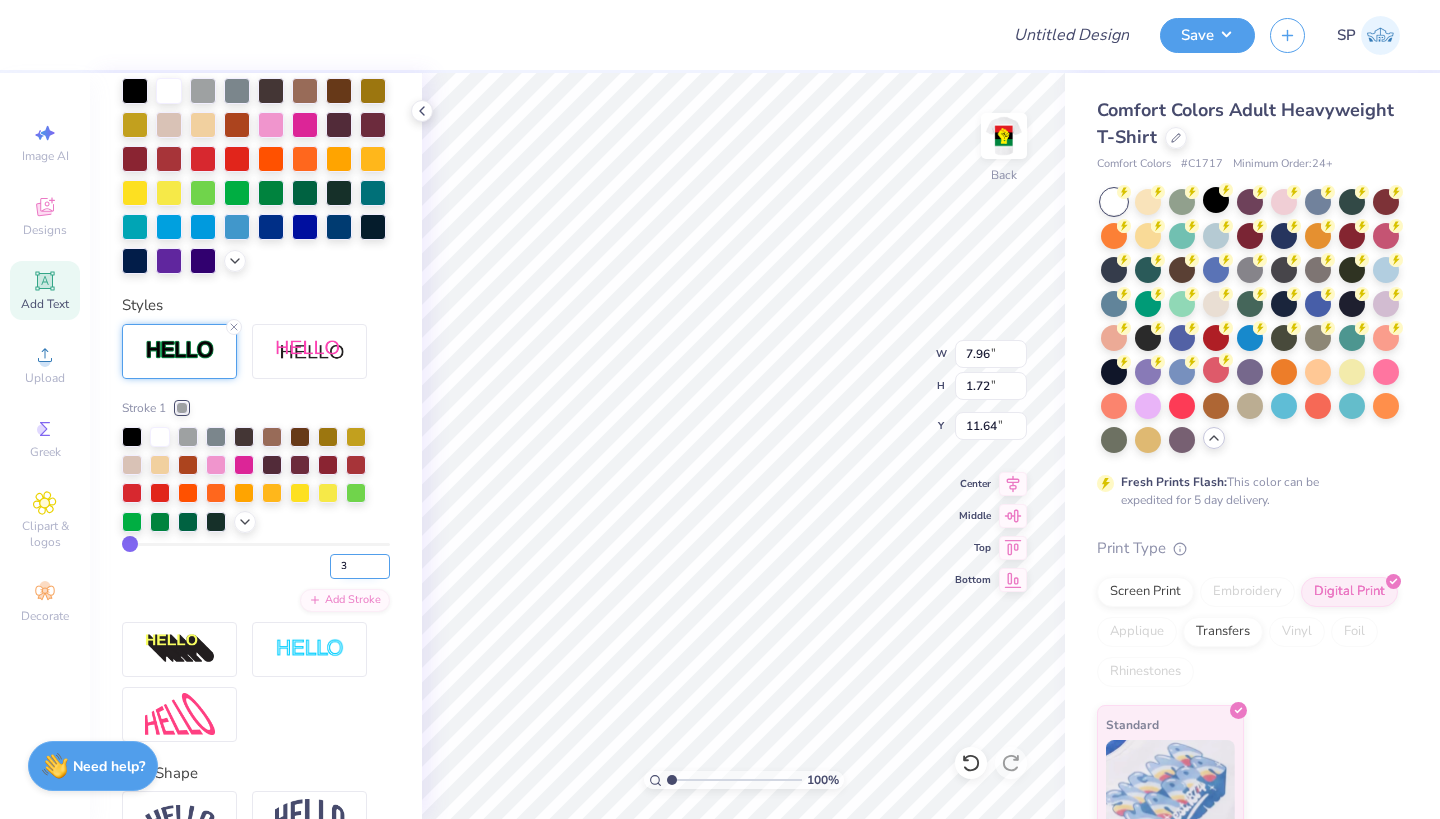 click on "3" at bounding box center (360, 566) 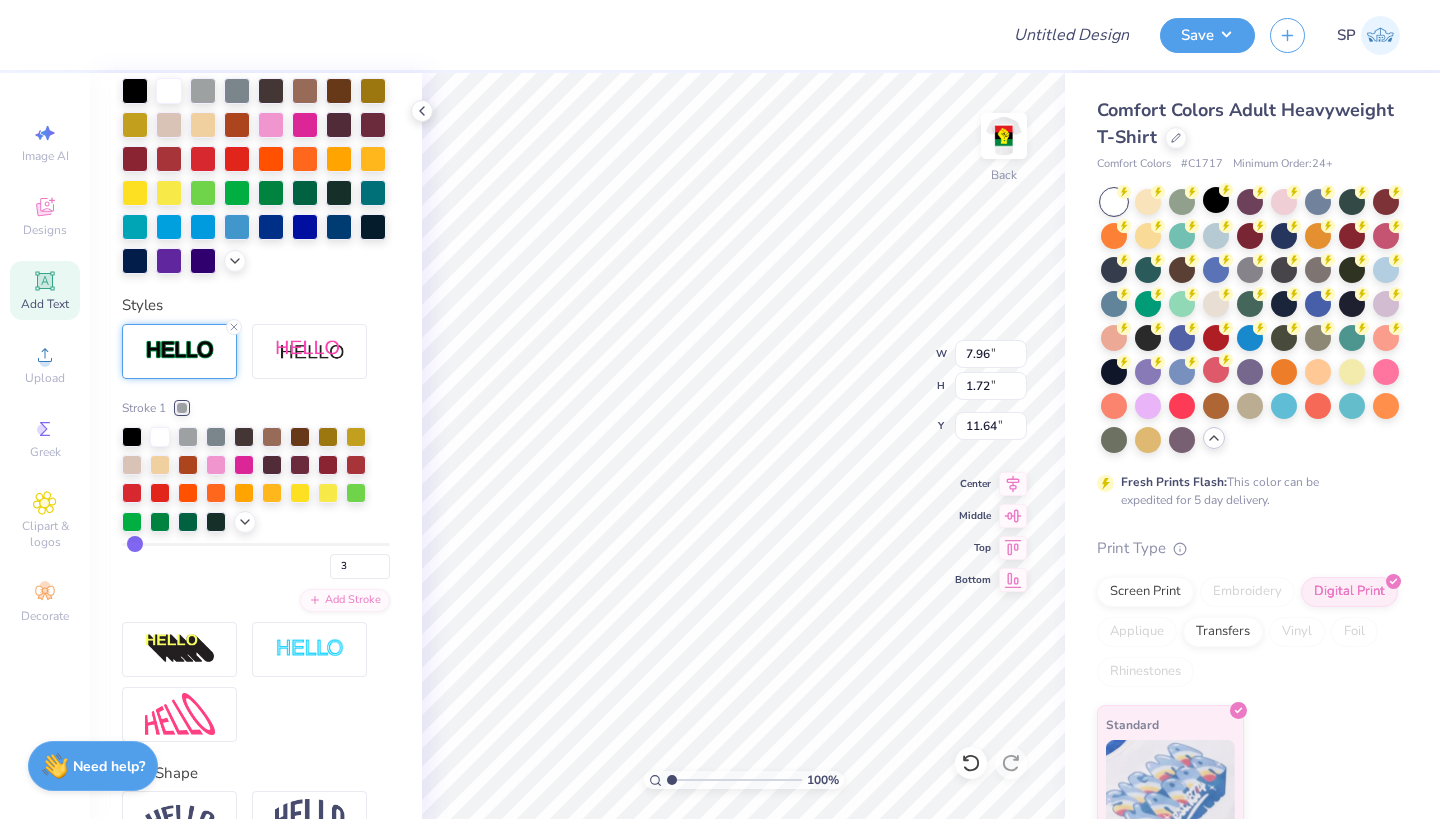 type on "8.03" 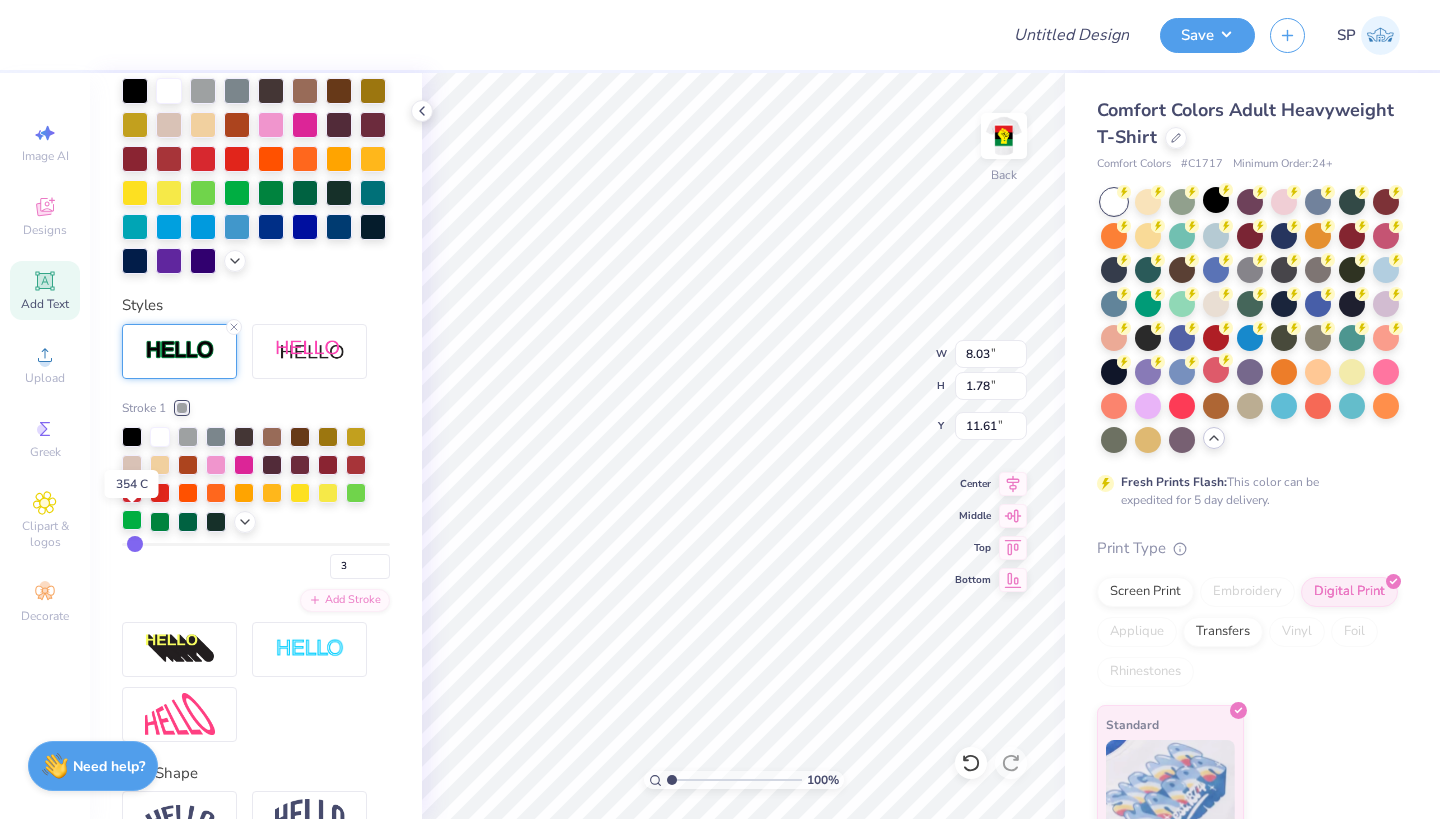 click at bounding box center (132, 520) 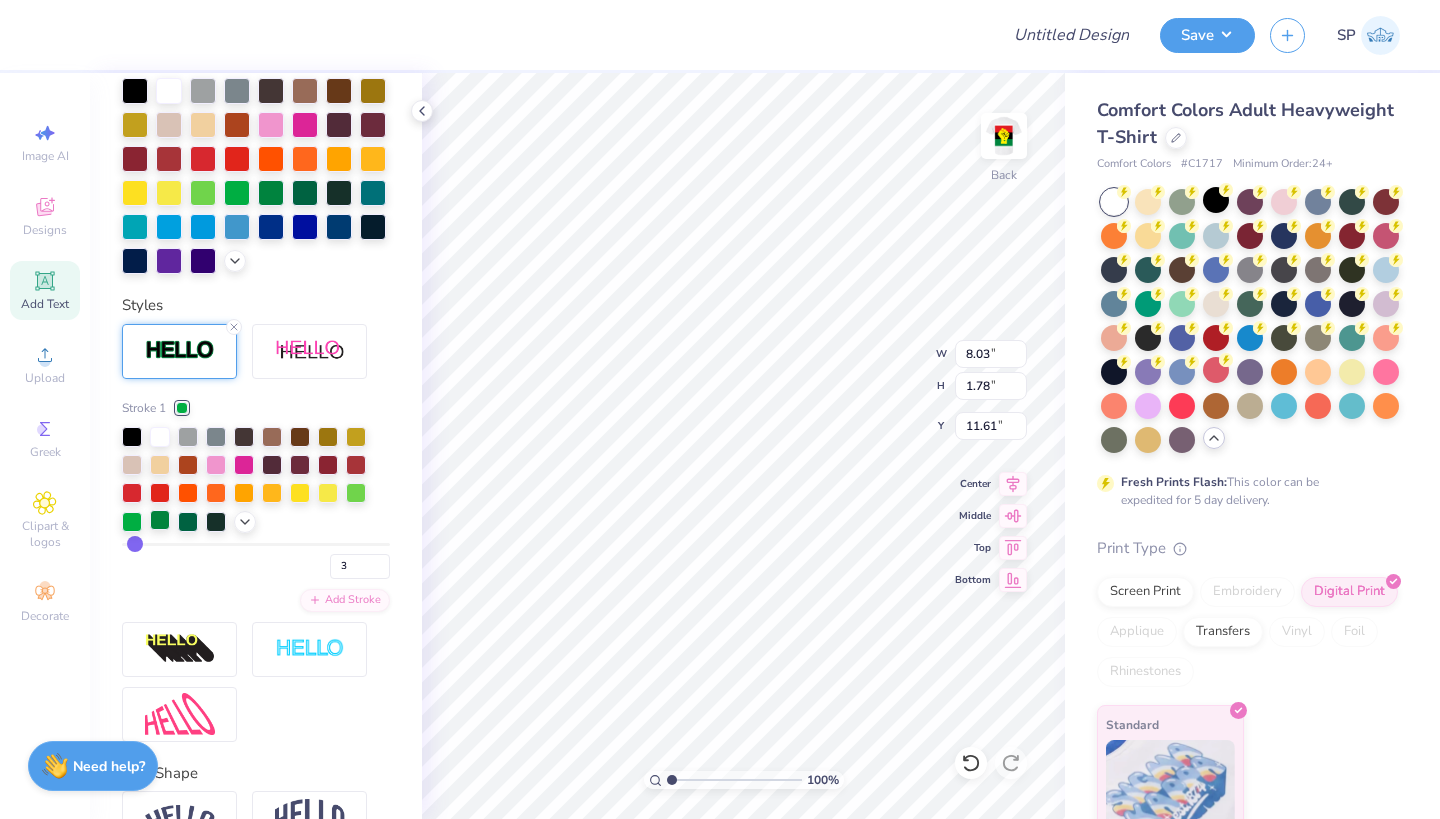 click at bounding box center [160, 520] 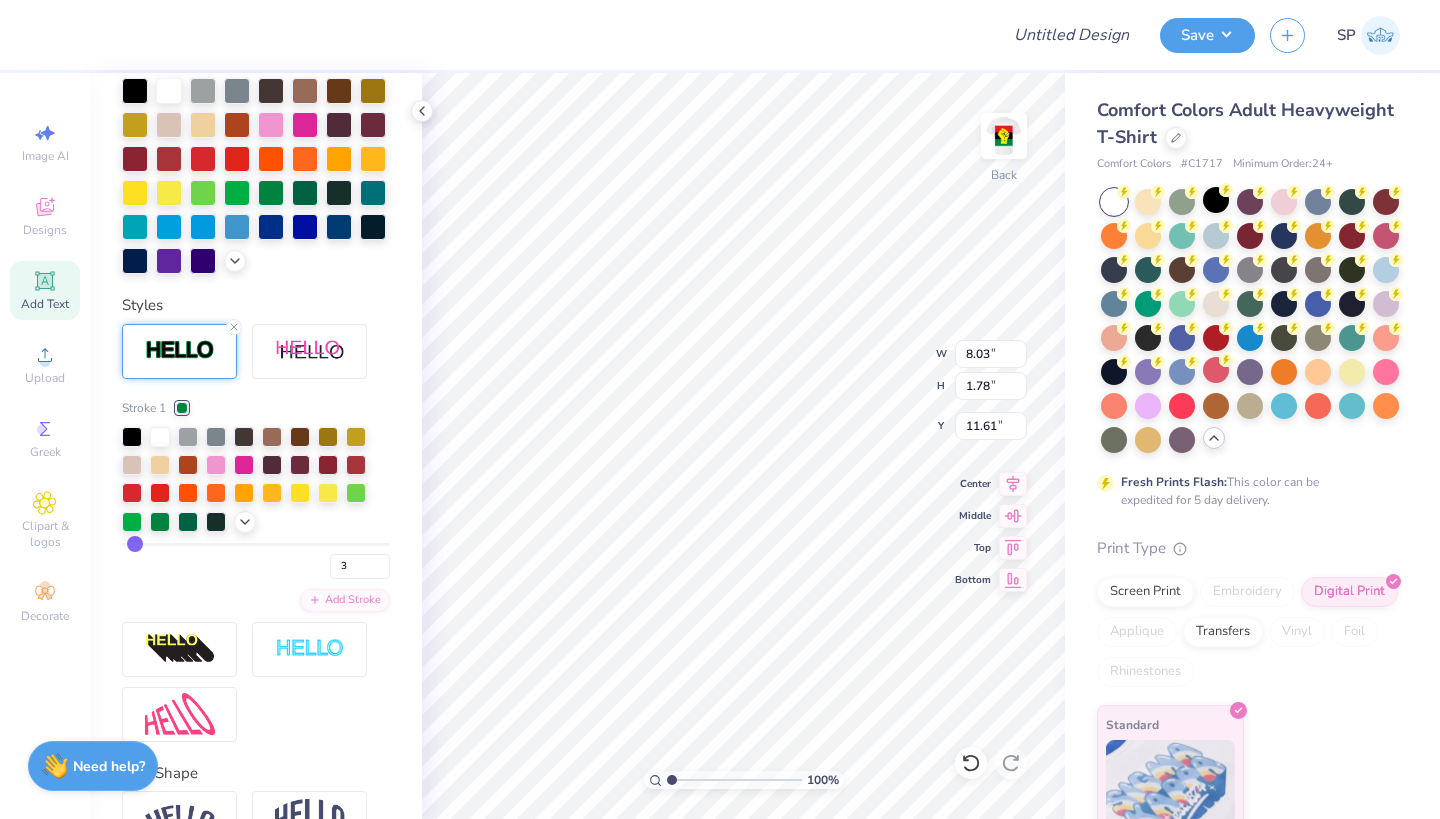 click on "Personalized Names Personalized Numbers Text Tool  Add Font Font Airborne Greek Switch to Greek Letters Format Text colors Color Styles Stroke 1 3  Add Stroke Text Shape" at bounding box center (256, 446) 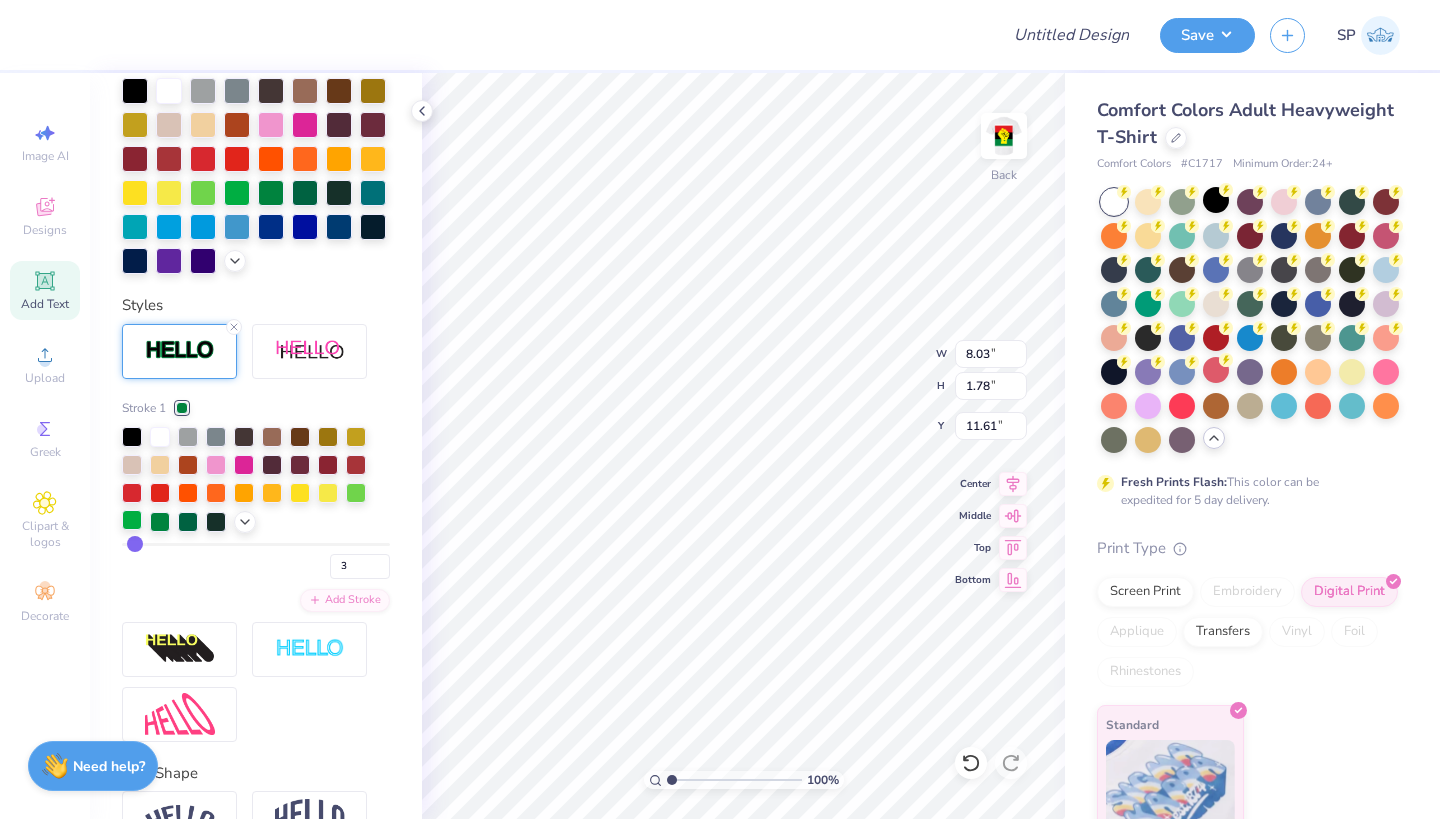 click at bounding box center [132, 520] 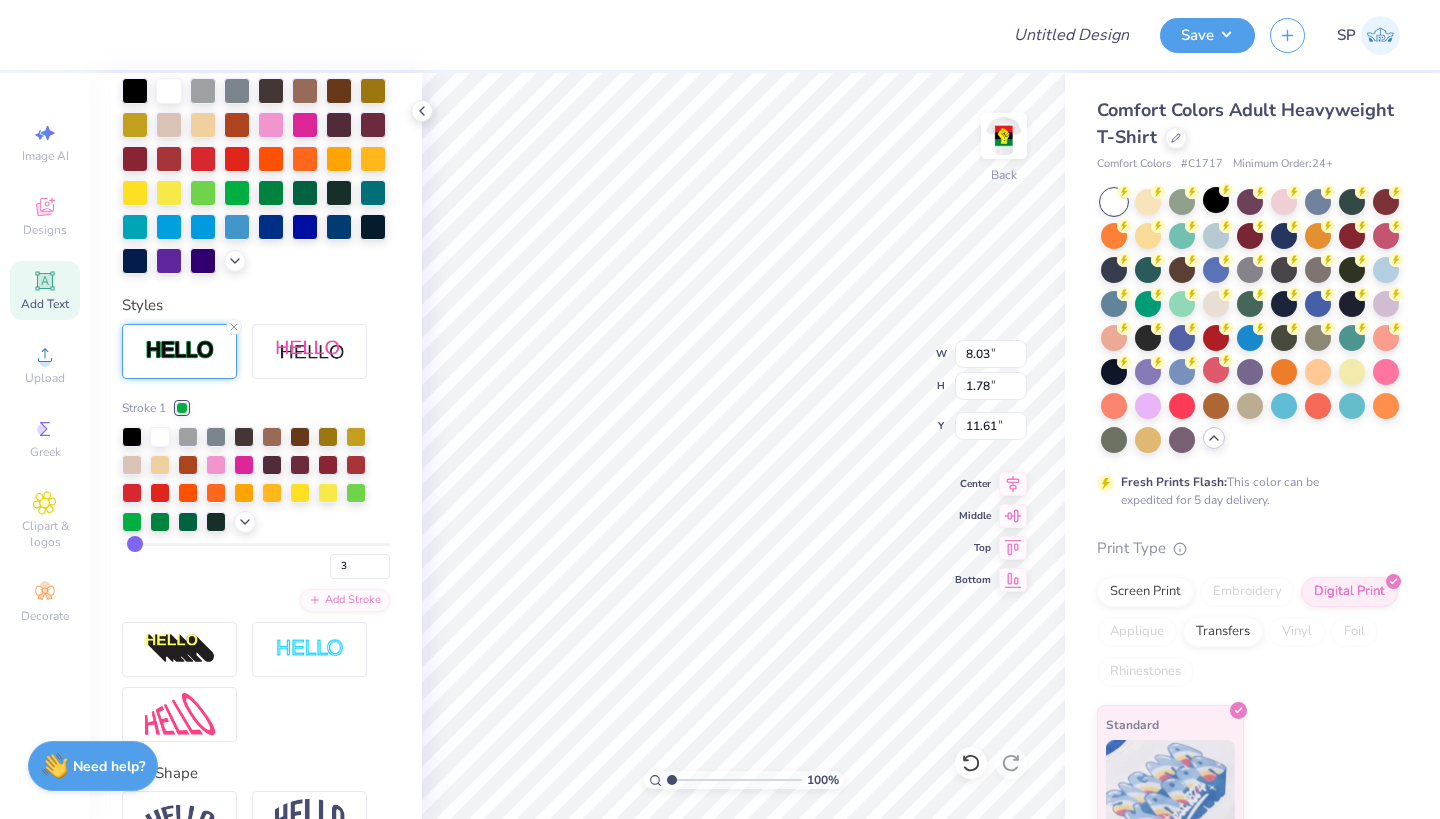 scroll, scrollTop: 0, scrollLeft: 1, axis: horizontal 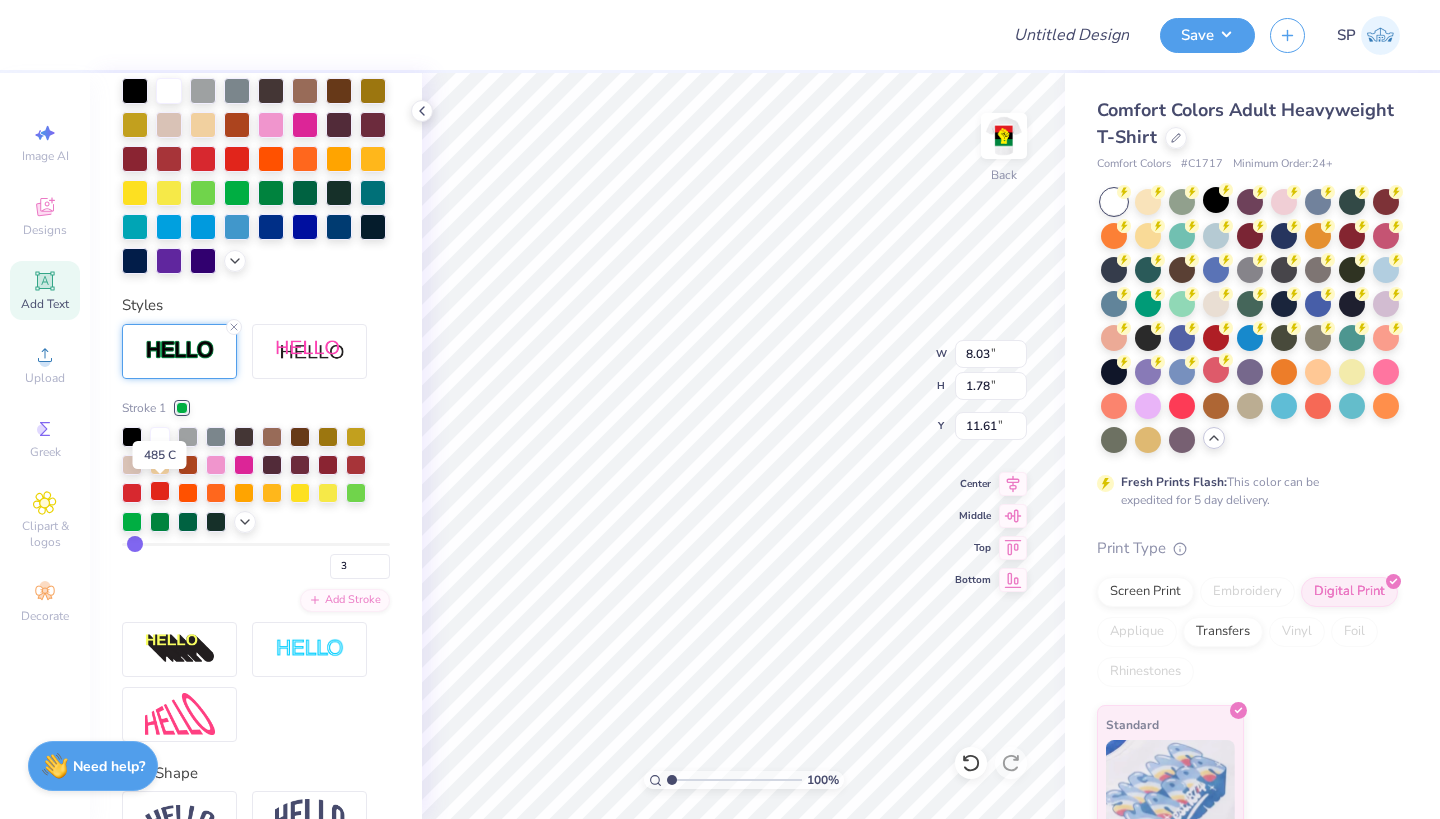 click at bounding box center (160, 491) 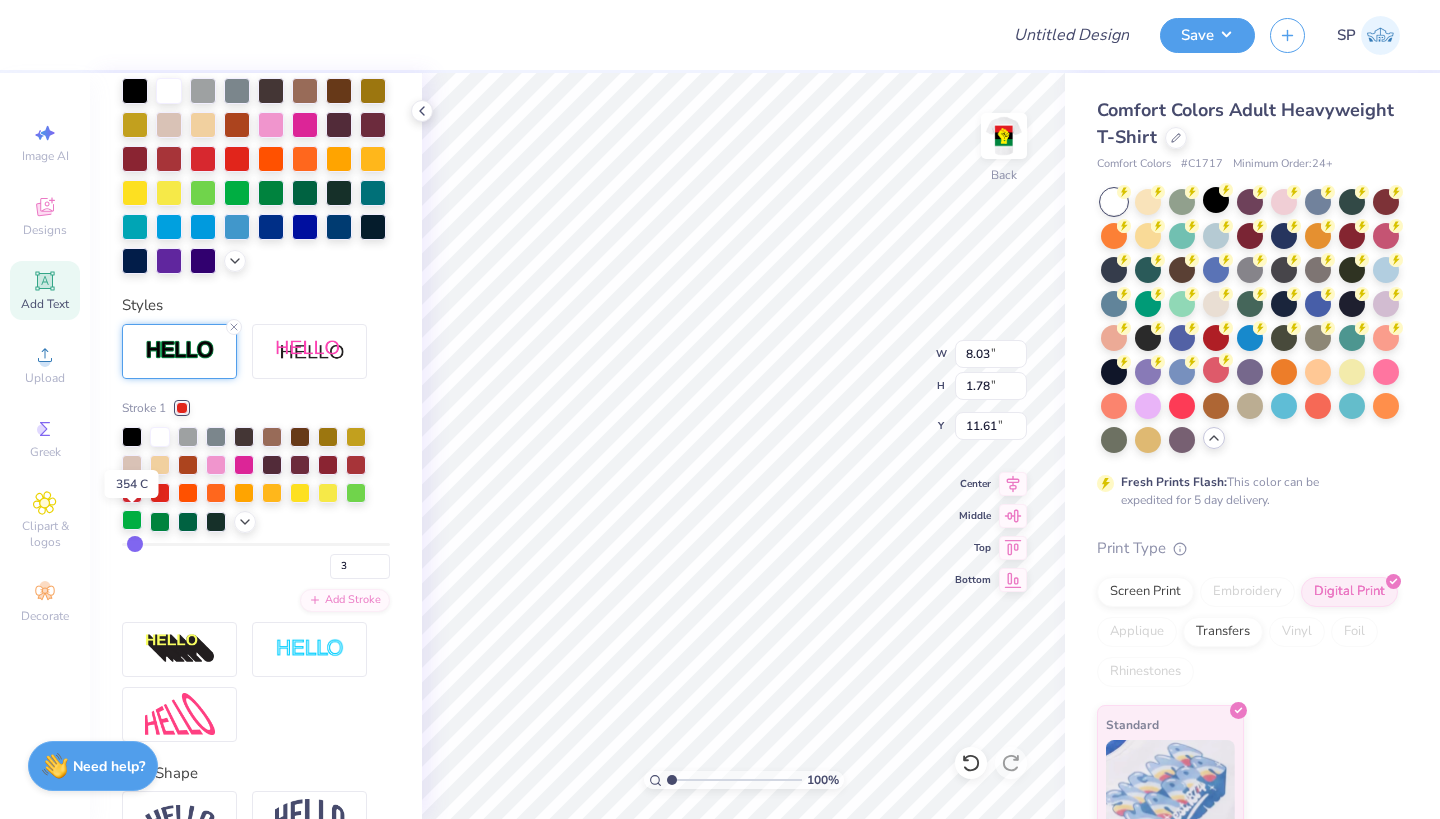 click at bounding box center [132, 520] 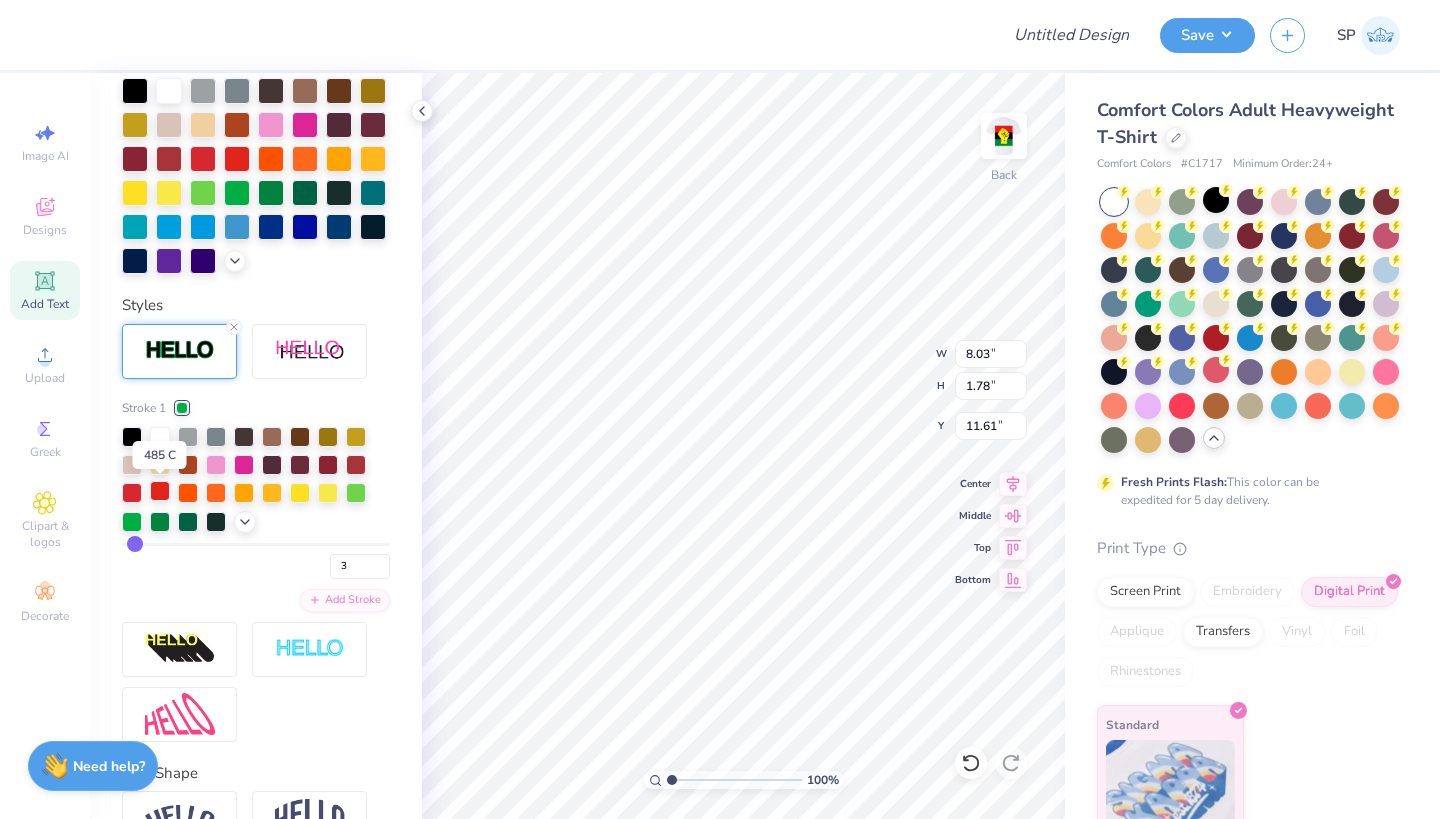 click at bounding box center (160, 491) 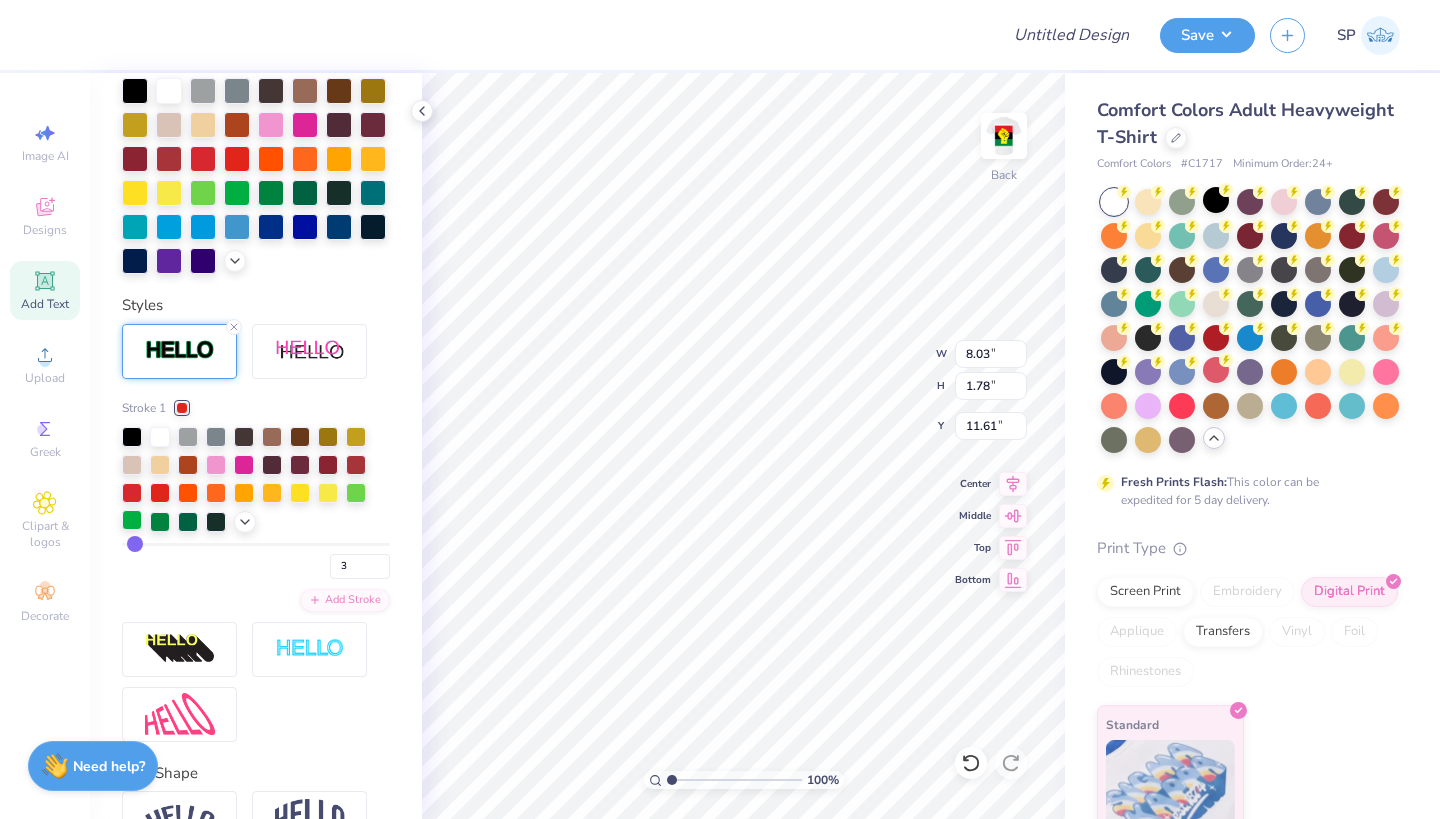 click at bounding box center (132, 520) 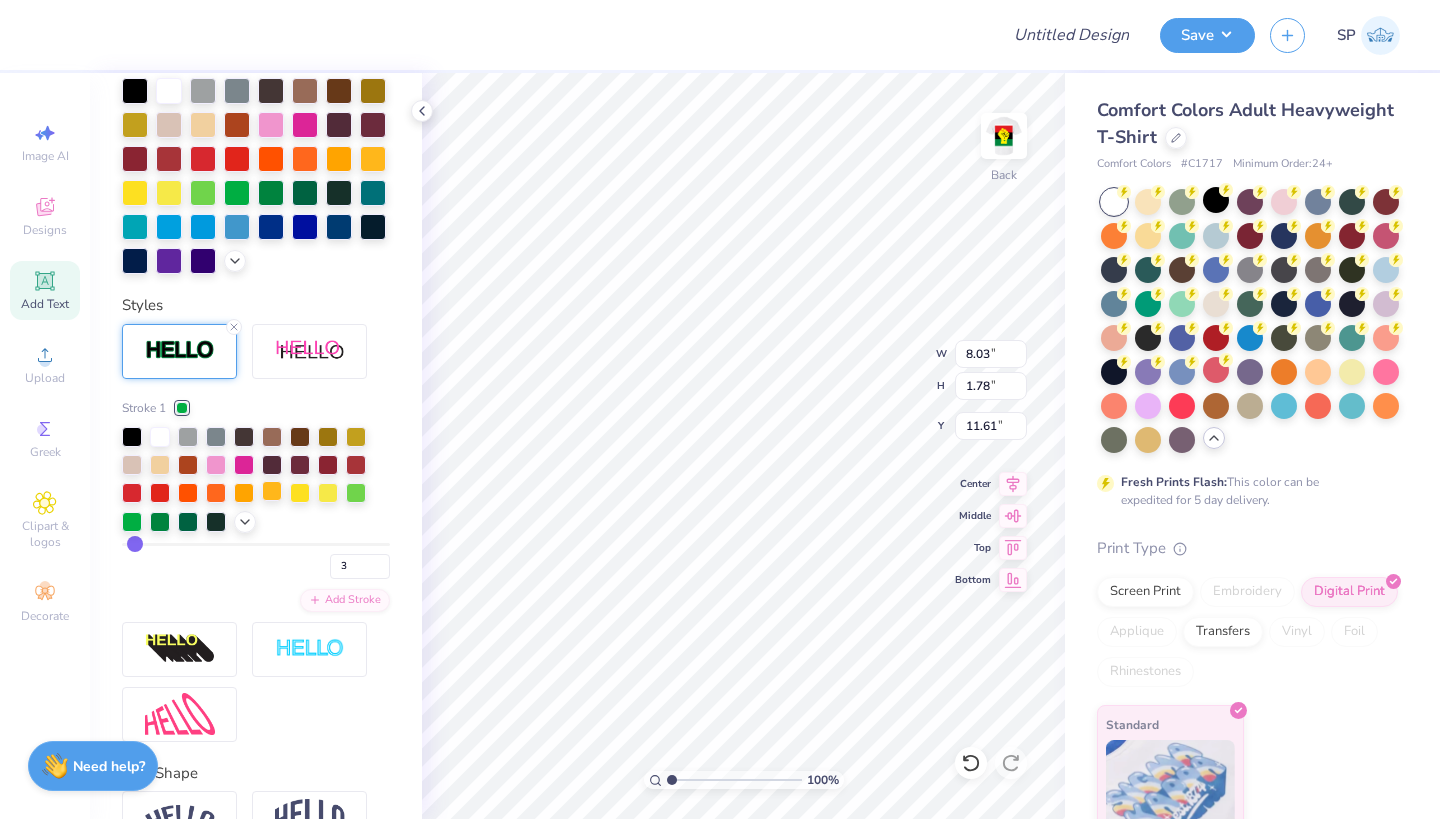 click at bounding box center (272, 491) 